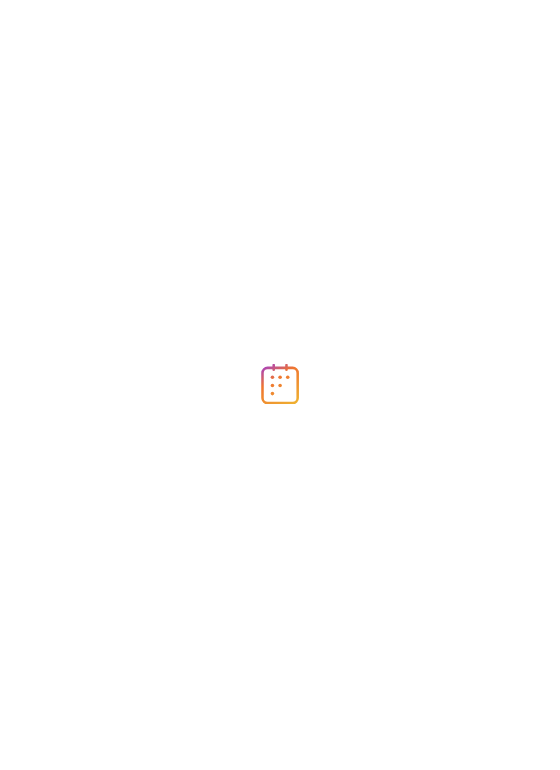 scroll, scrollTop: 0, scrollLeft: 0, axis: both 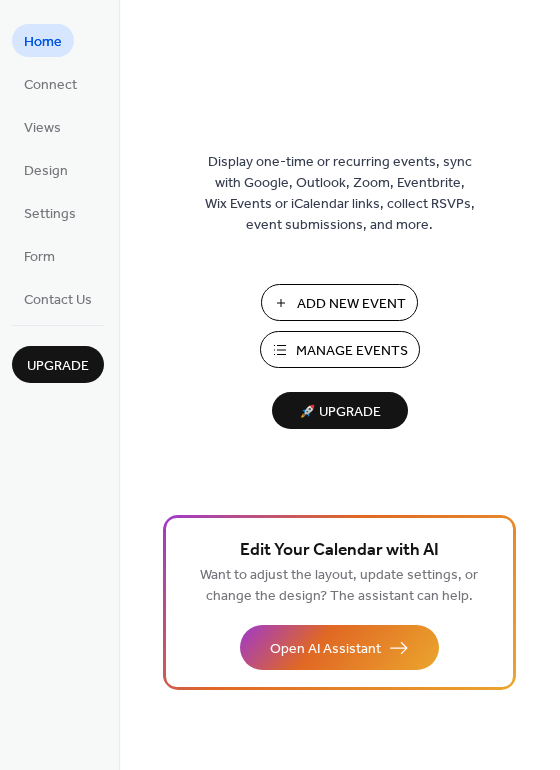 click on "Add New Event" at bounding box center (351, 304) 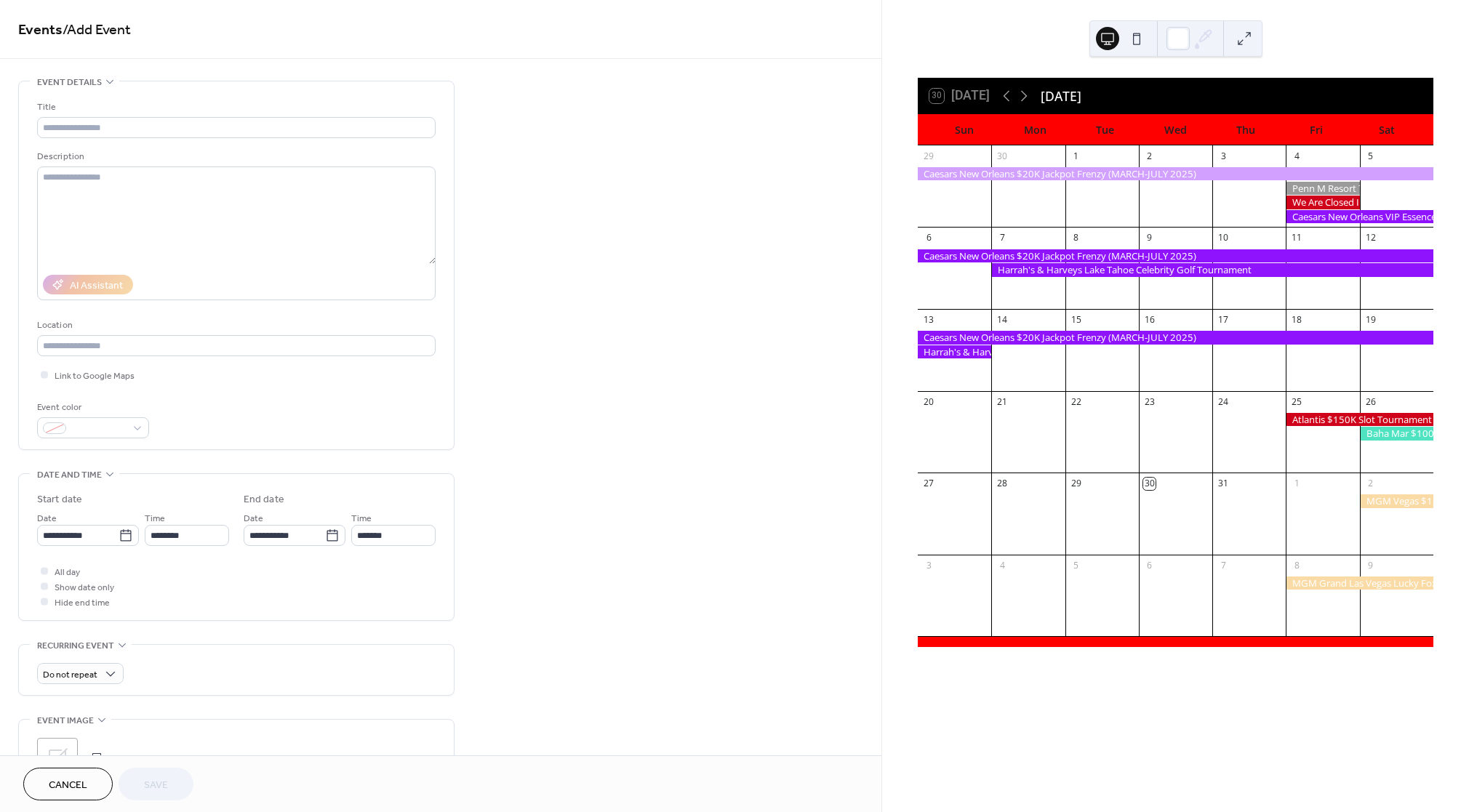 scroll, scrollTop: 0, scrollLeft: 0, axis: both 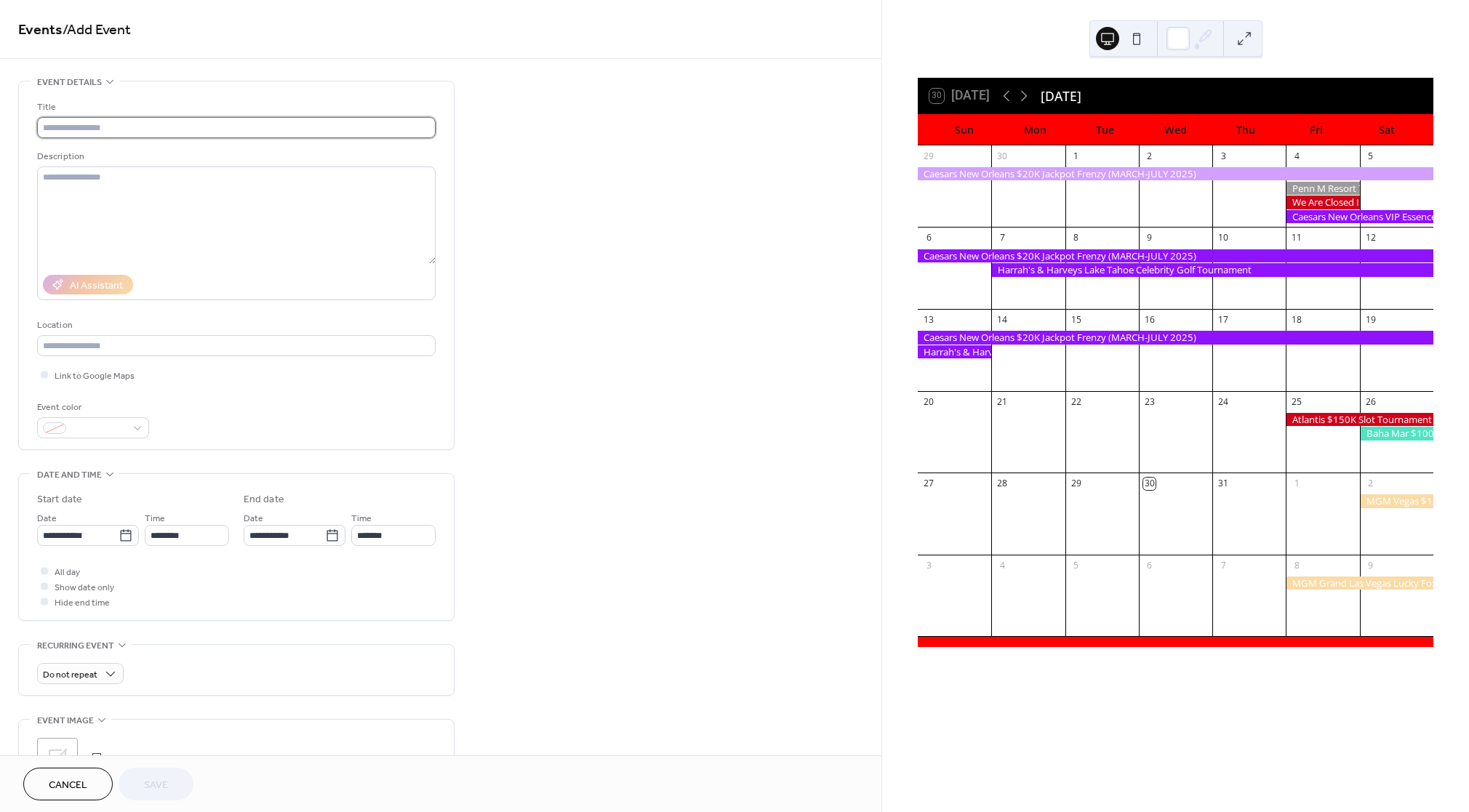 click at bounding box center [236, 127] 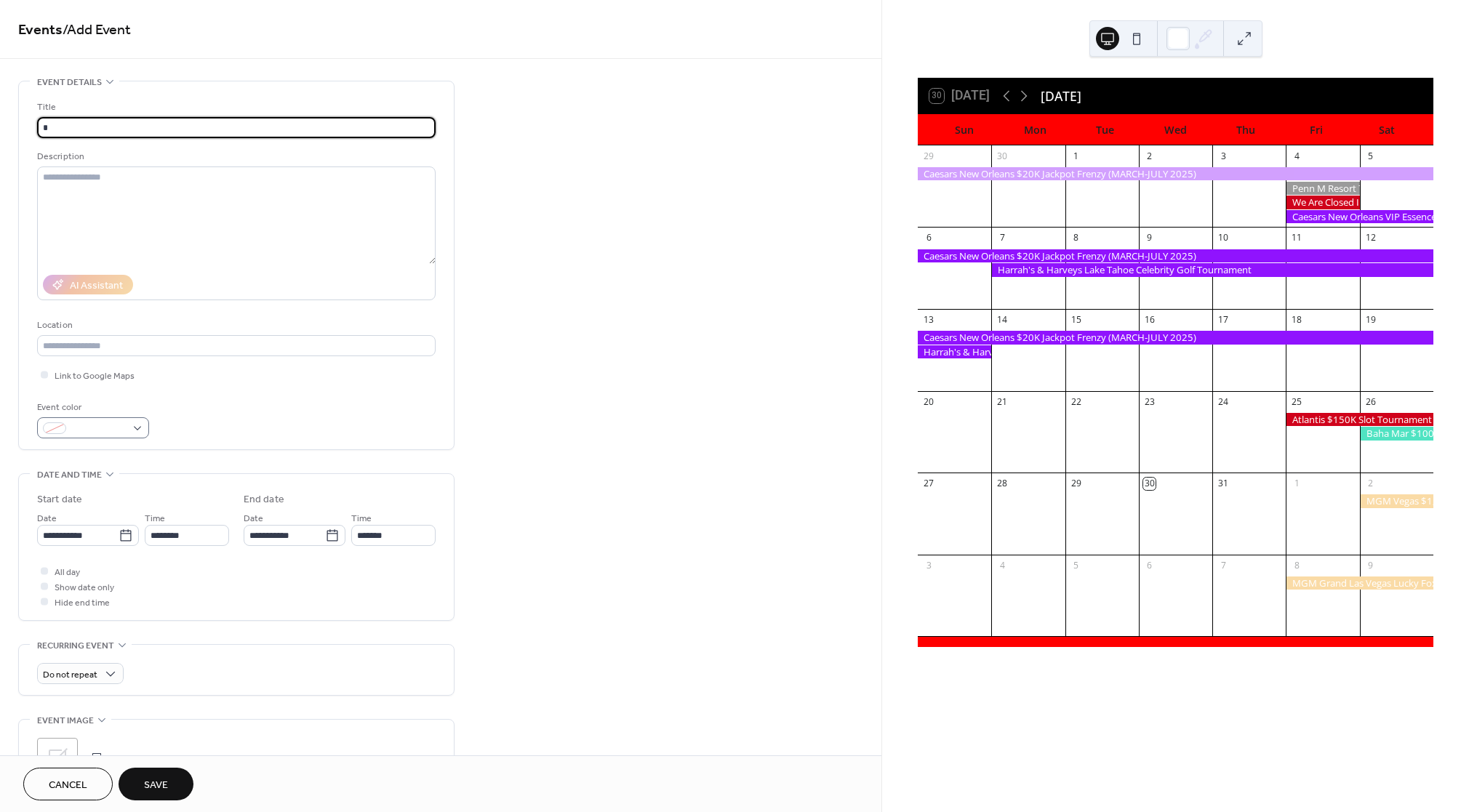 type on "*" 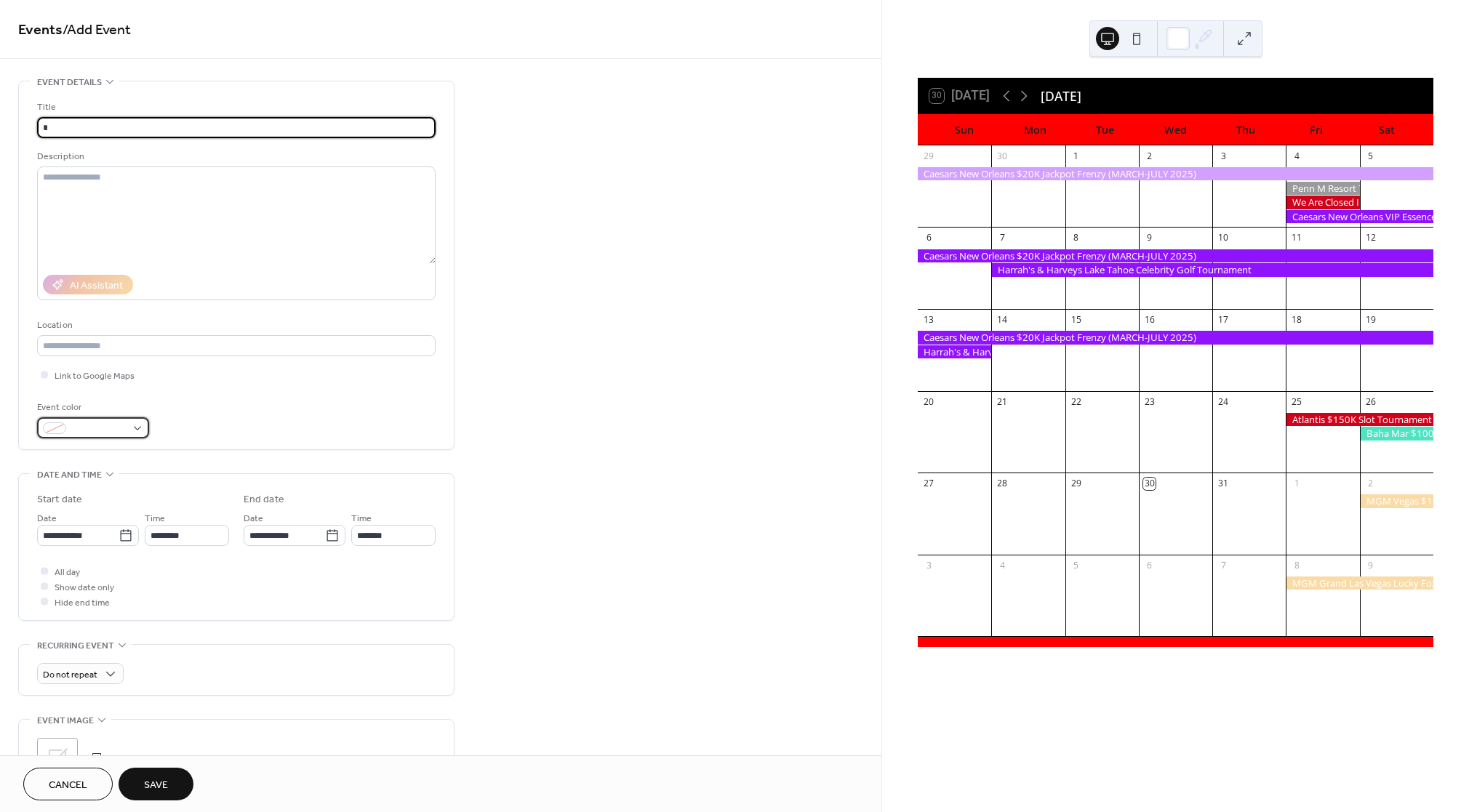 click at bounding box center [99, 429] 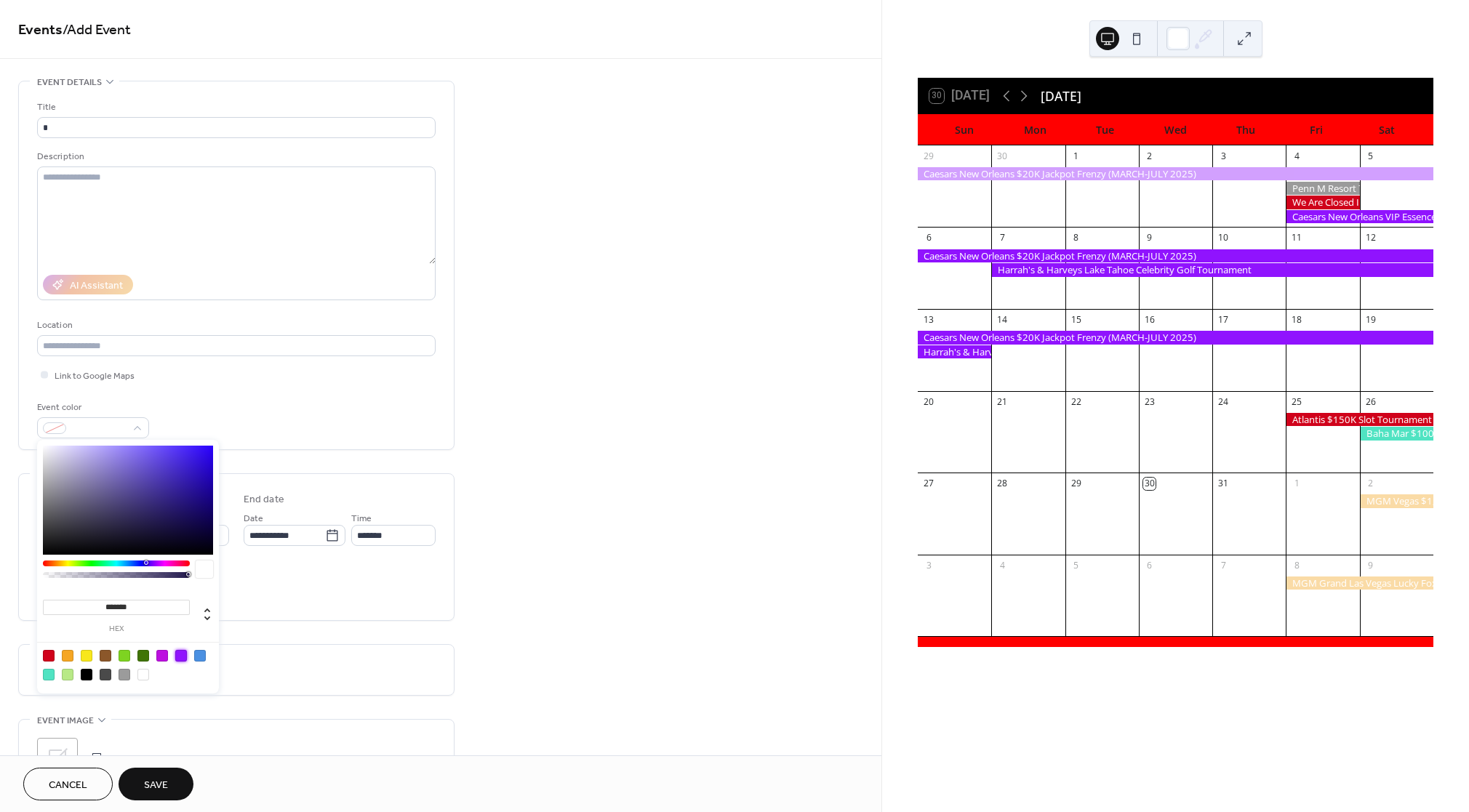 click at bounding box center [181, 656] 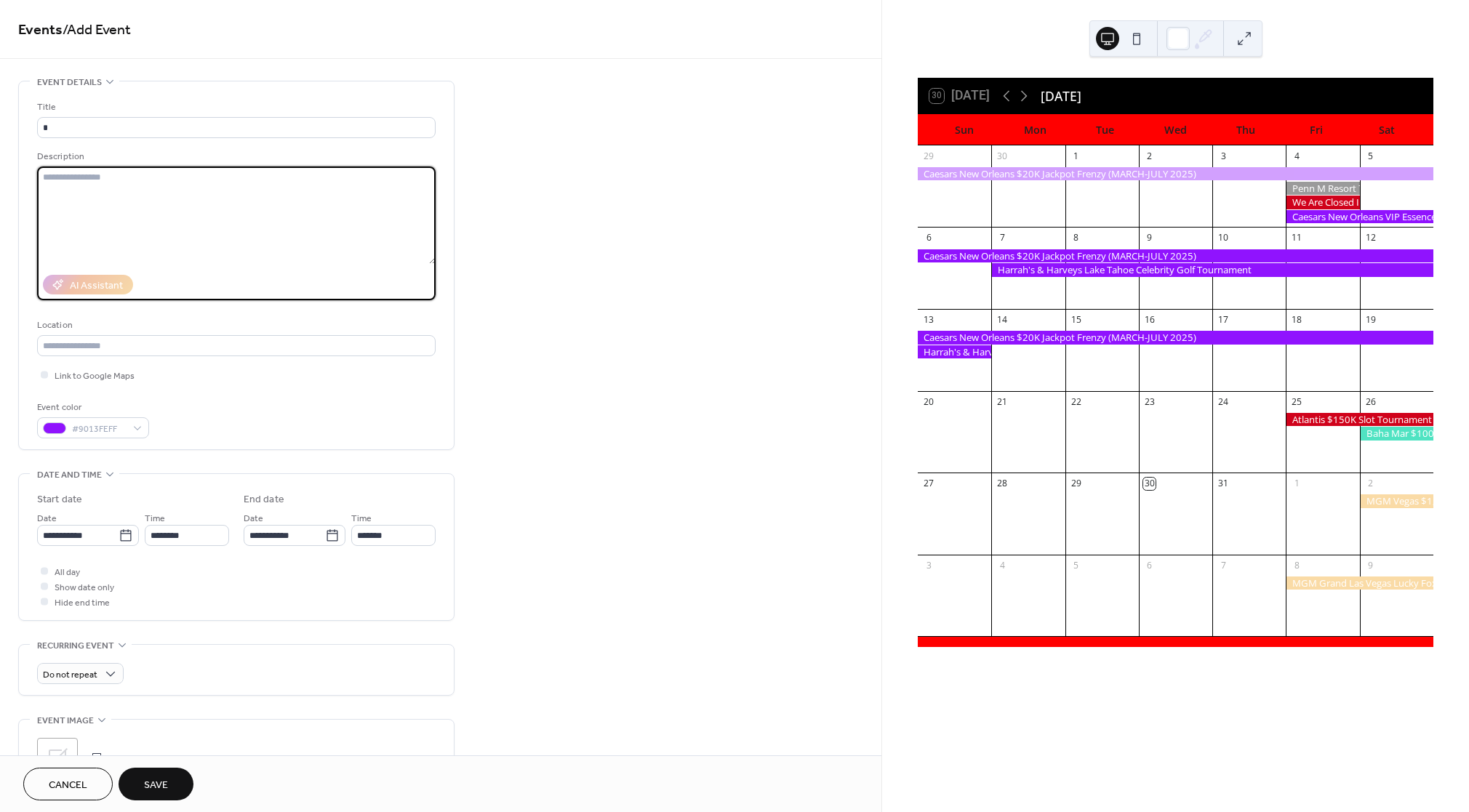 click at bounding box center [236, 215] 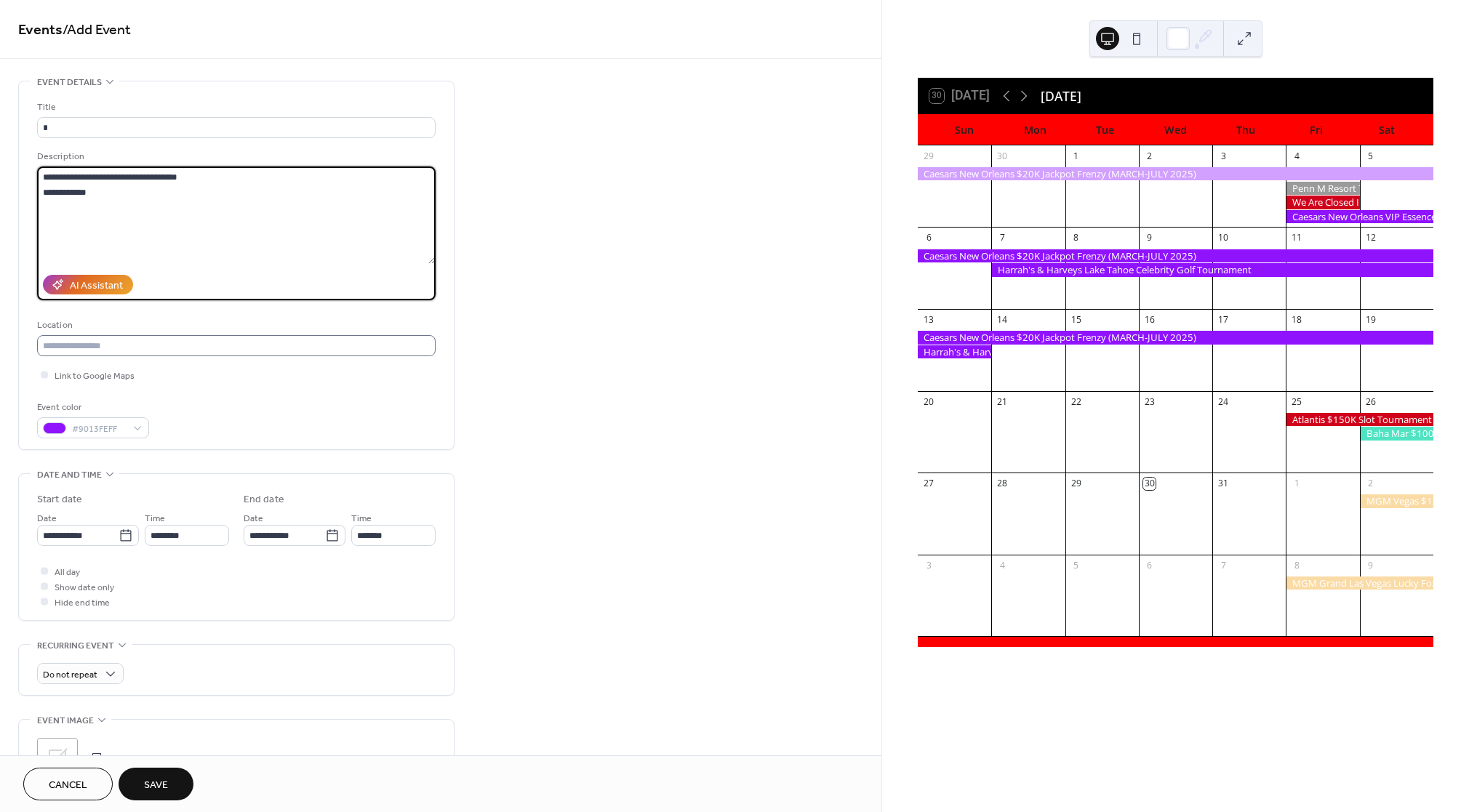 type on "**********" 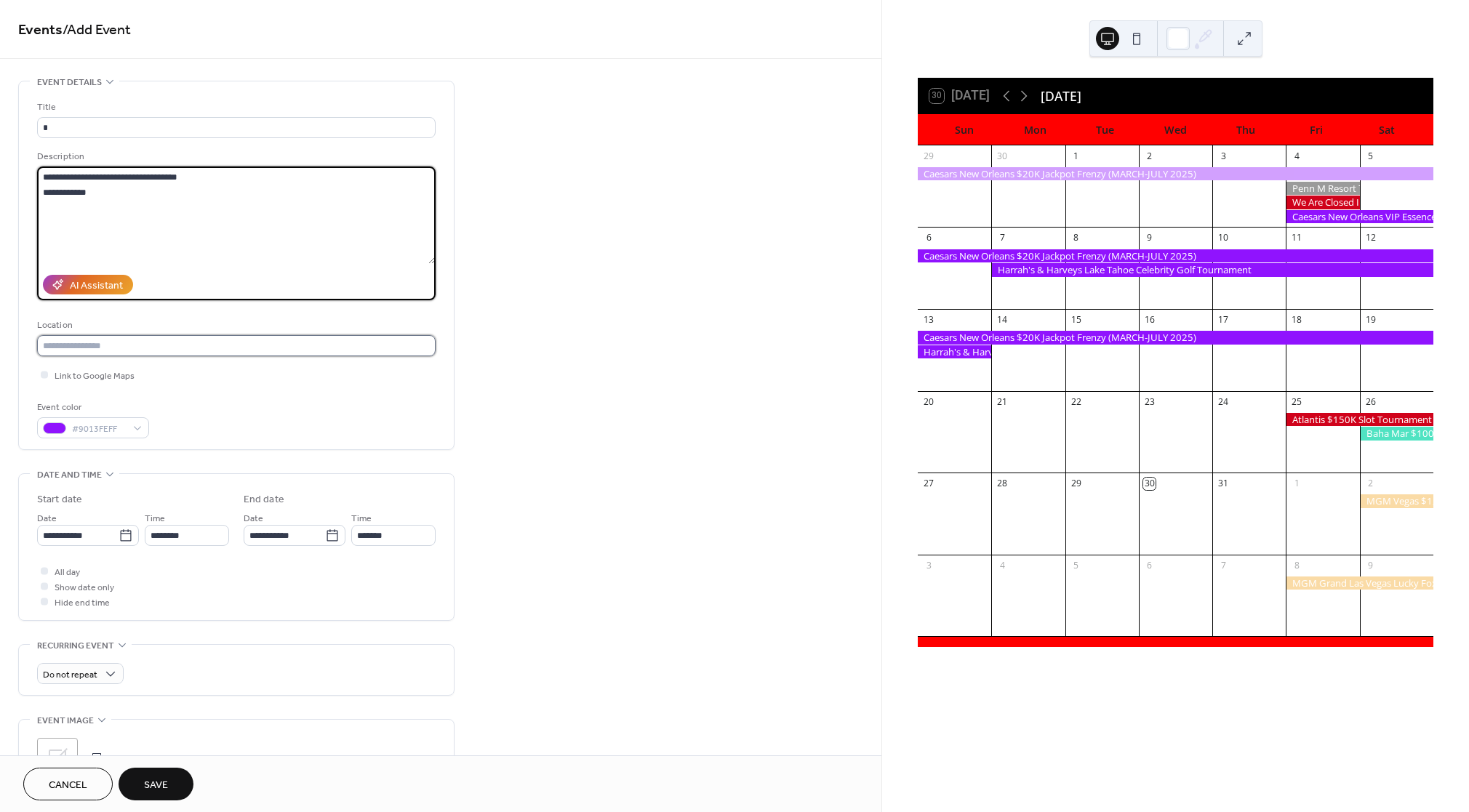 click at bounding box center (236, 345) 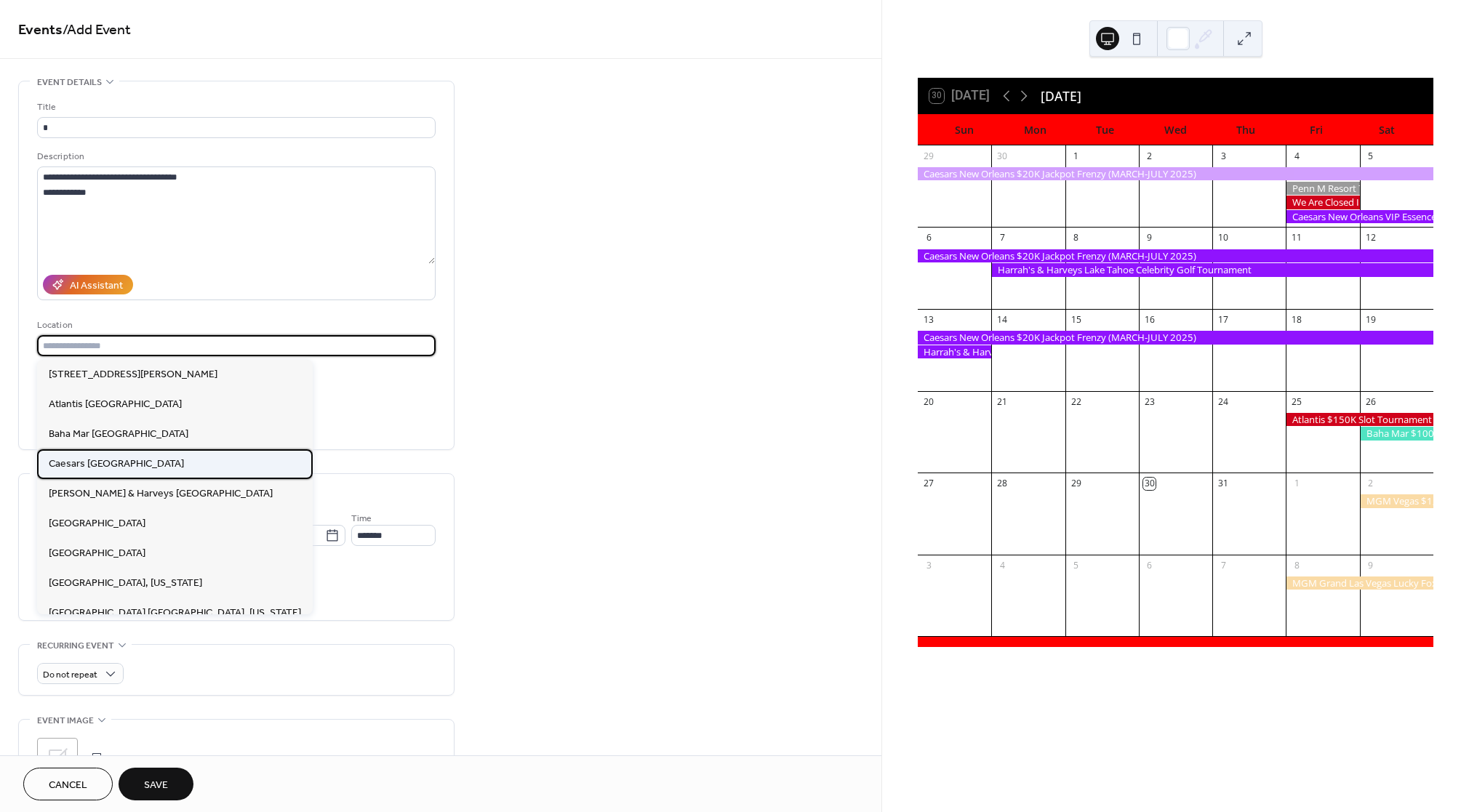 click on "Caesars [GEOGRAPHIC_DATA]" at bounding box center (116, 464) 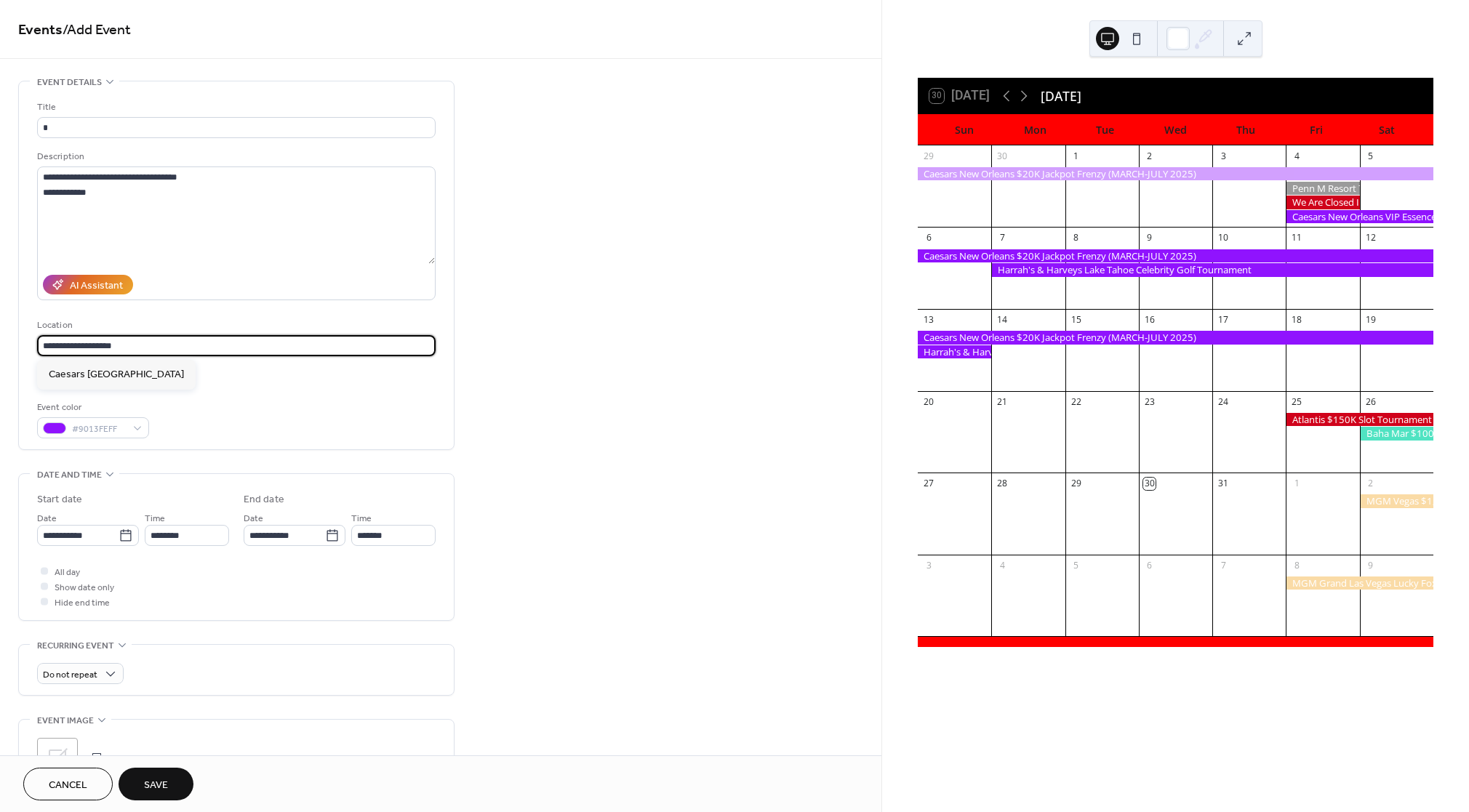 drag, startPoint x: 140, startPoint y: 349, endPoint x: -44, endPoint y: 335, distance: 184.53184 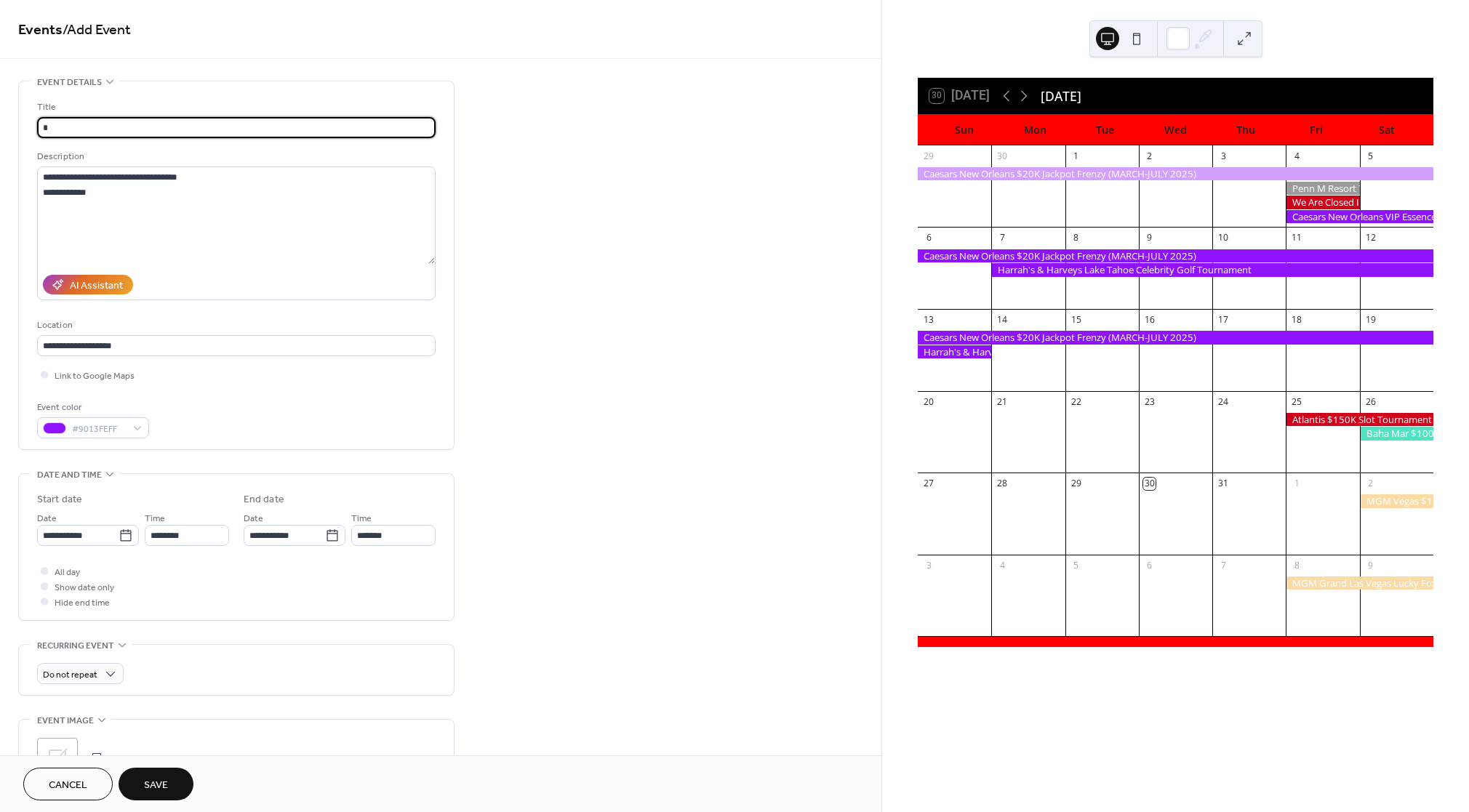 drag, startPoint x: 85, startPoint y: 129, endPoint x: -81, endPoint y: 126, distance: 166.02711 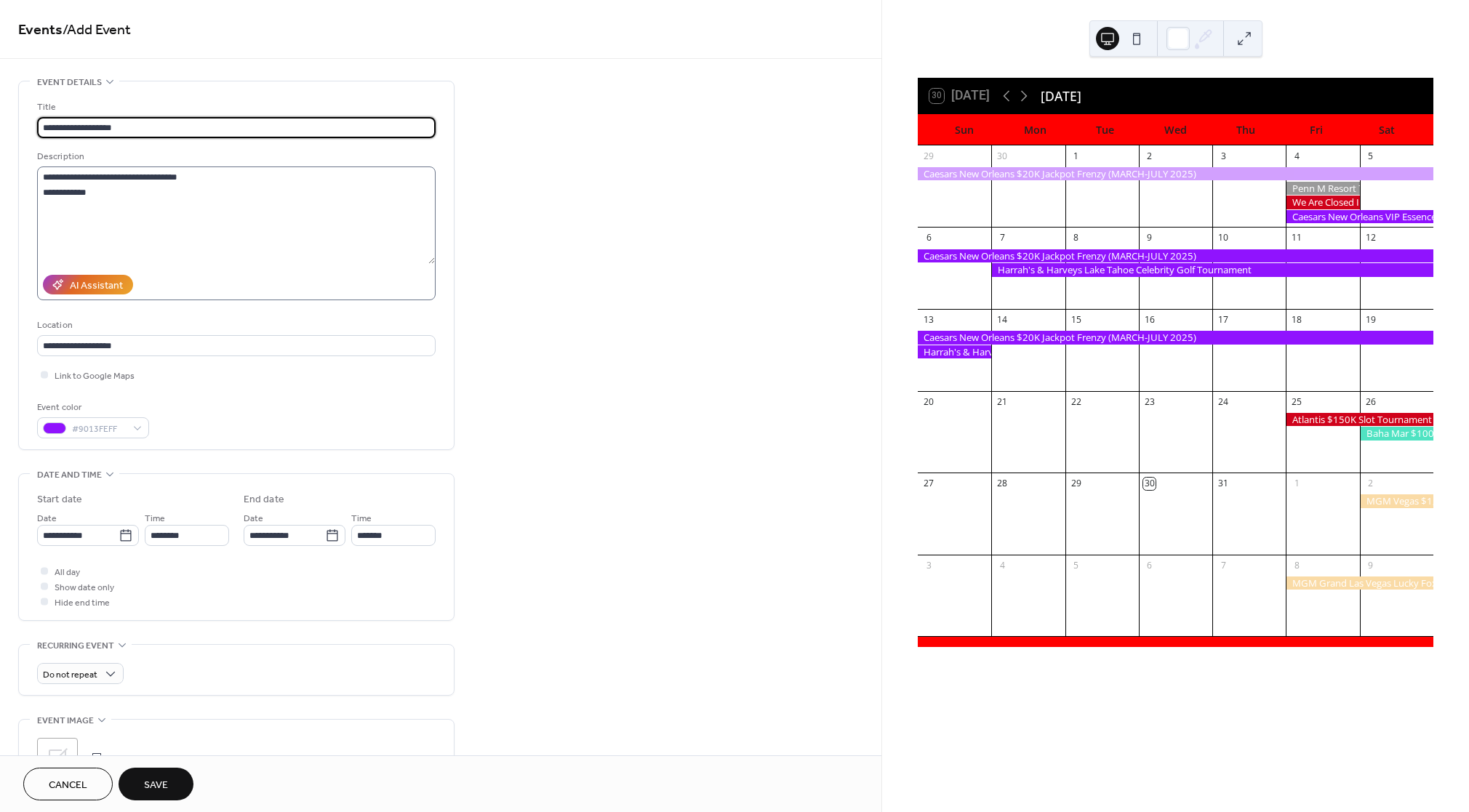 type on "**********" 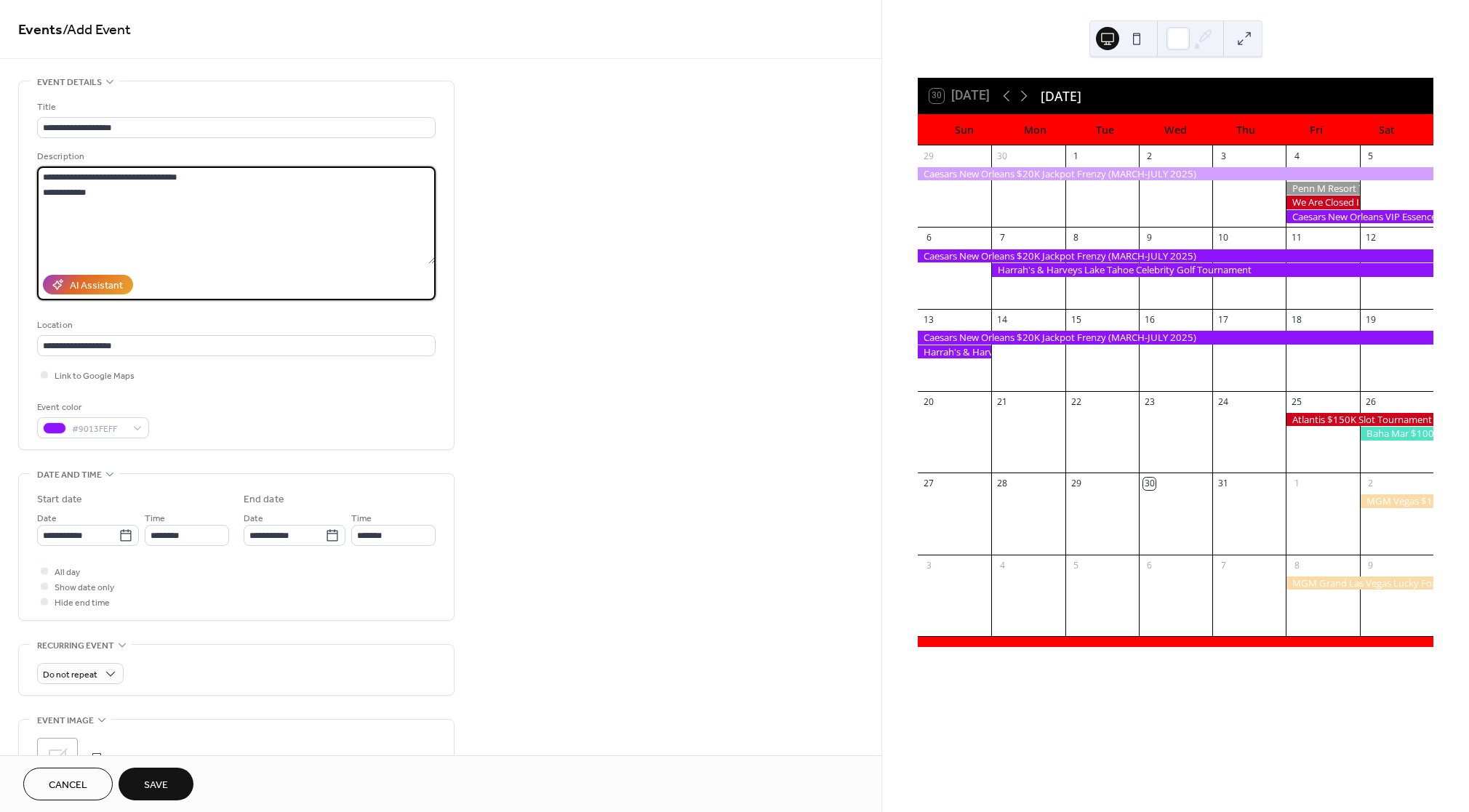 drag, startPoint x: 230, startPoint y: 177, endPoint x: -39, endPoint y: 177, distance: 269 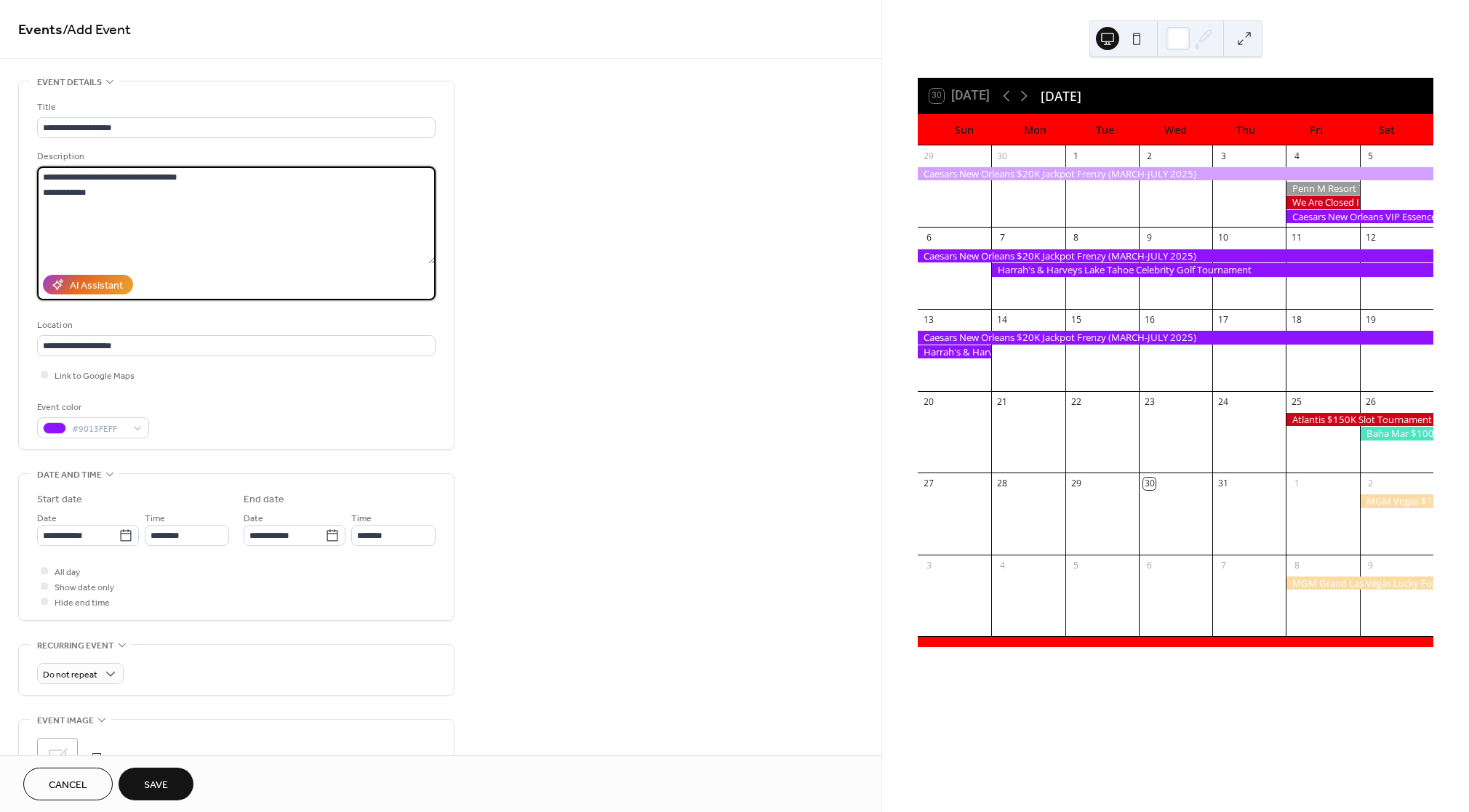 click on "**********" at bounding box center [734, 406] 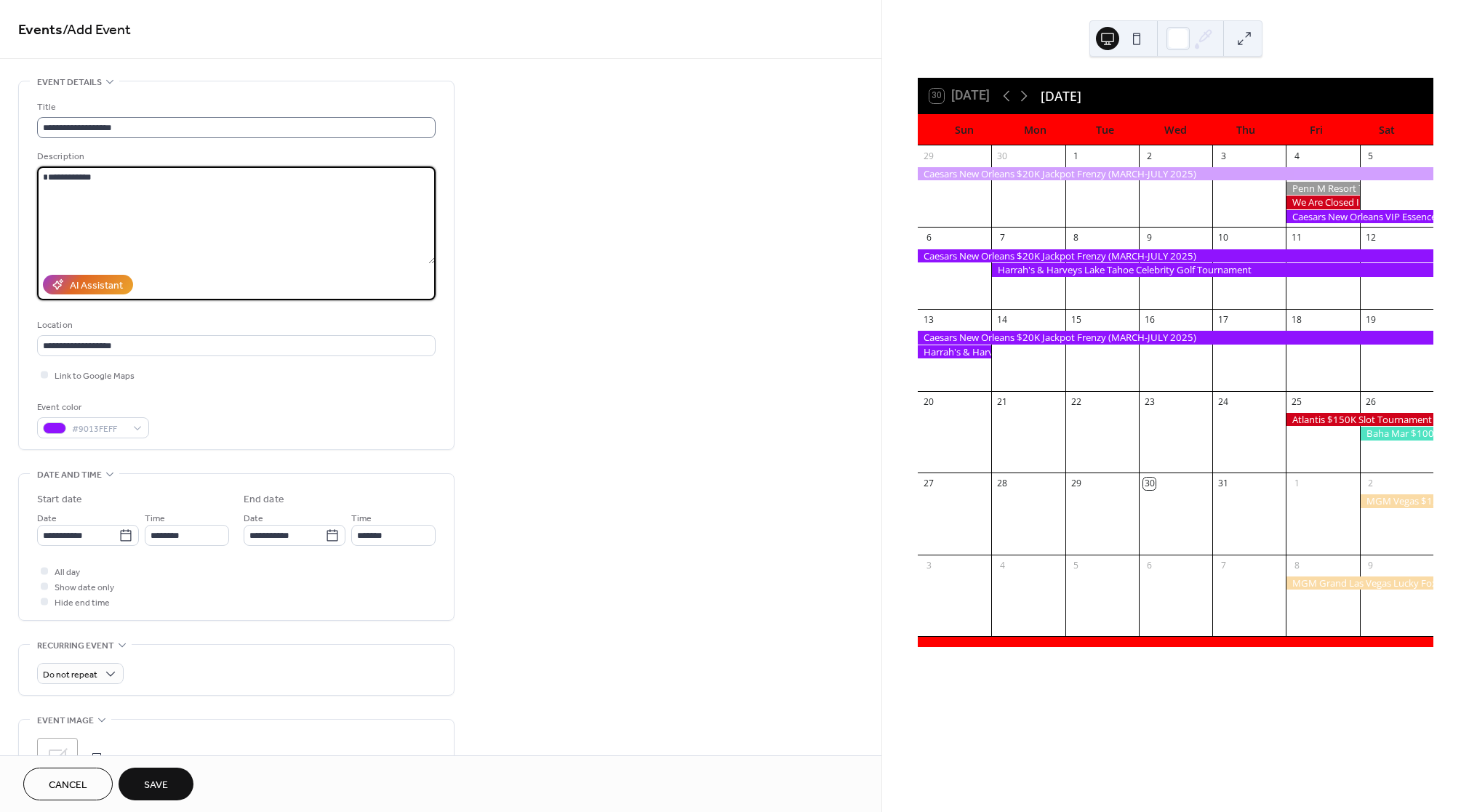 type on "**********" 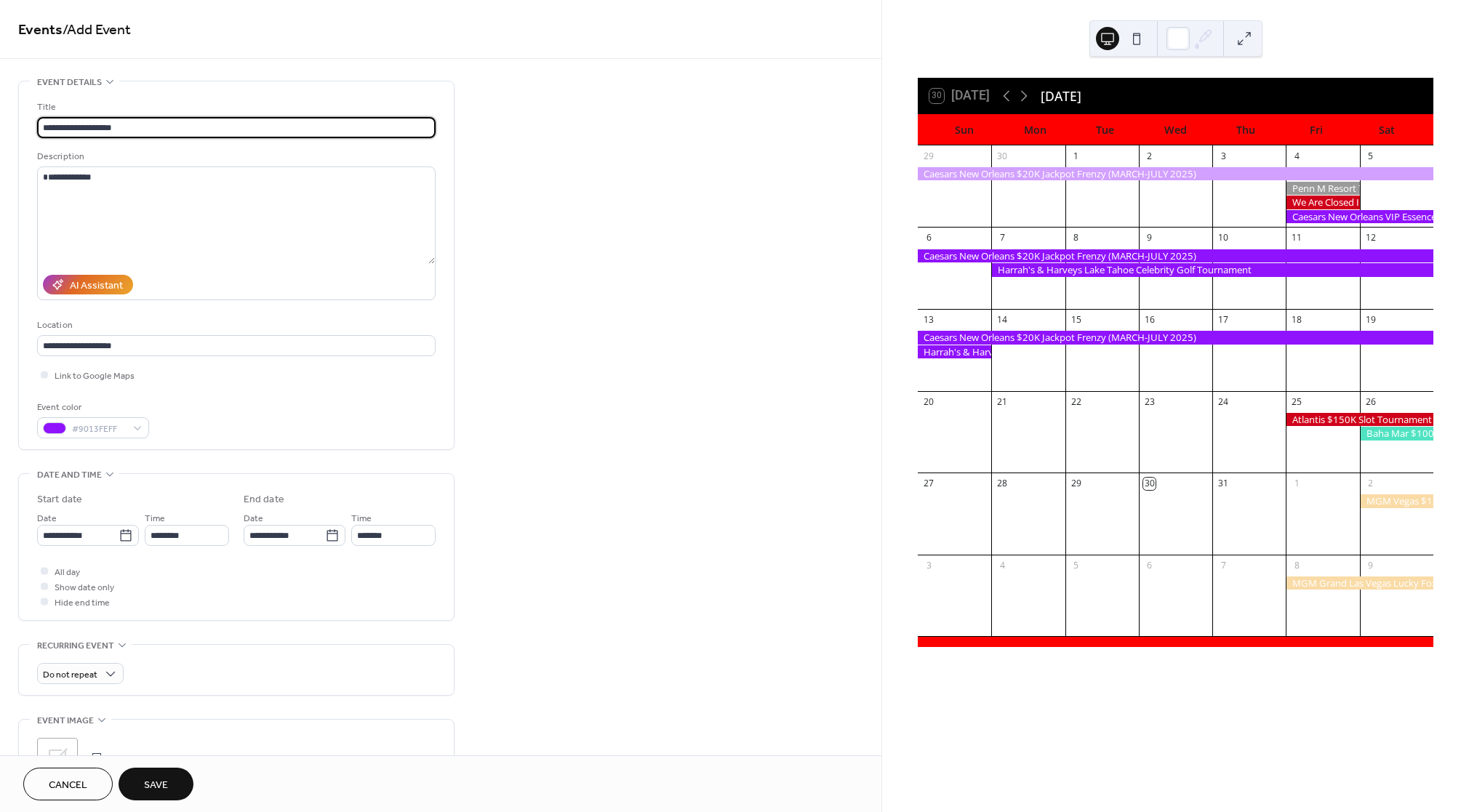 click on "**********" at bounding box center [236, 127] 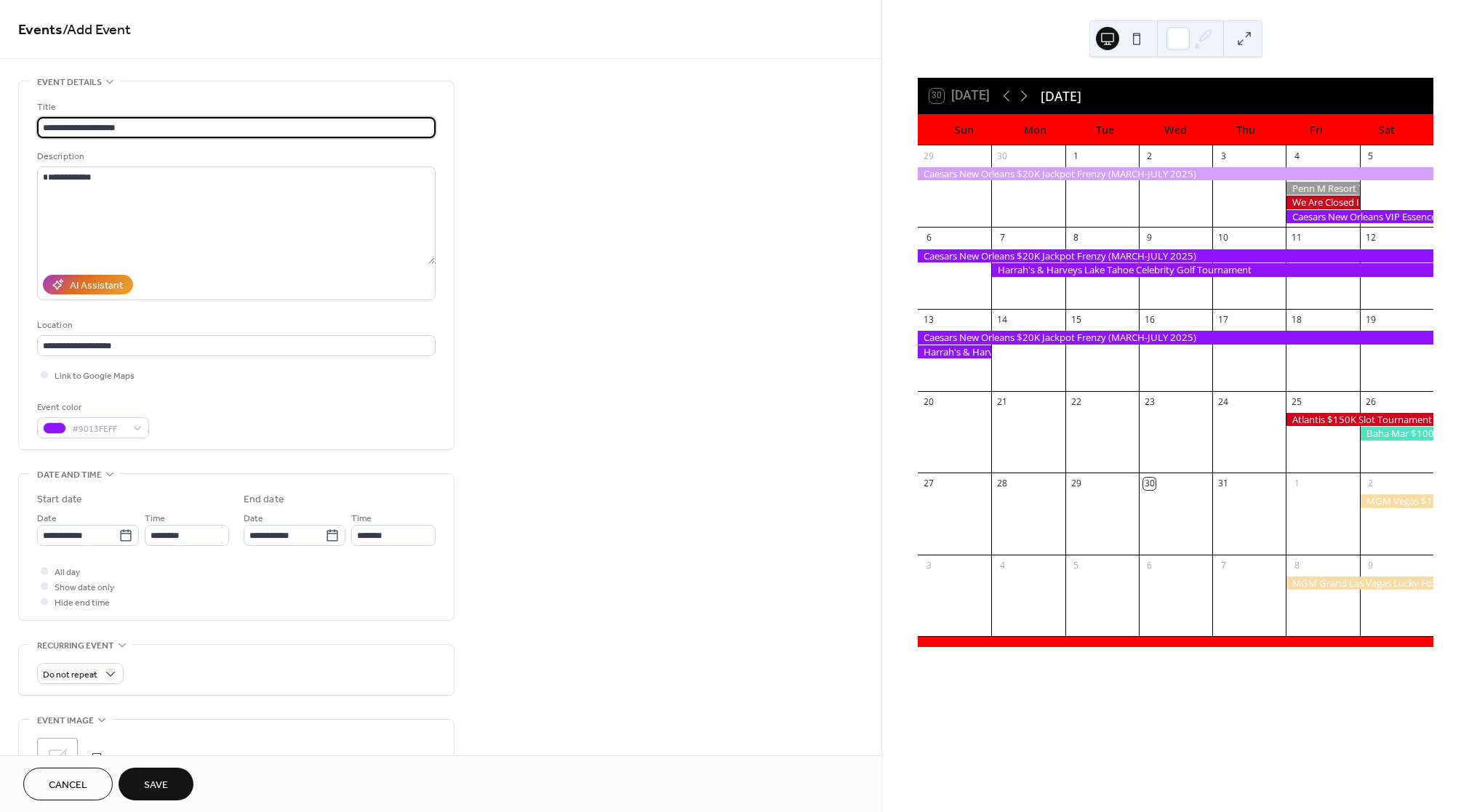 paste on "**********" 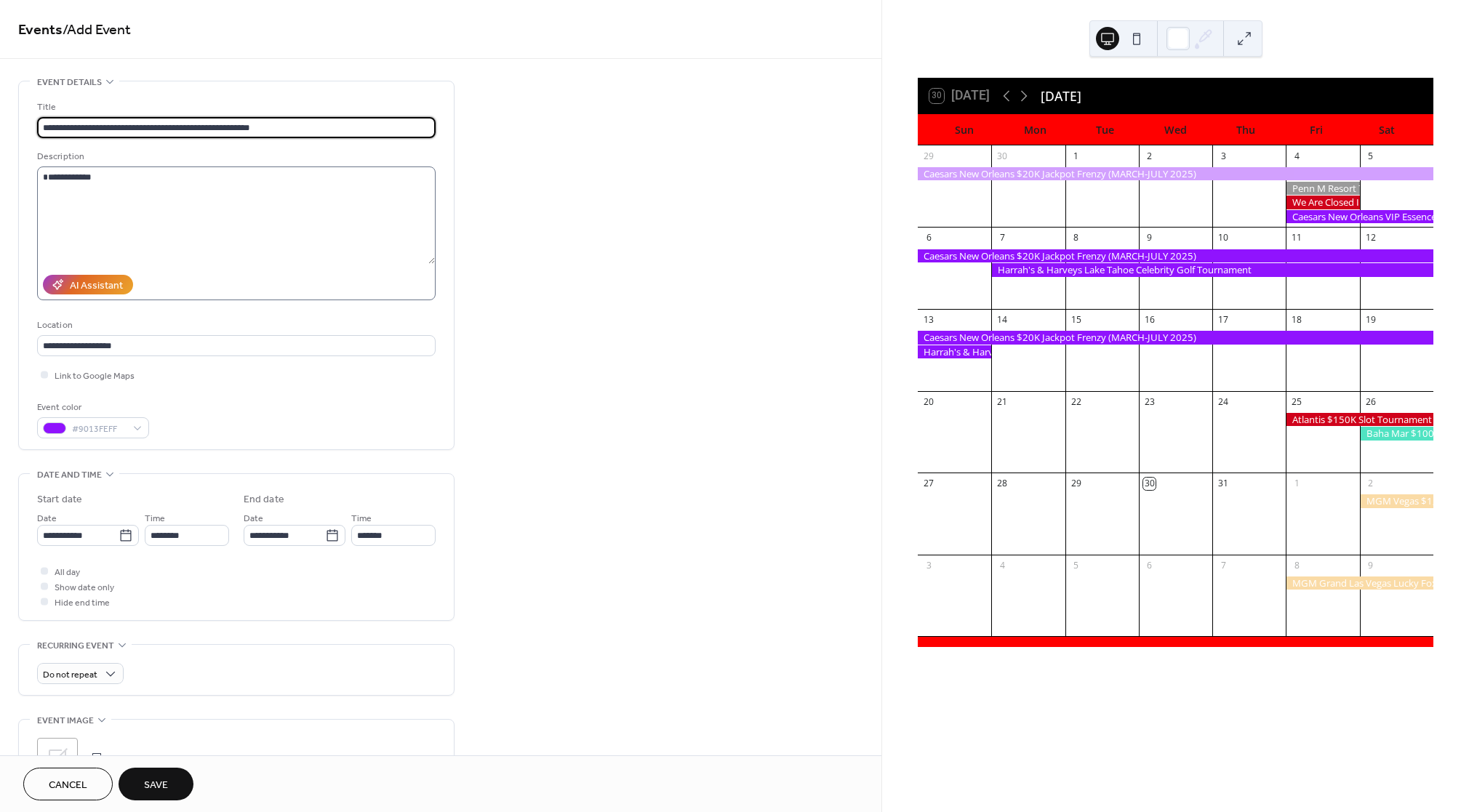 type on "**********" 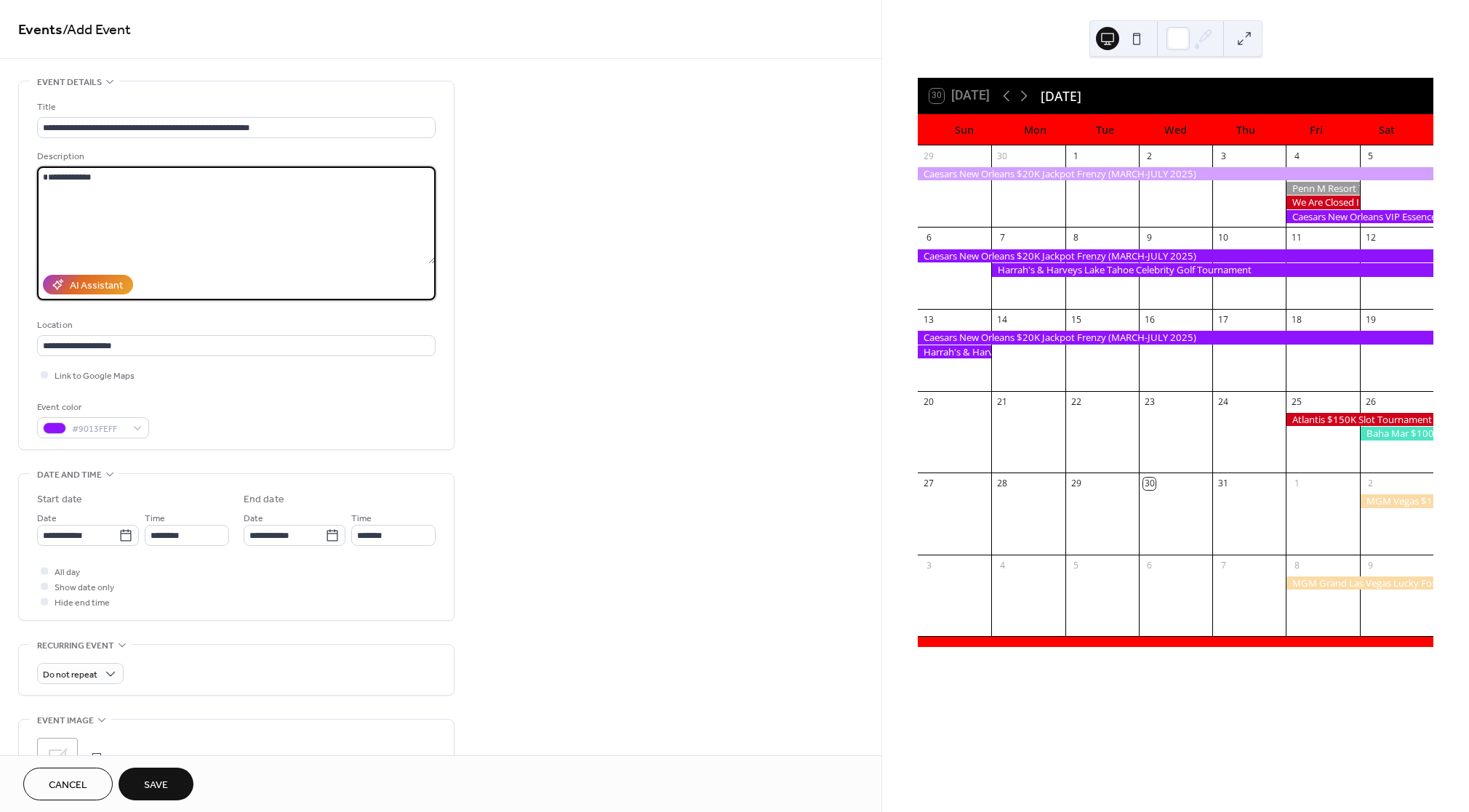 drag, startPoint x: 148, startPoint y: 228, endPoint x: 15, endPoint y: 156, distance: 151.23822 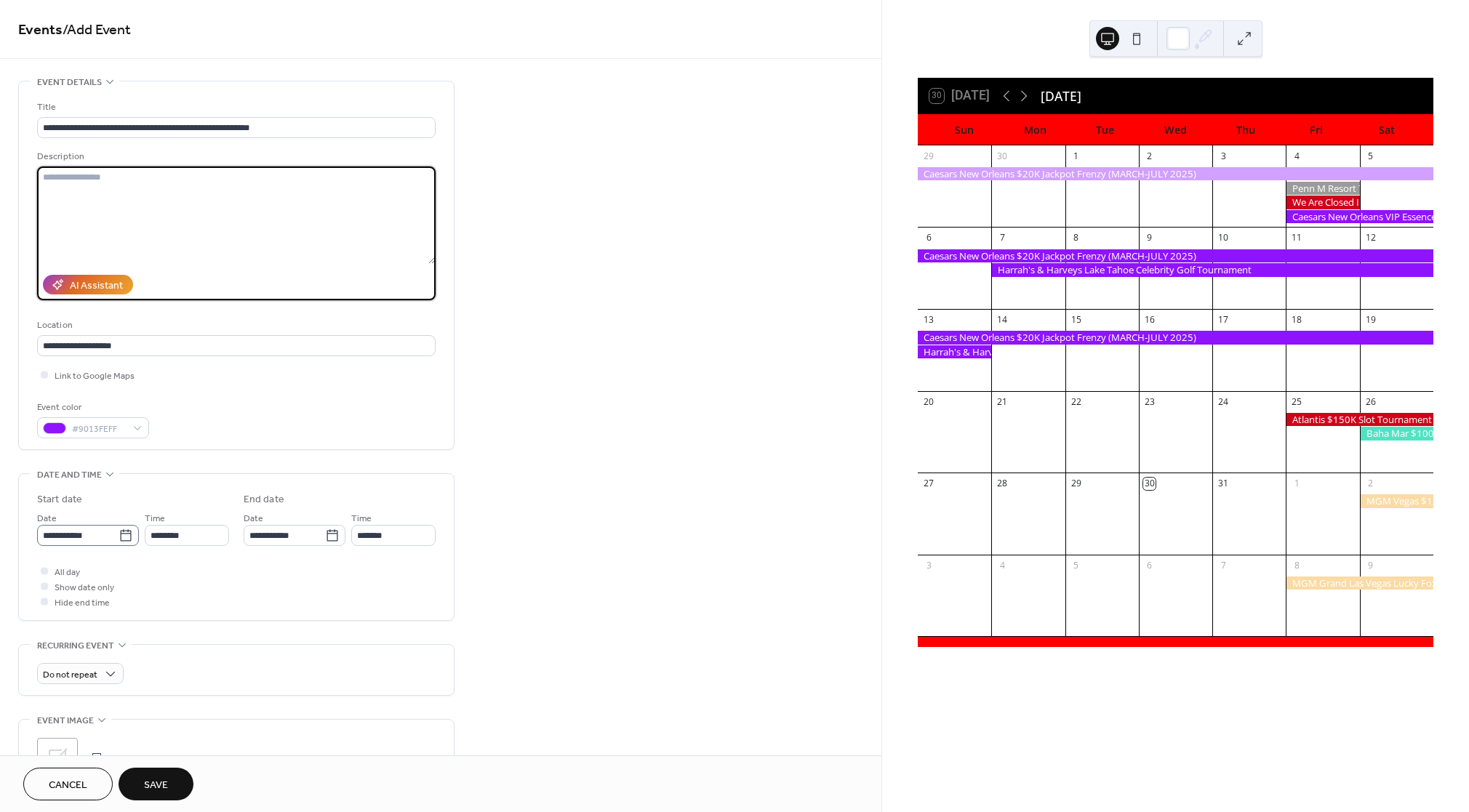 type 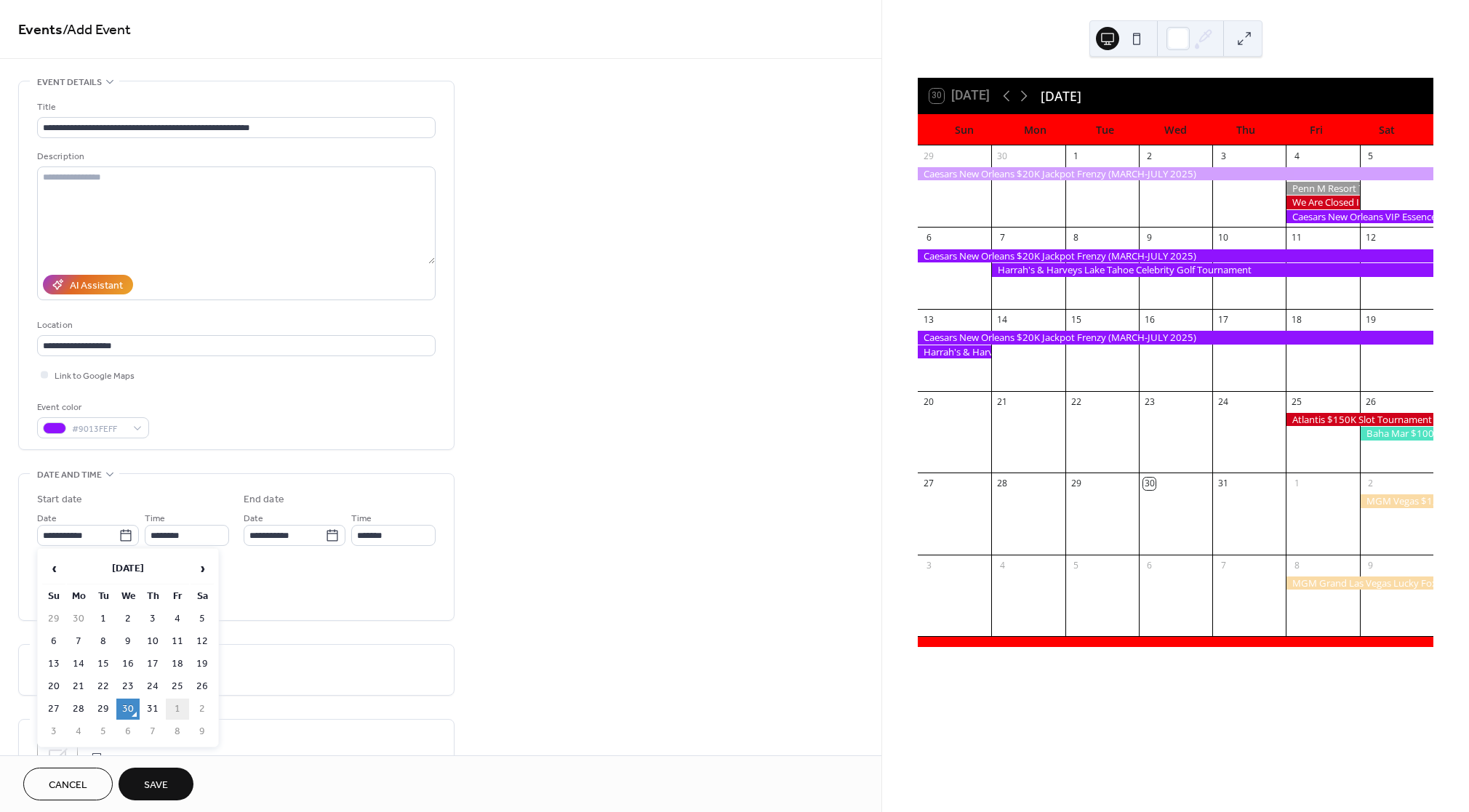 click on "1" at bounding box center [177, 709] 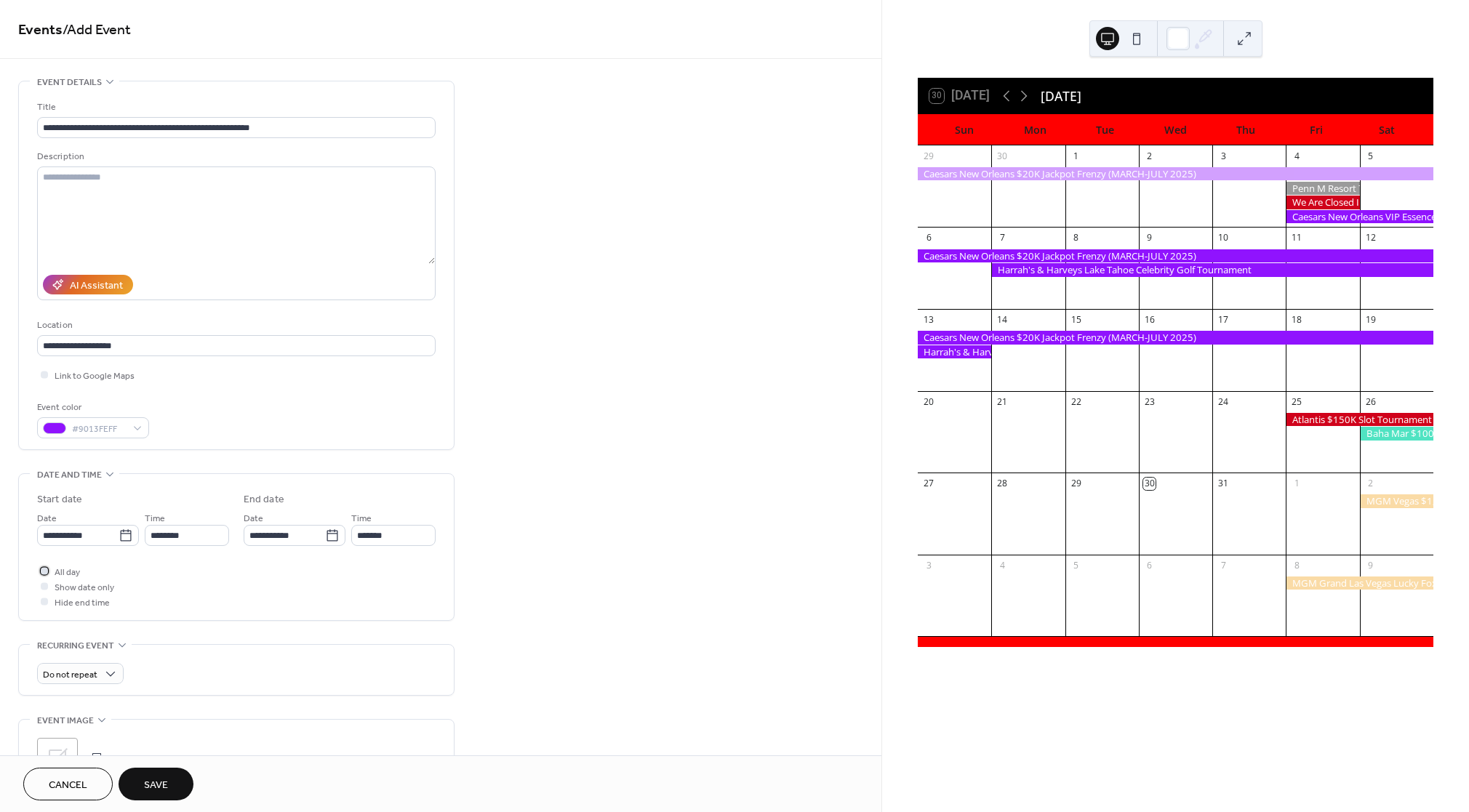 click at bounding box center (44, 571) 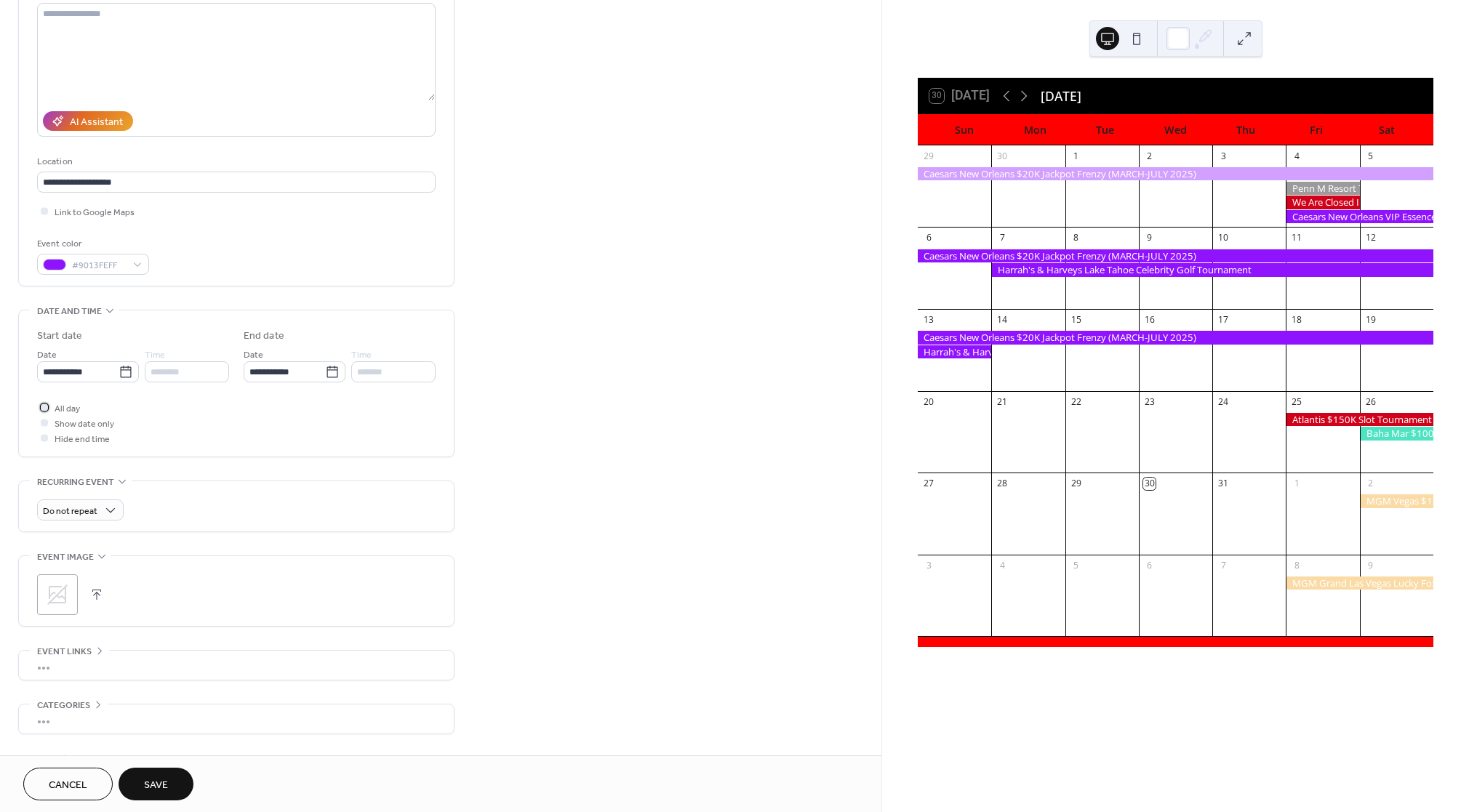 scroll, scrollTop: 182, scrollLeft: 0, axis: vertical 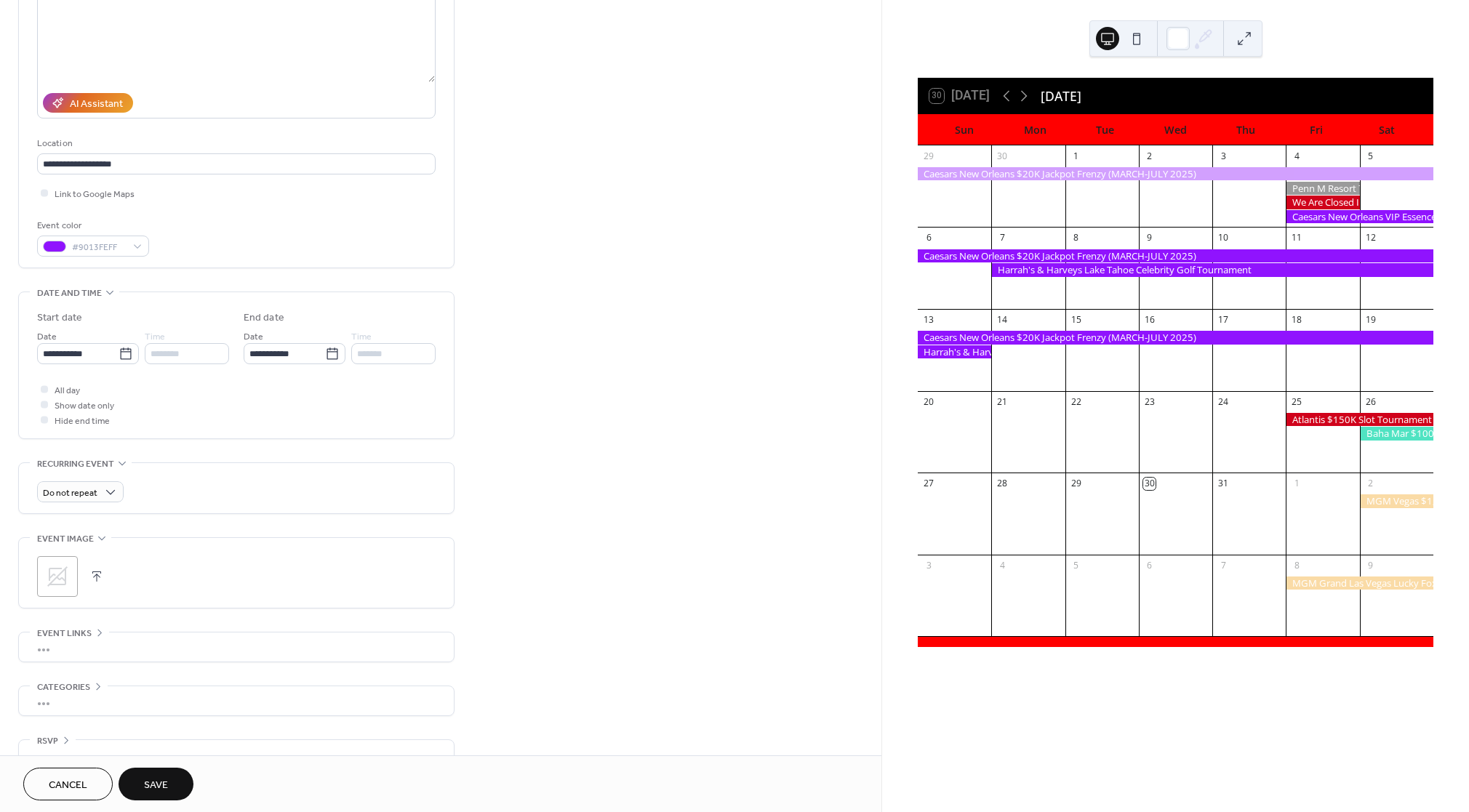 click on "Save" at bounding box center (156, 785) 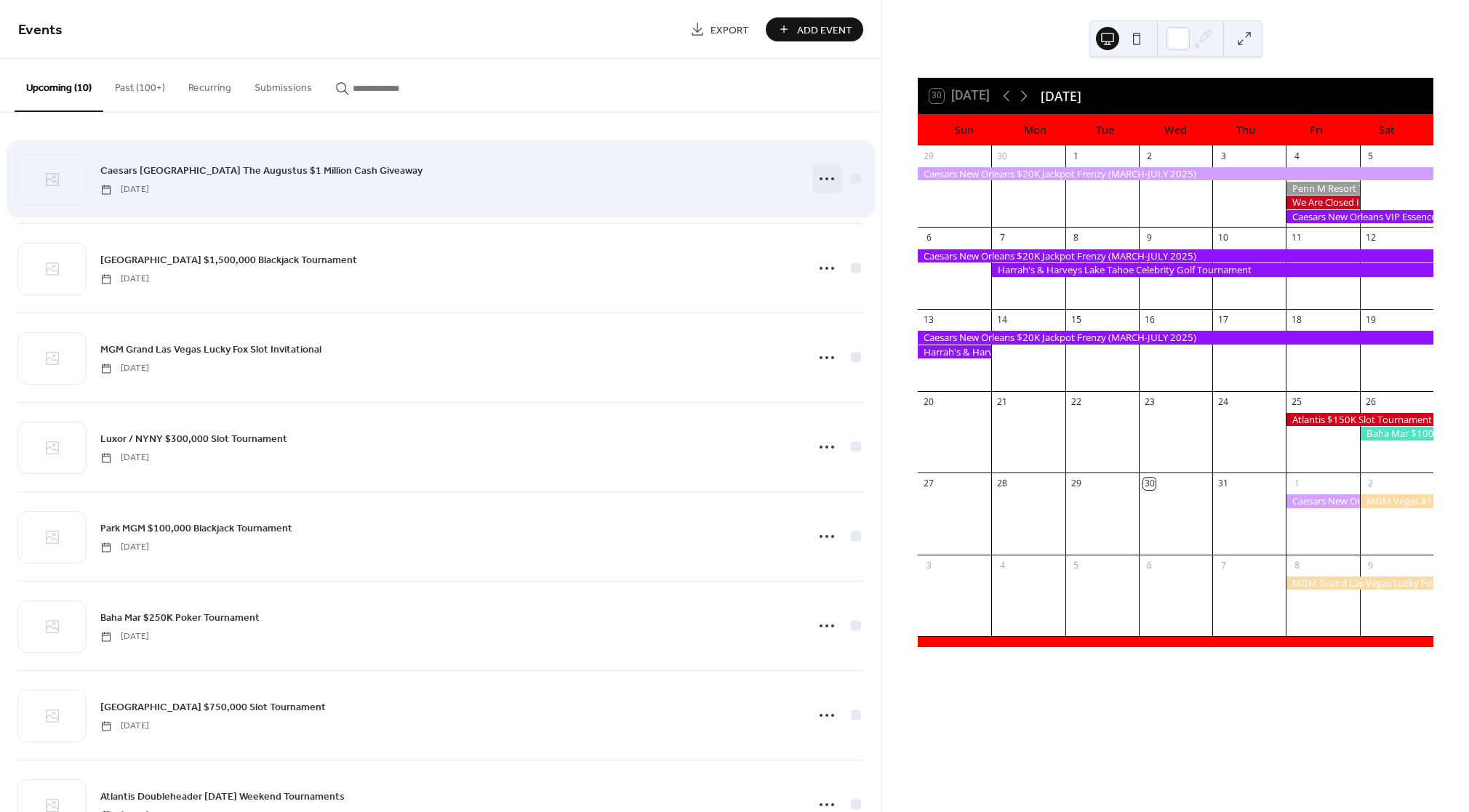 click 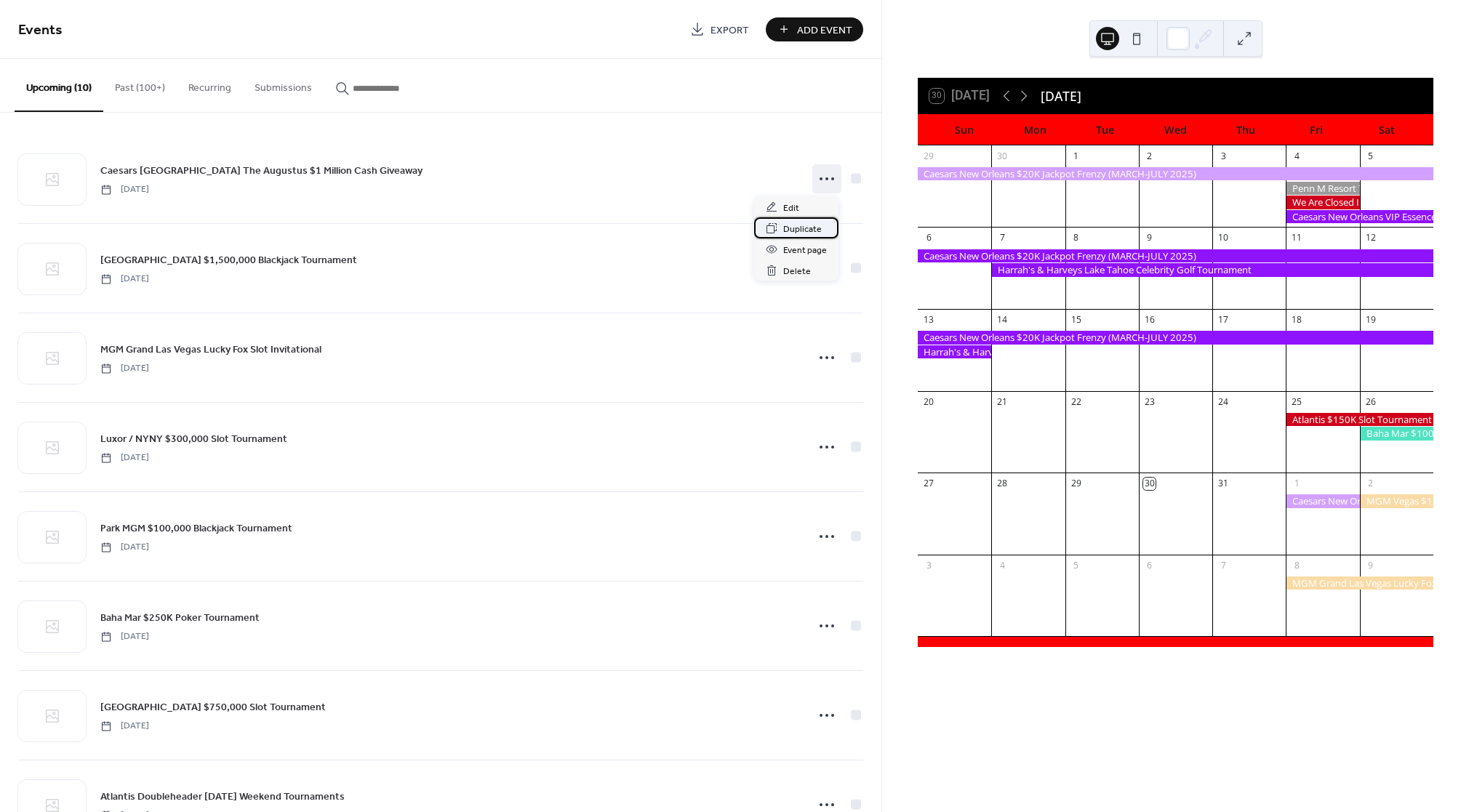 click on "Duplicate" at bounding box center (802, 229) 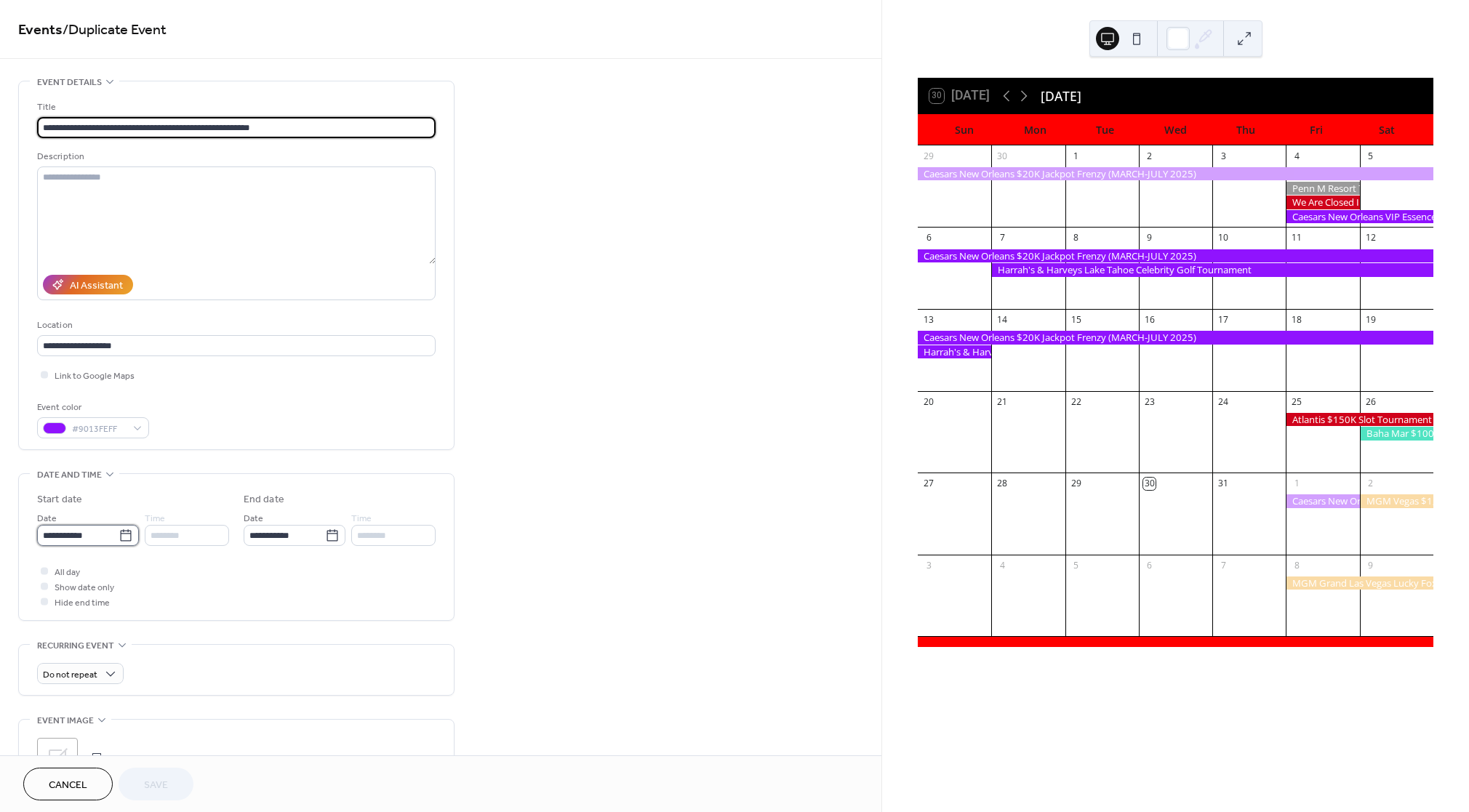 click on "**********" at bounding box center (78, 535) 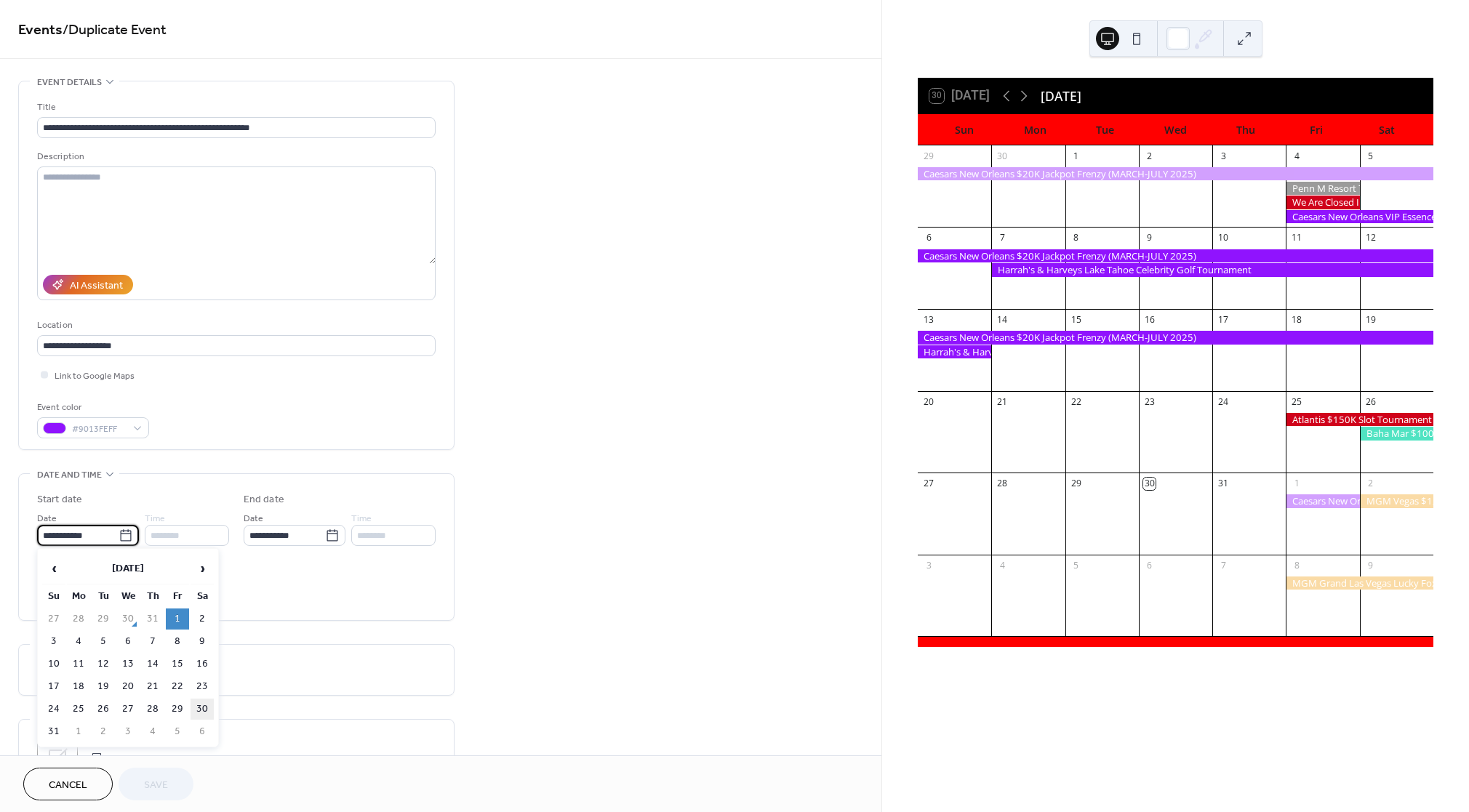 click on "30" at bounding box center (202, 709) 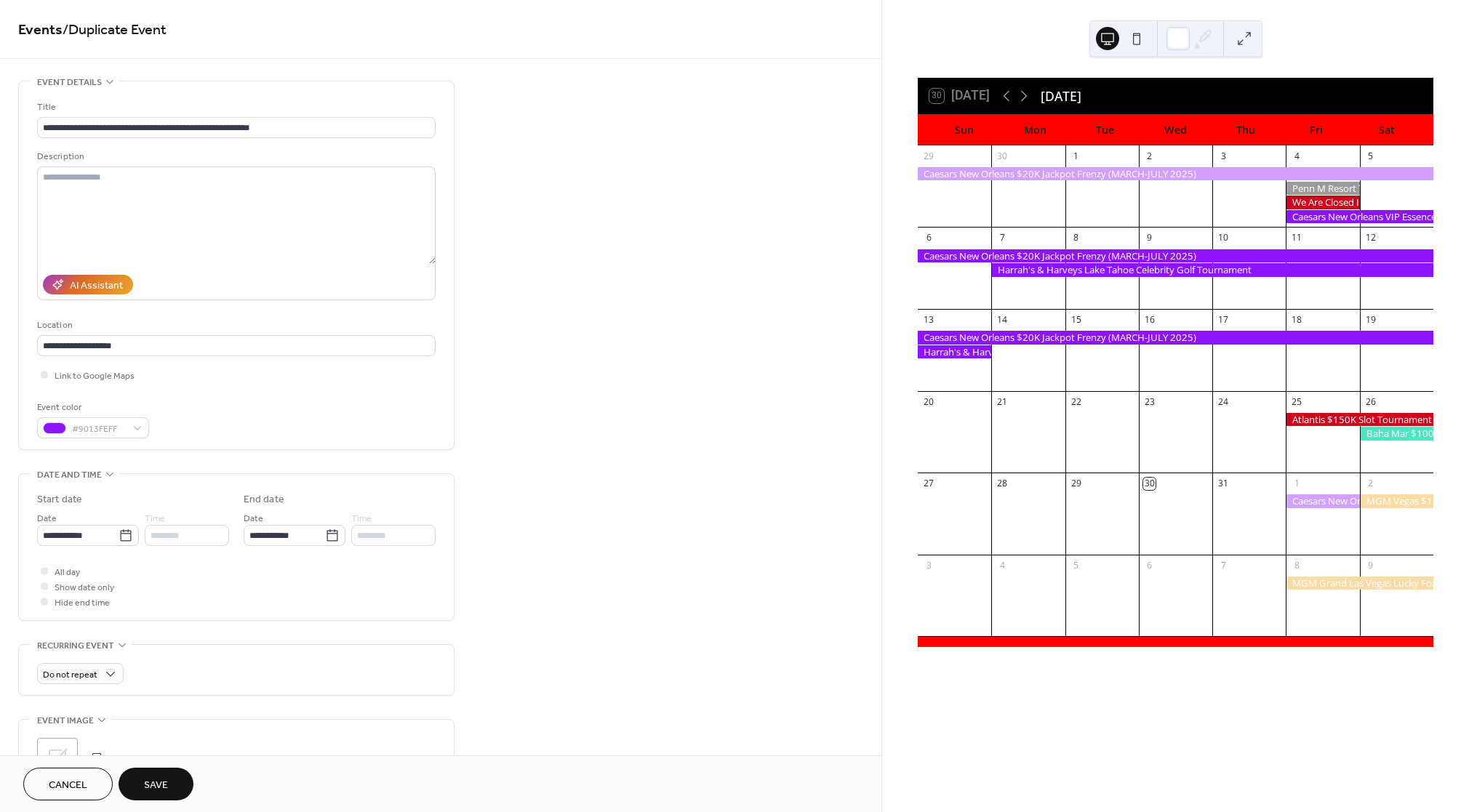 click on "Save" at bounding box center [156, 784] 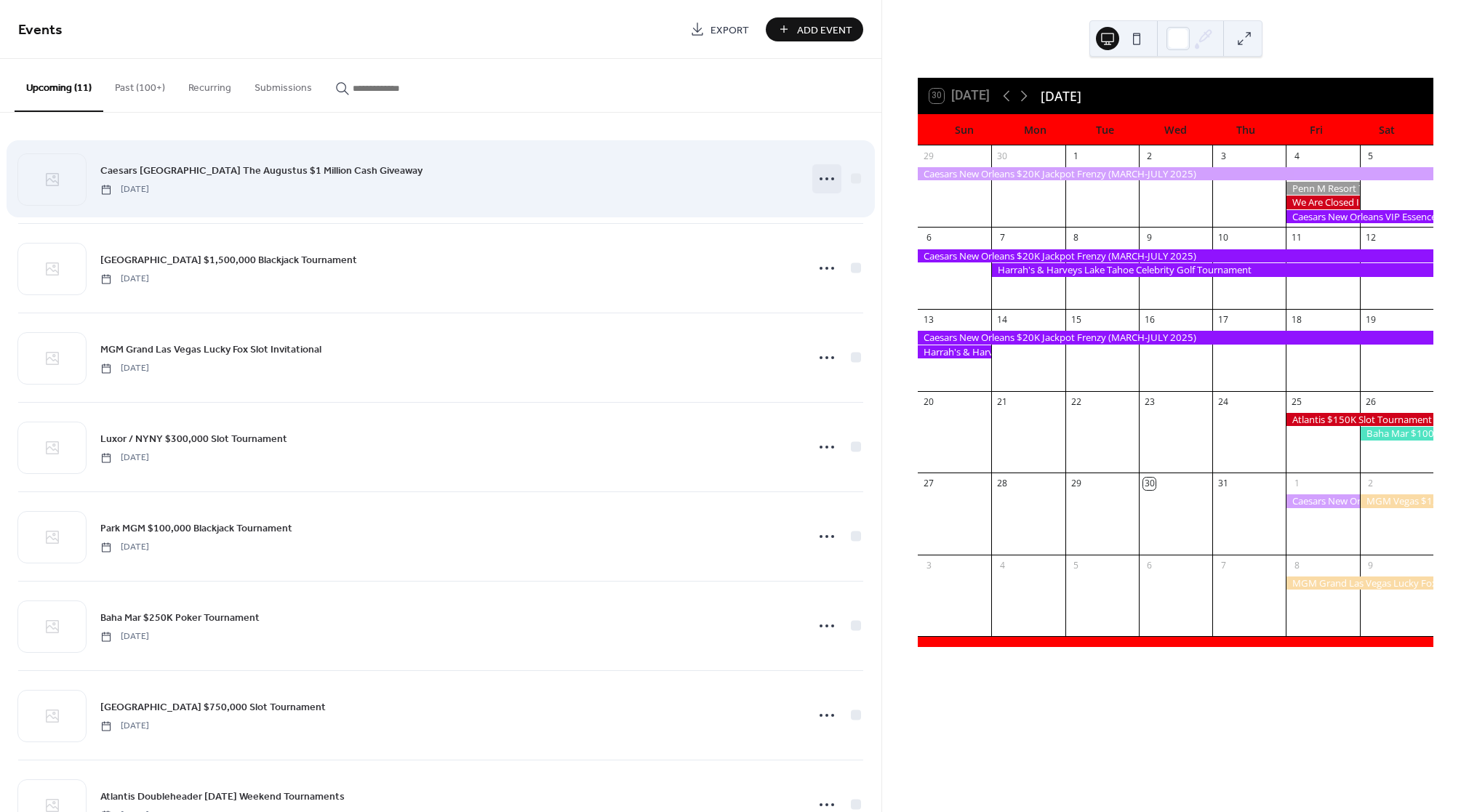 click 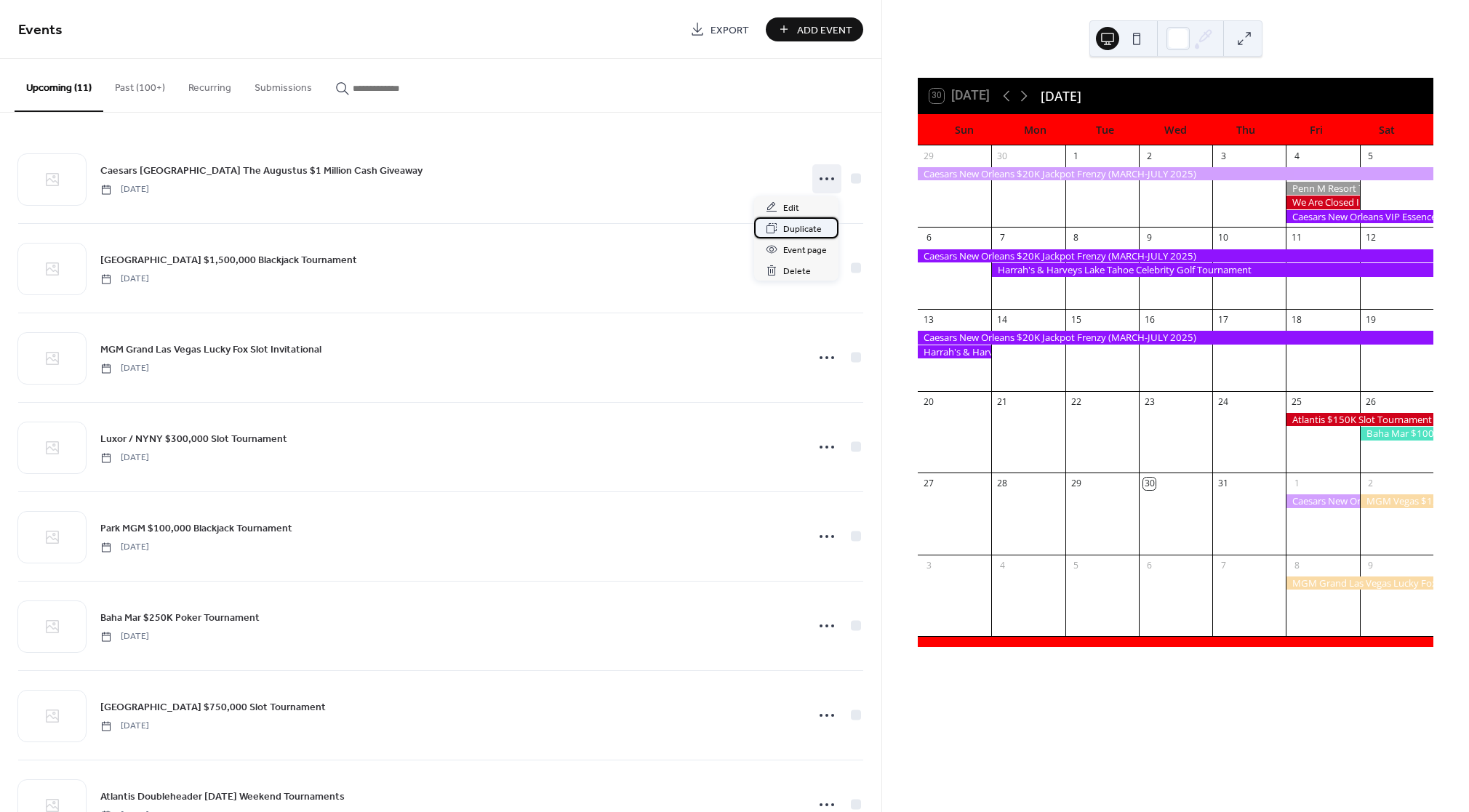 click on "Duplicate" at bounding box center (802, 229) 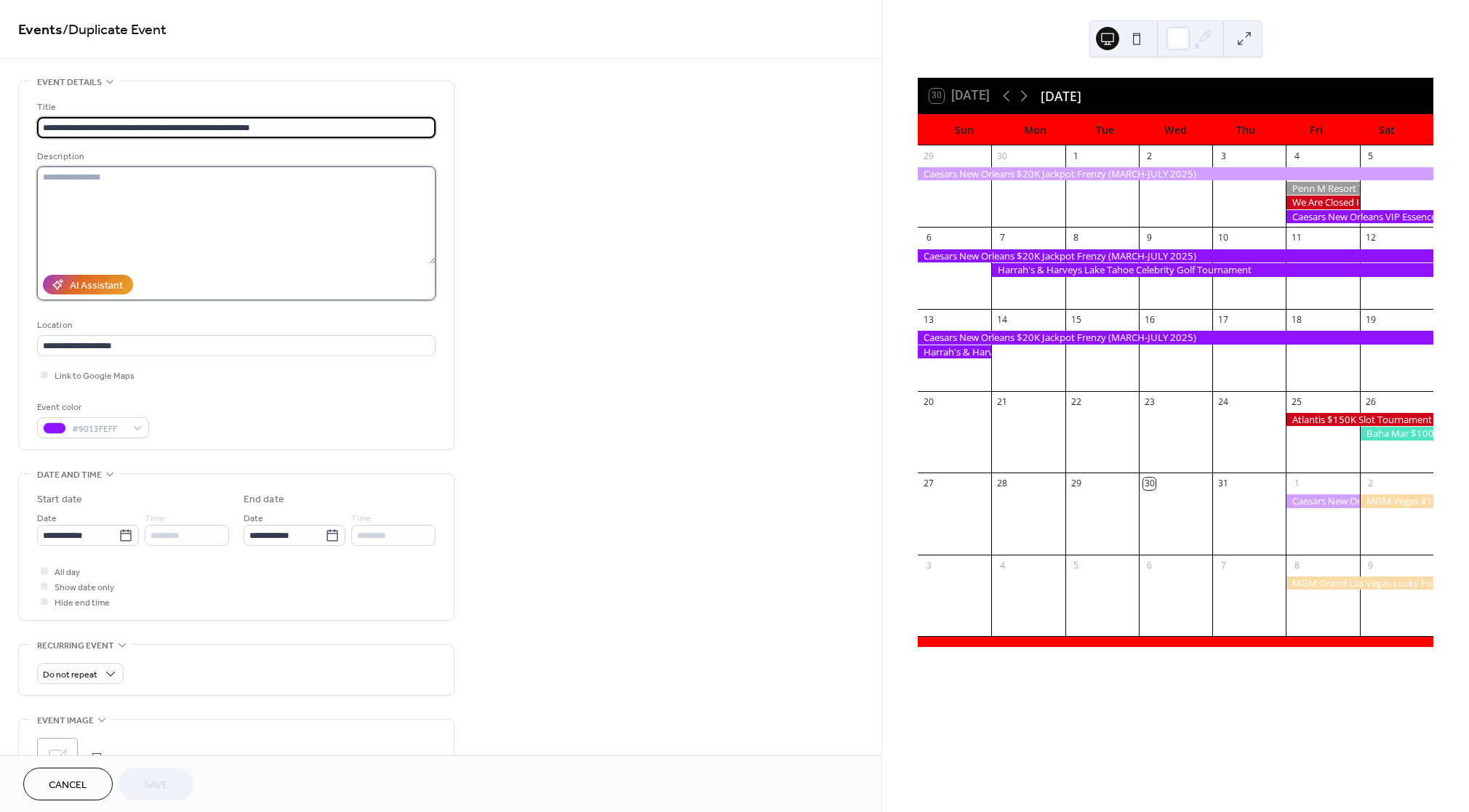 click at bounding box center [236, 215] 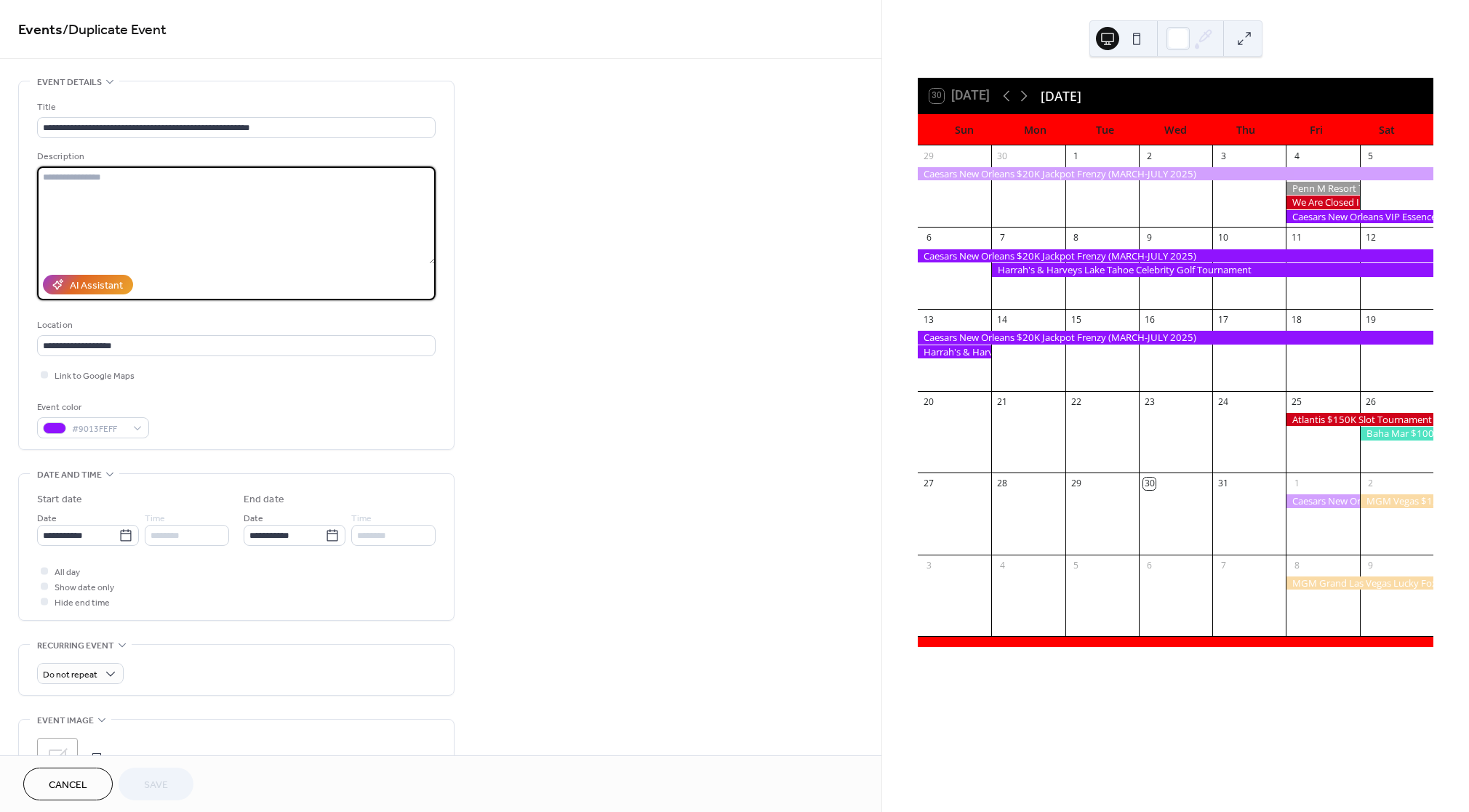 paste on "**********" 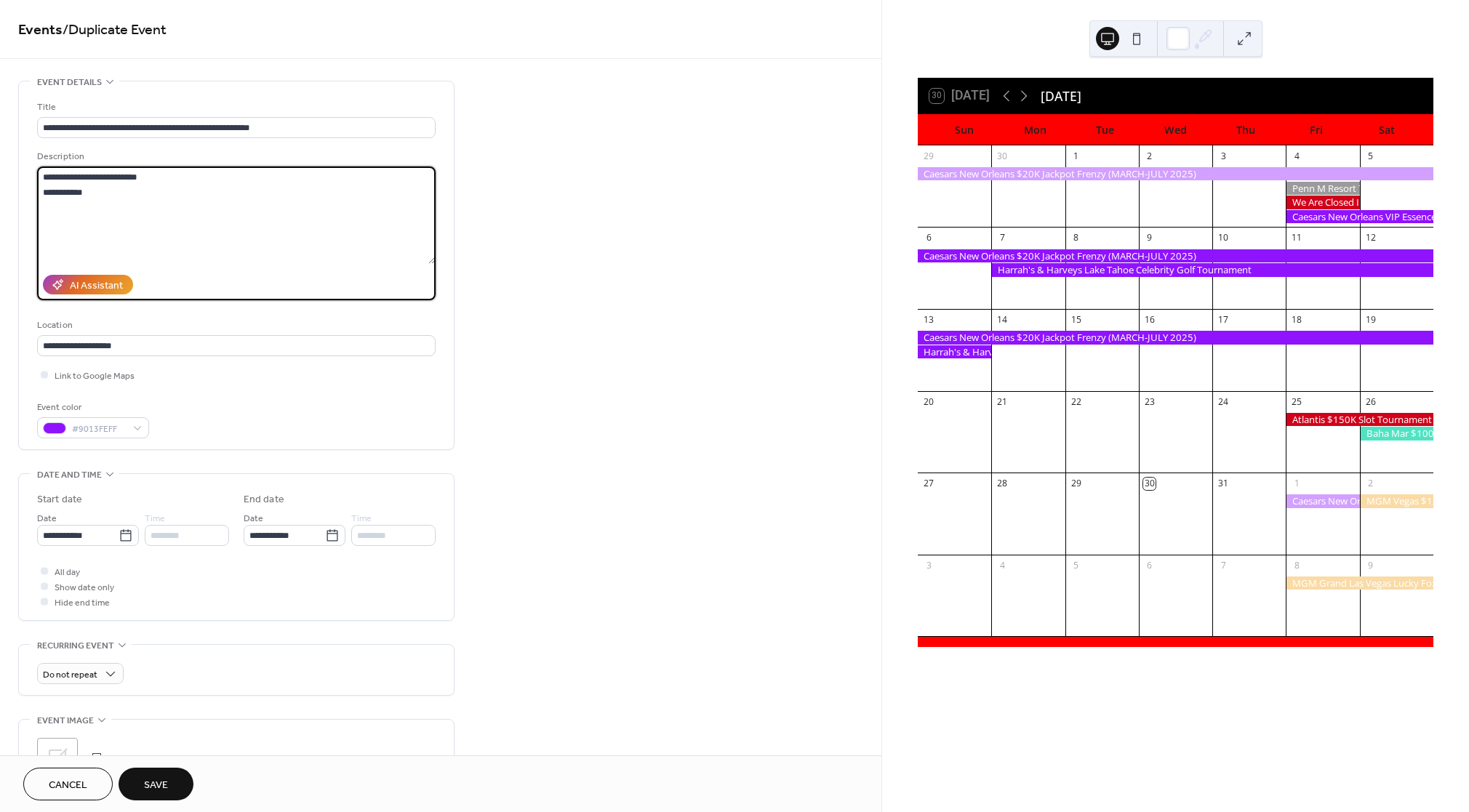drag, startPoint x: 167, startPoint y: 172, endPoint x: -81, endPoint y: 169, distance: 248.01814 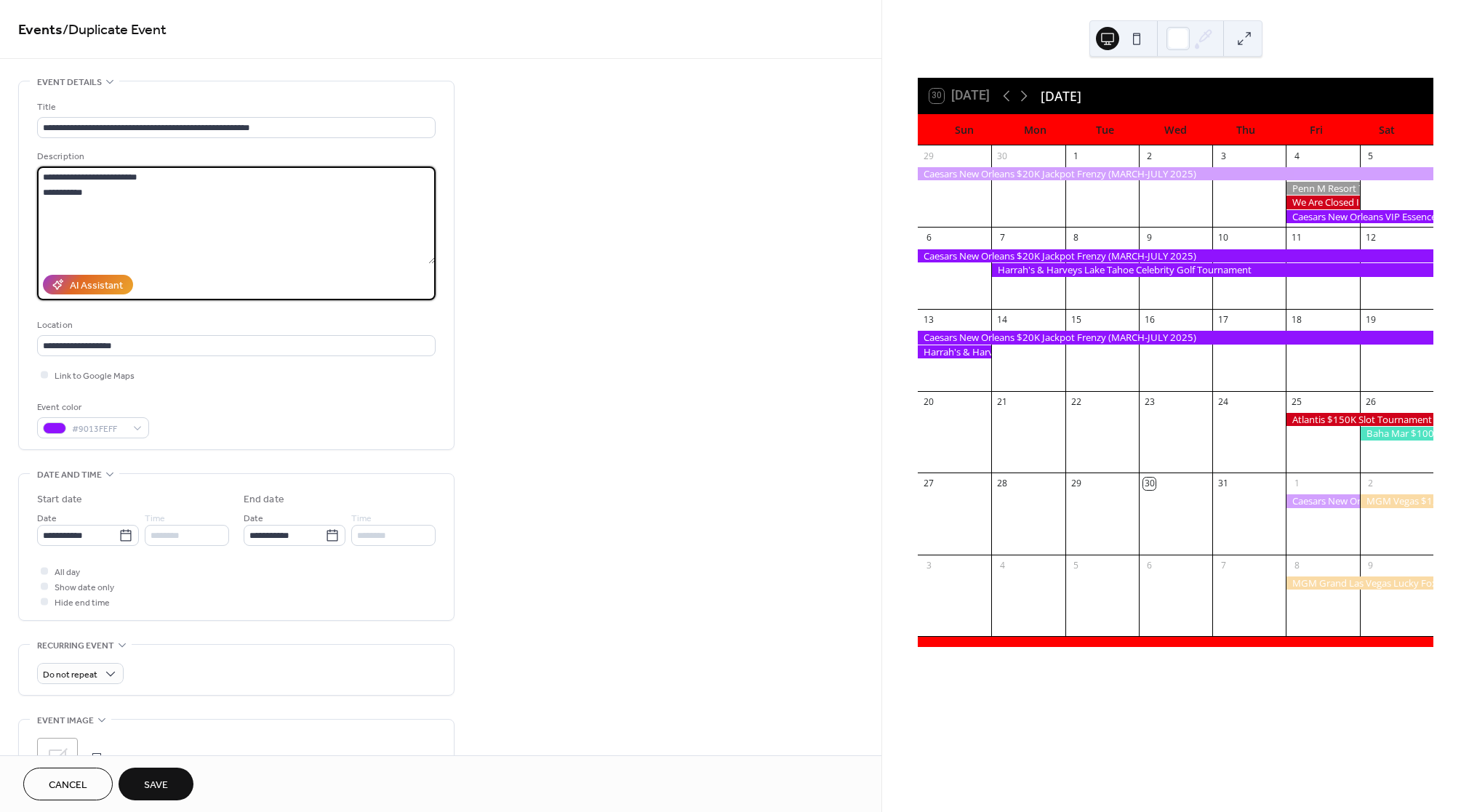 click on "**********" at bounding box center (734, 406) 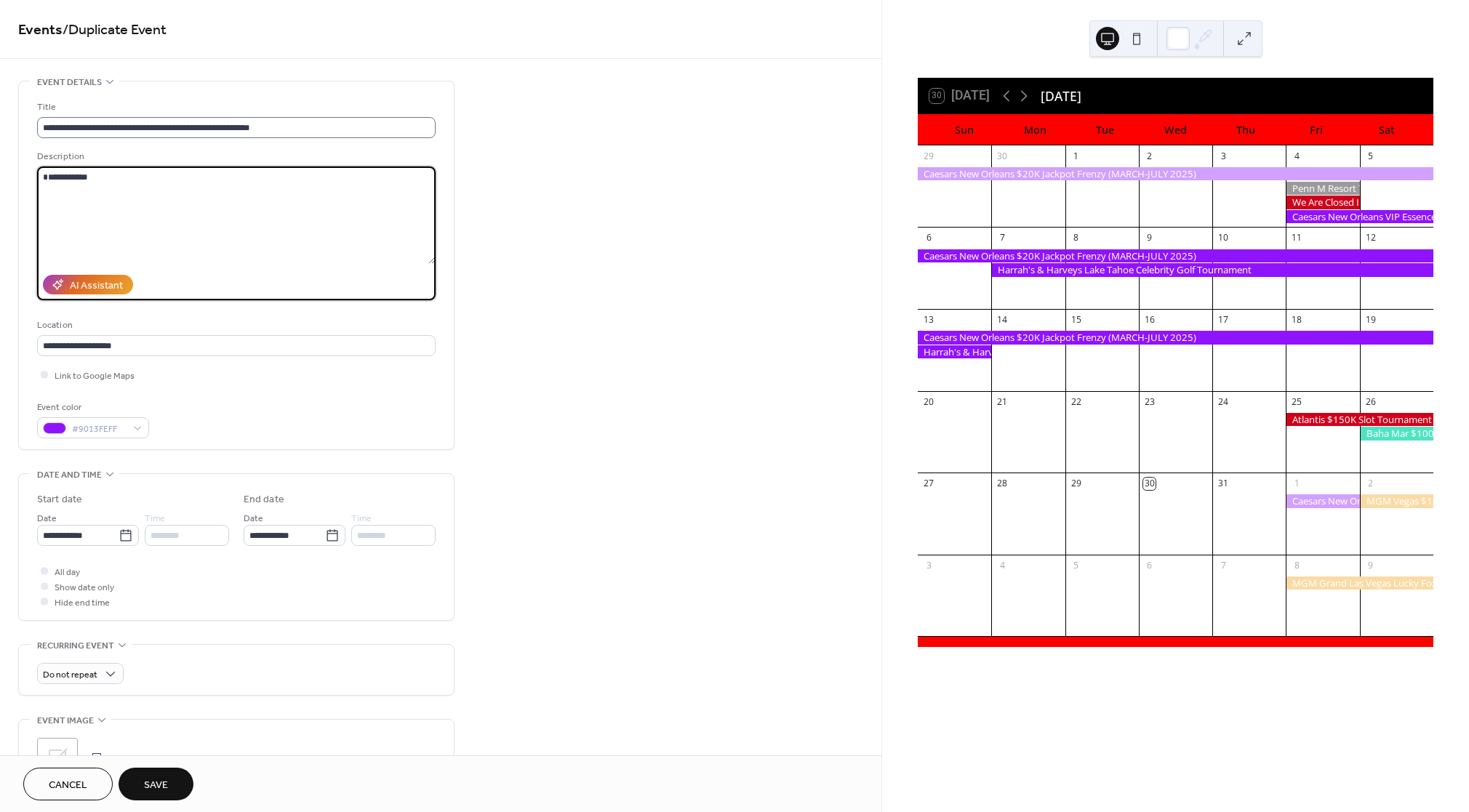 type on "**********" 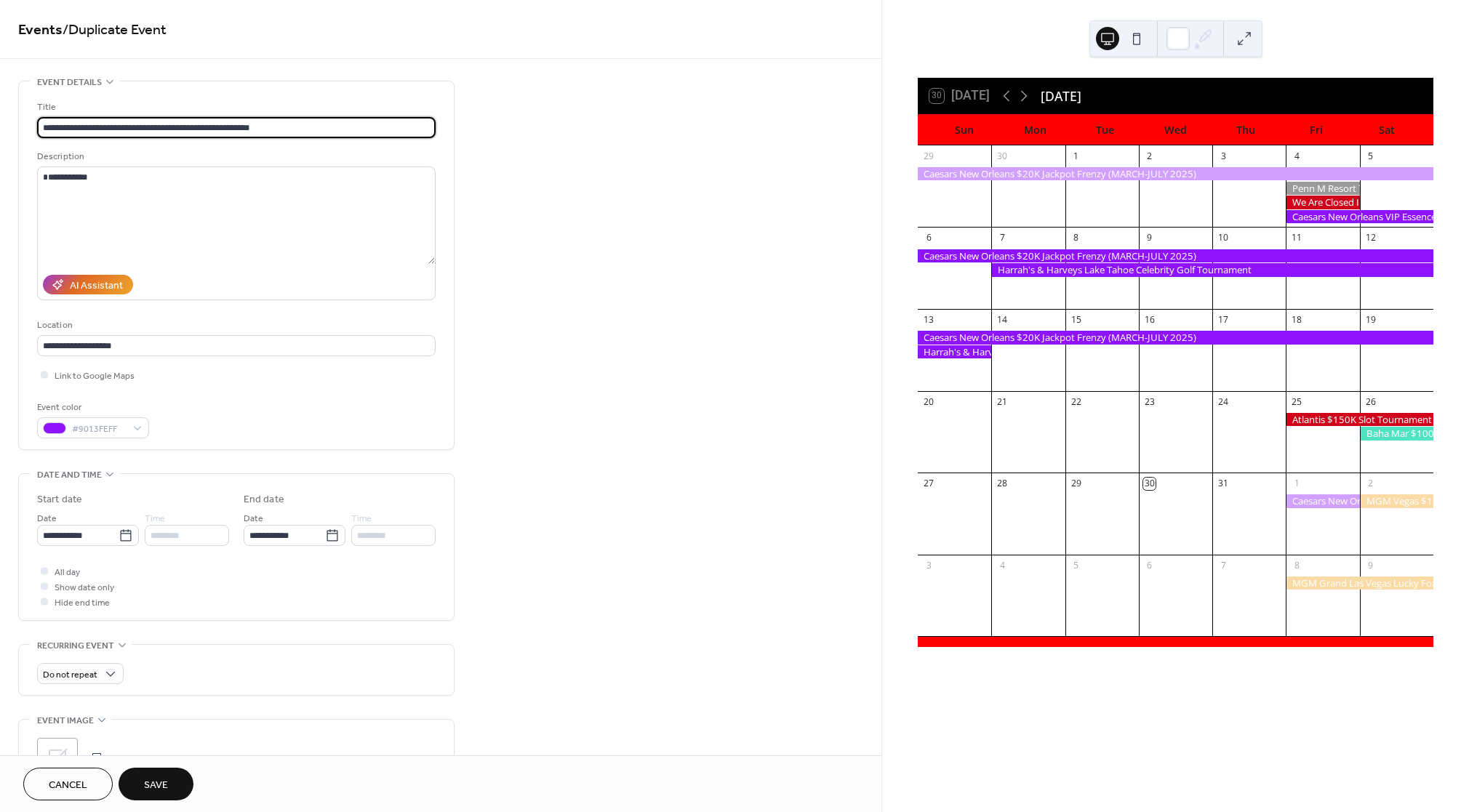drag, startPoint x: 306, startPoint y: 128, endPoint x: 127, endPoint y: 128, distance: 179 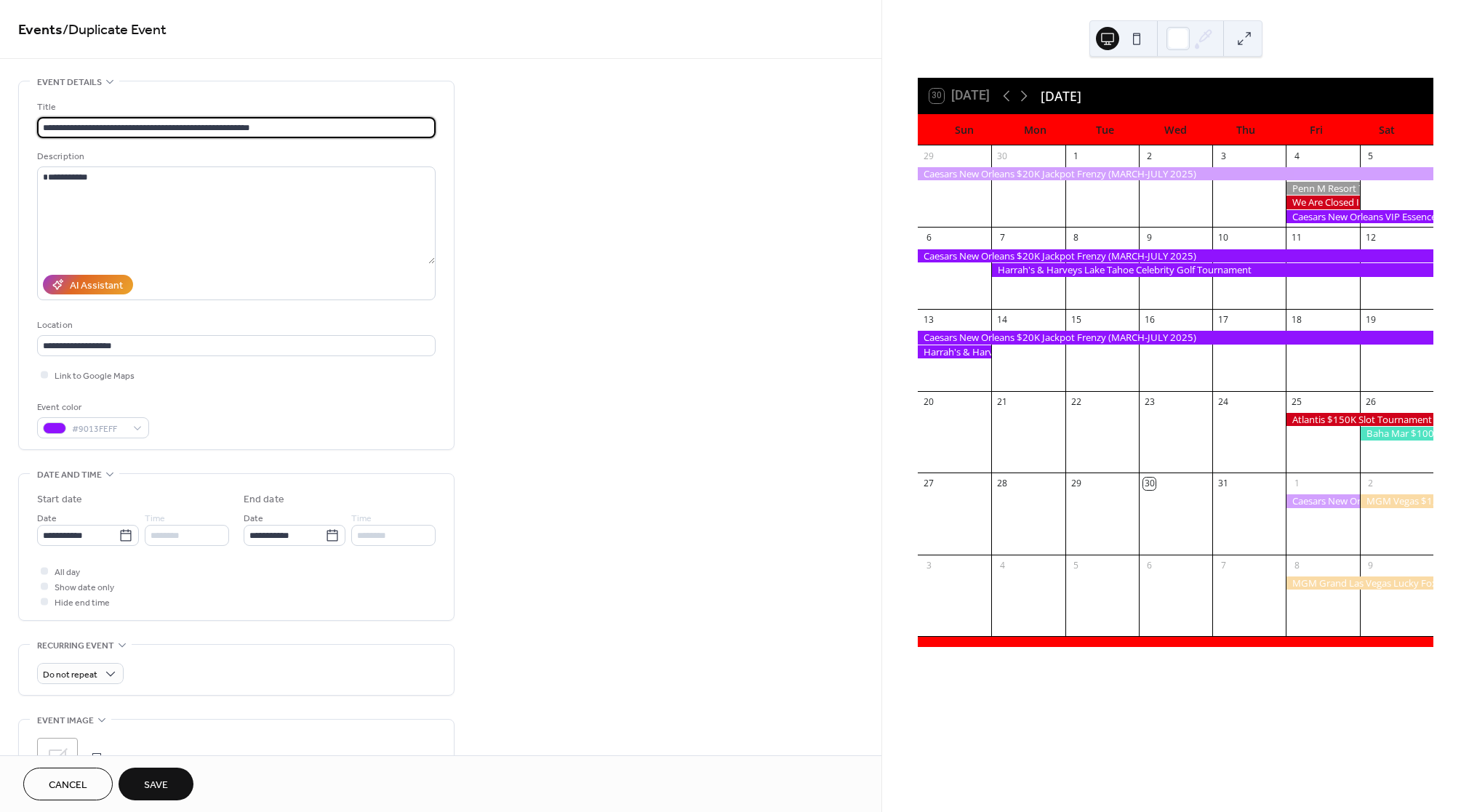 click on "**********" at bounding box center [236, 127] 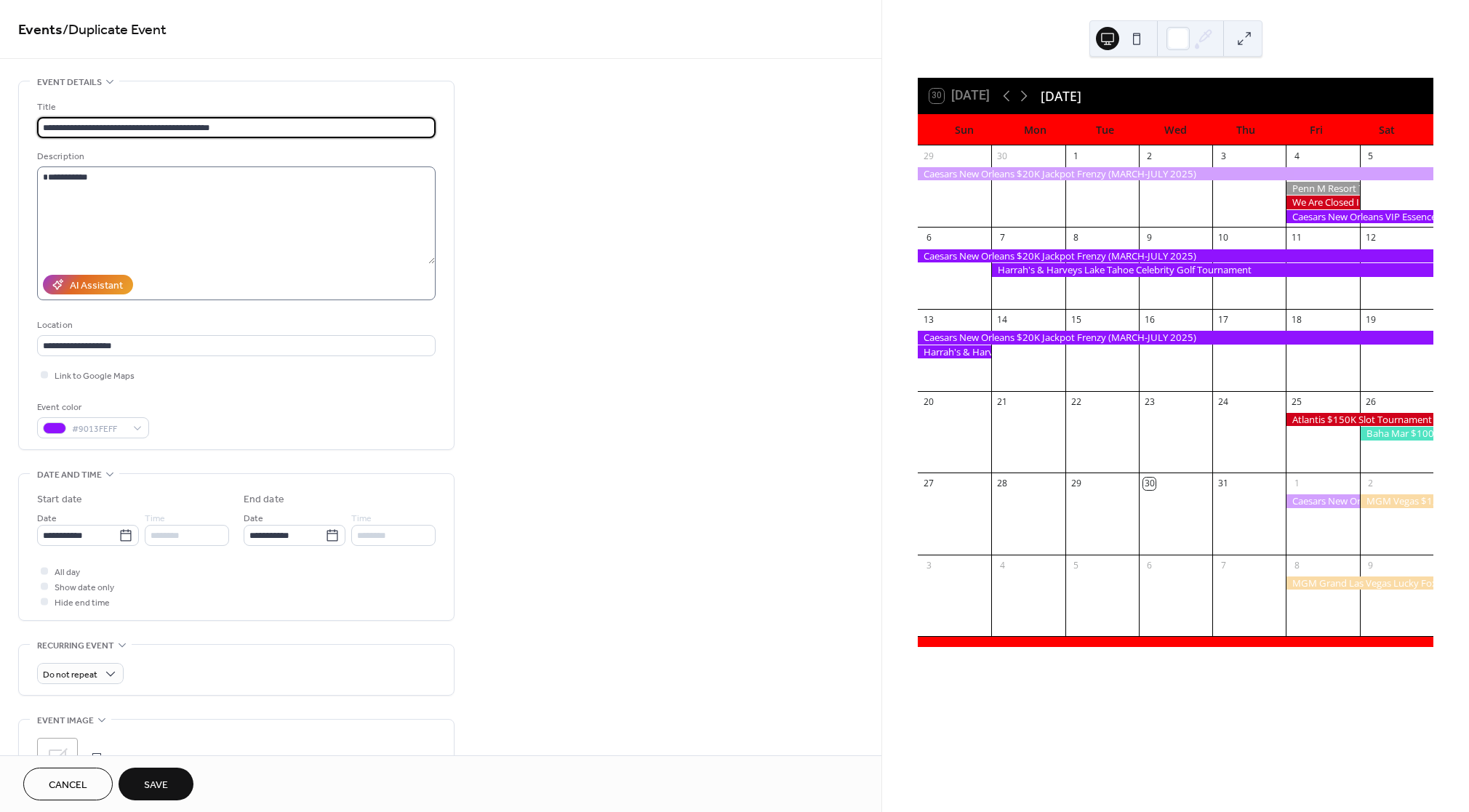 type on "**********" 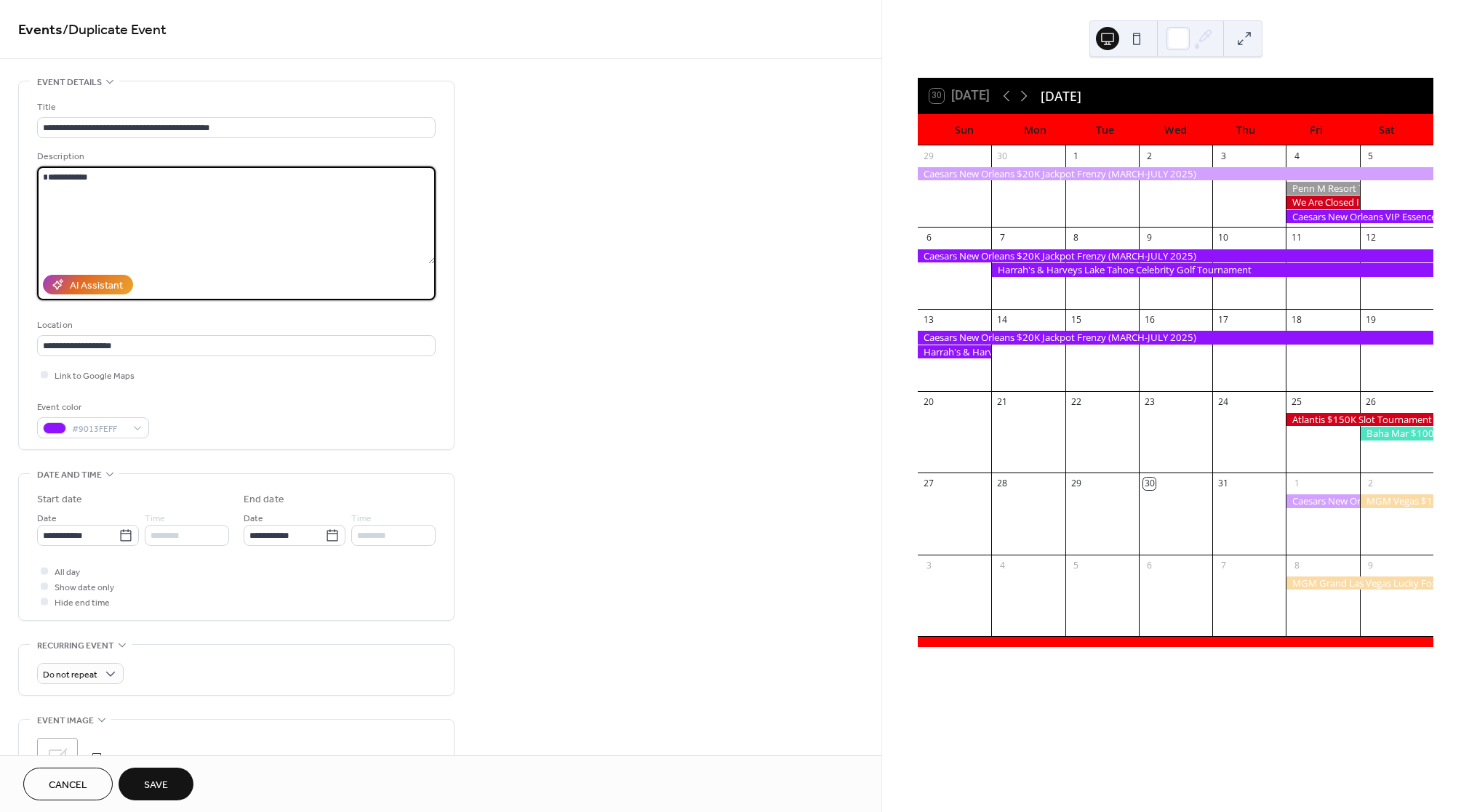 drag, startPoint x: 112, startPoint y: 215, endPoint x: -76, endPoint y: 103, distance: 218.8333 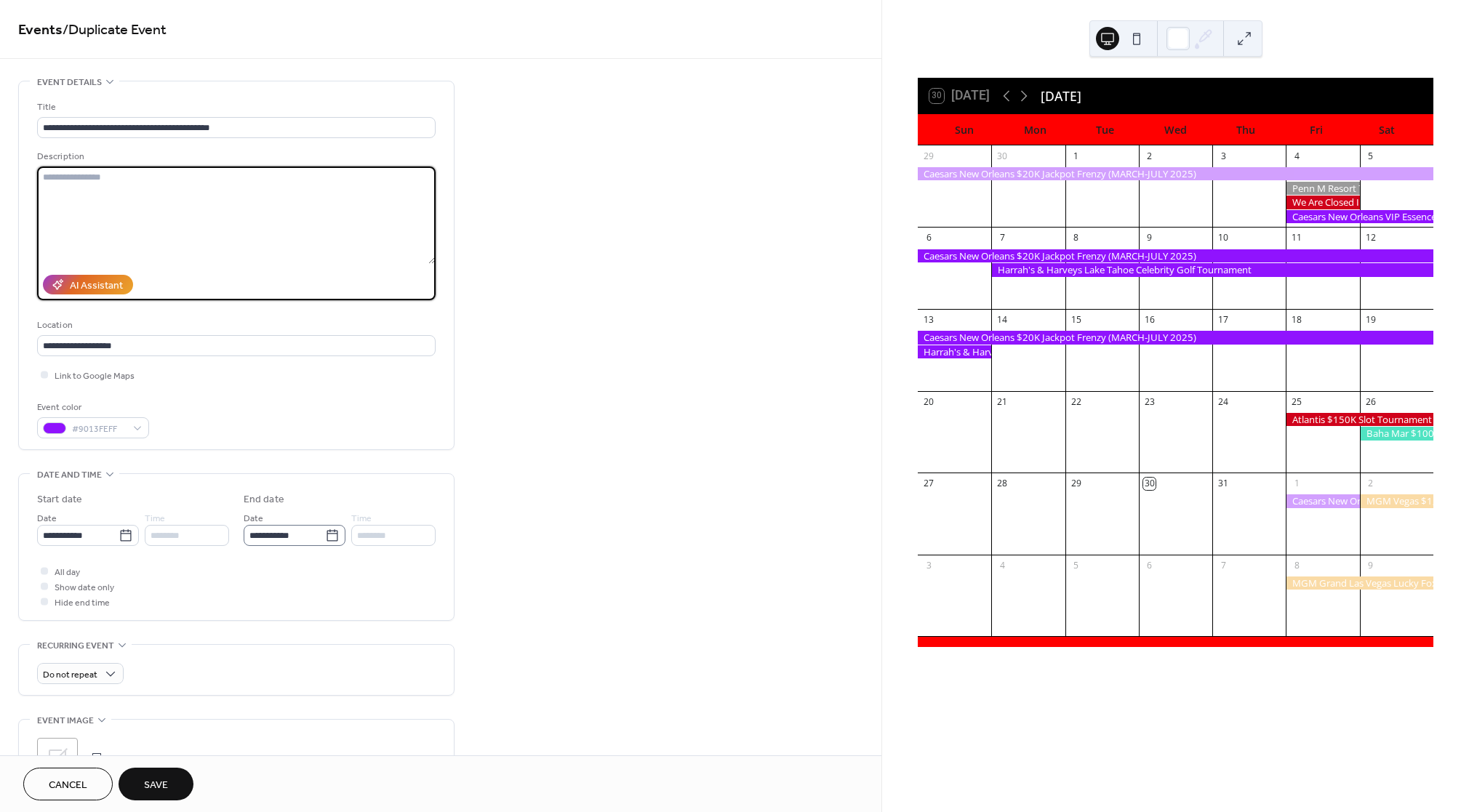 type 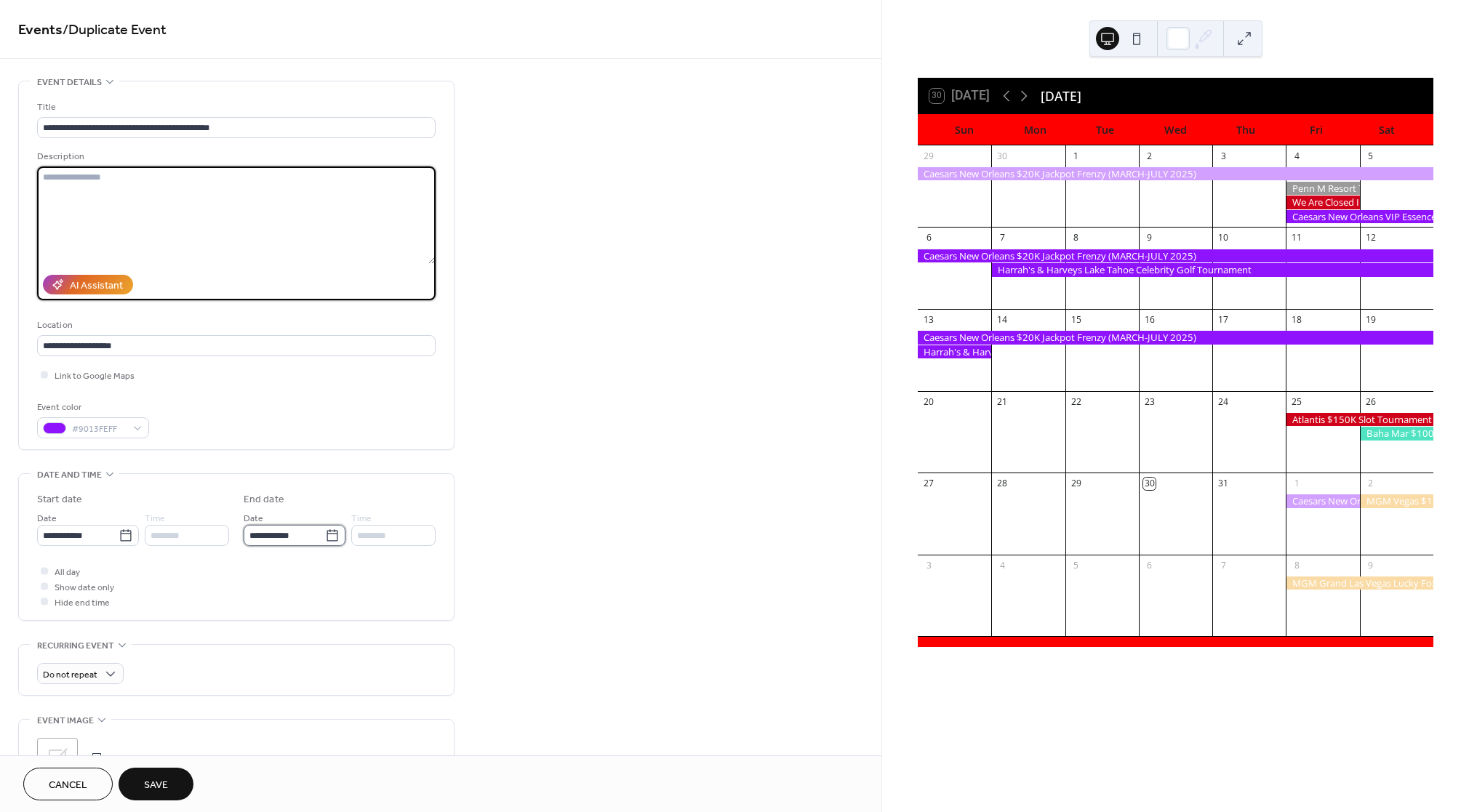 click on "**********" at bounding box center [284, 535] 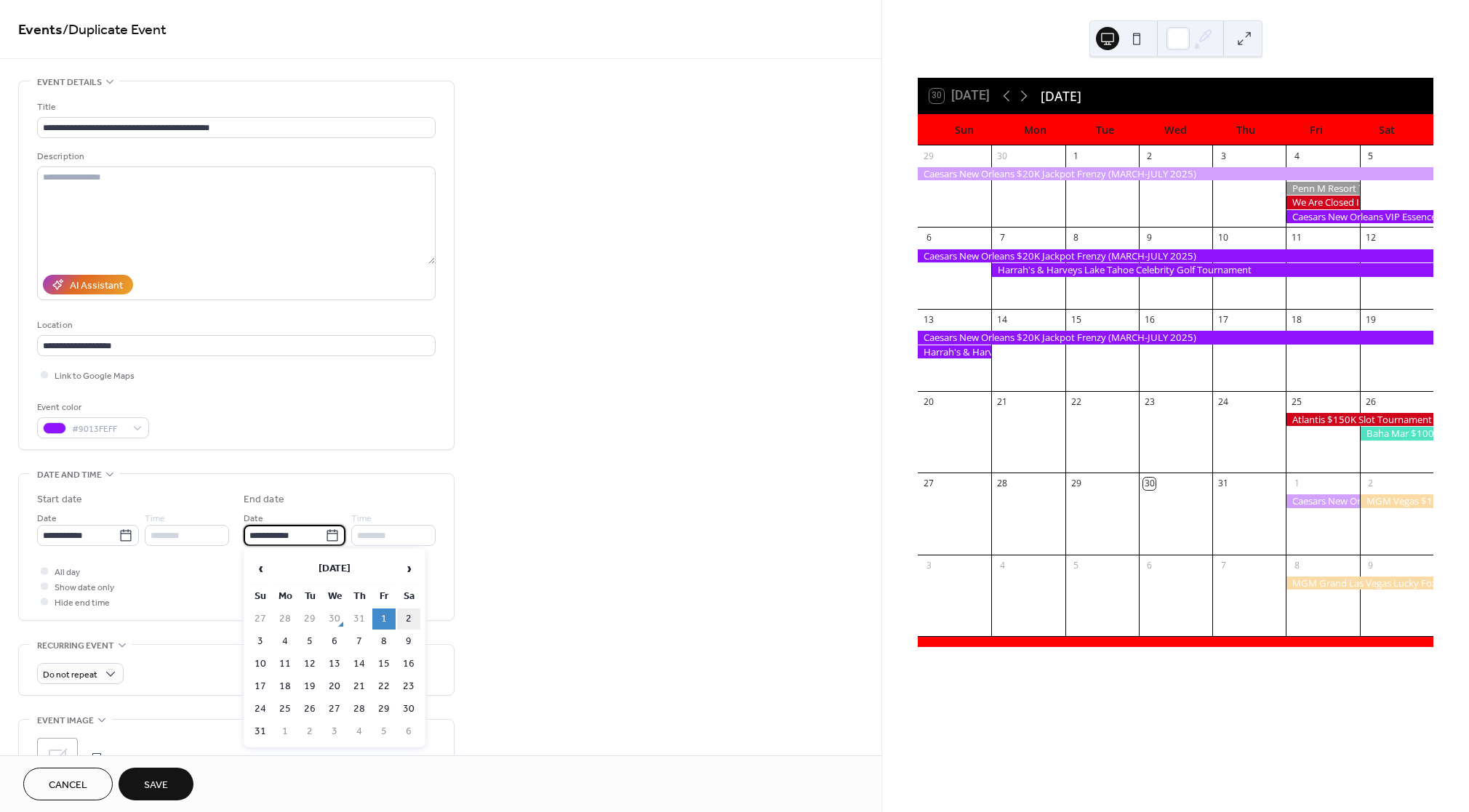 click on "2" at bounding box center [409, 619] 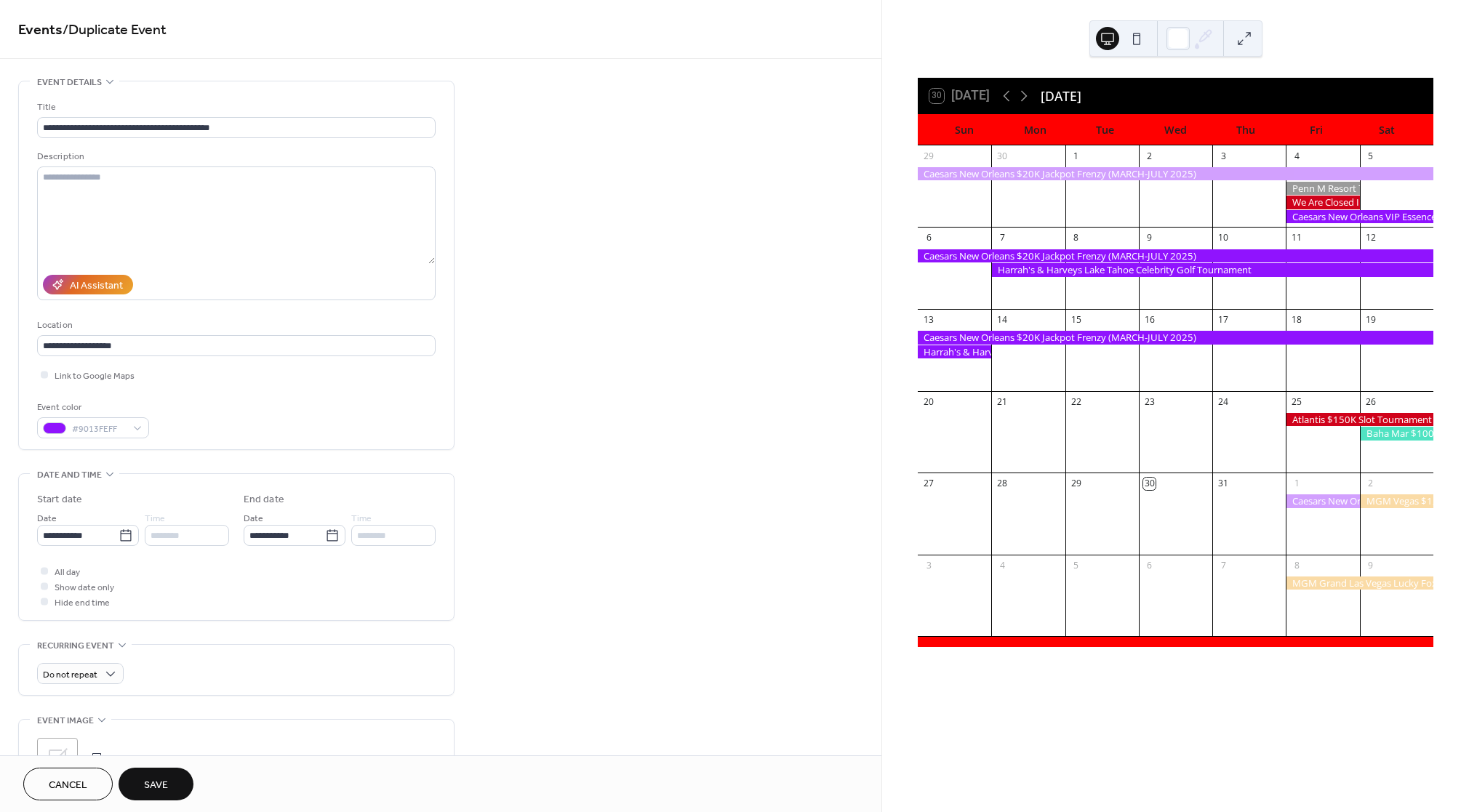click on "Save" at bounding box center (156, 785) 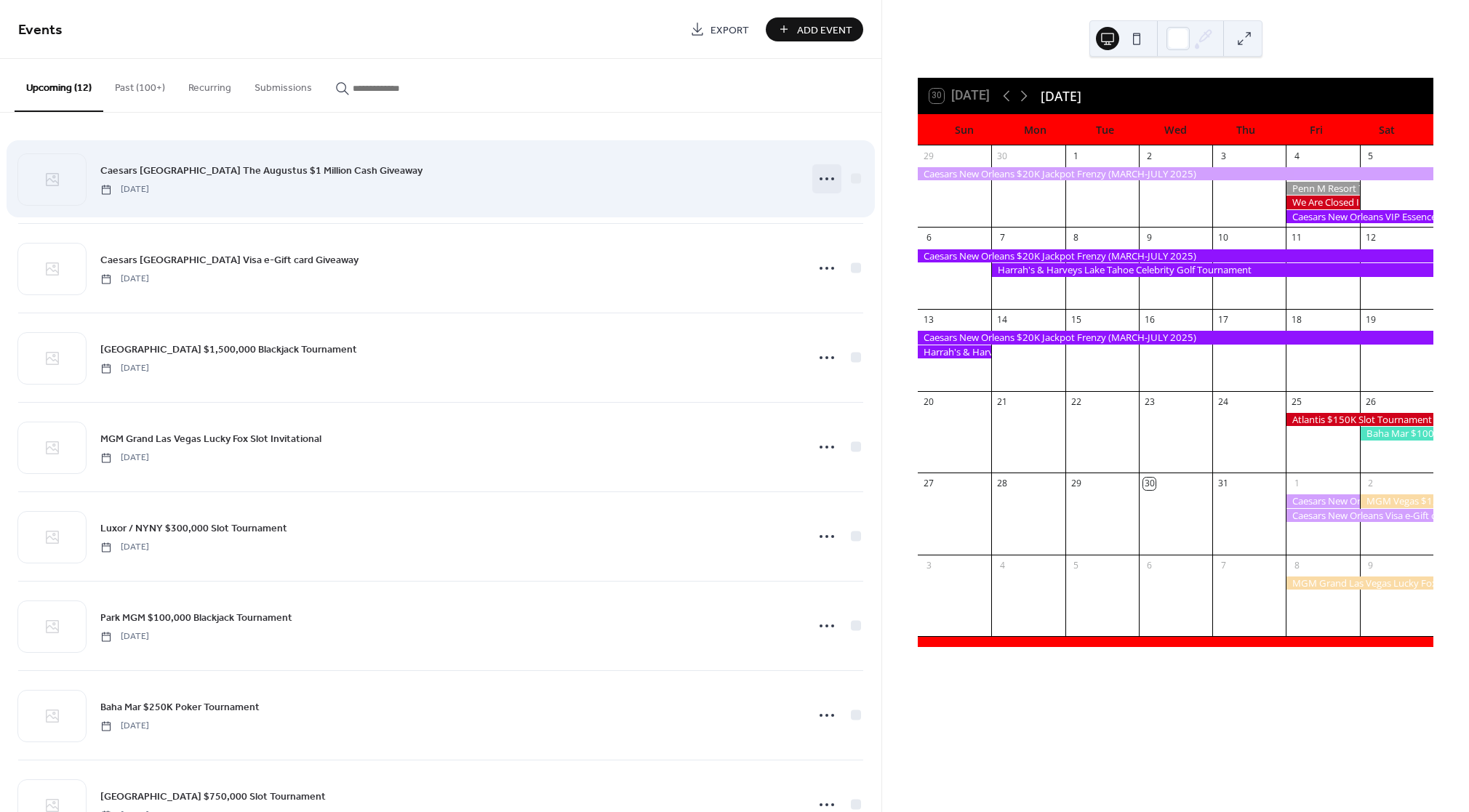 click 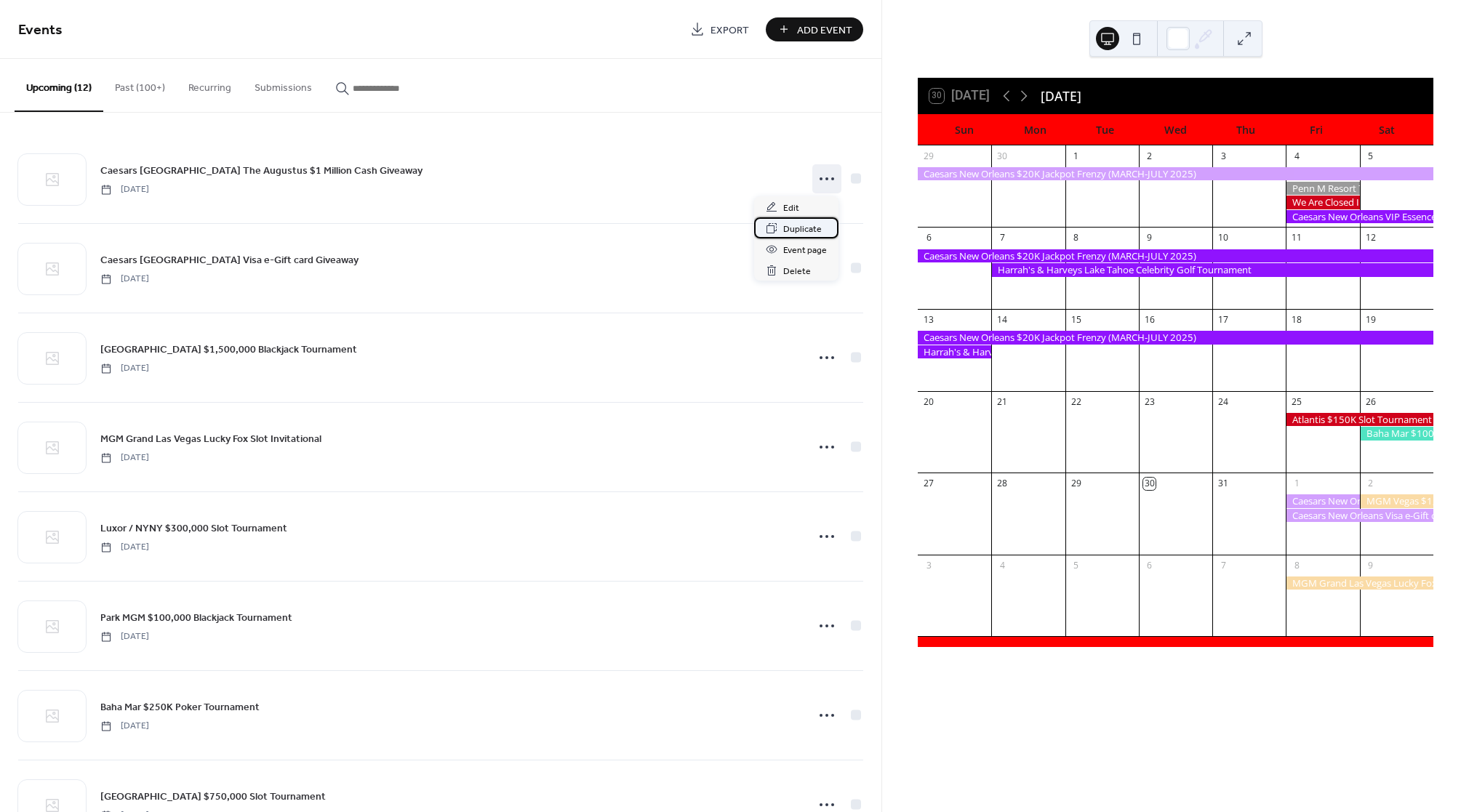 click on "Duplicate" at bounding box center [802, 229] 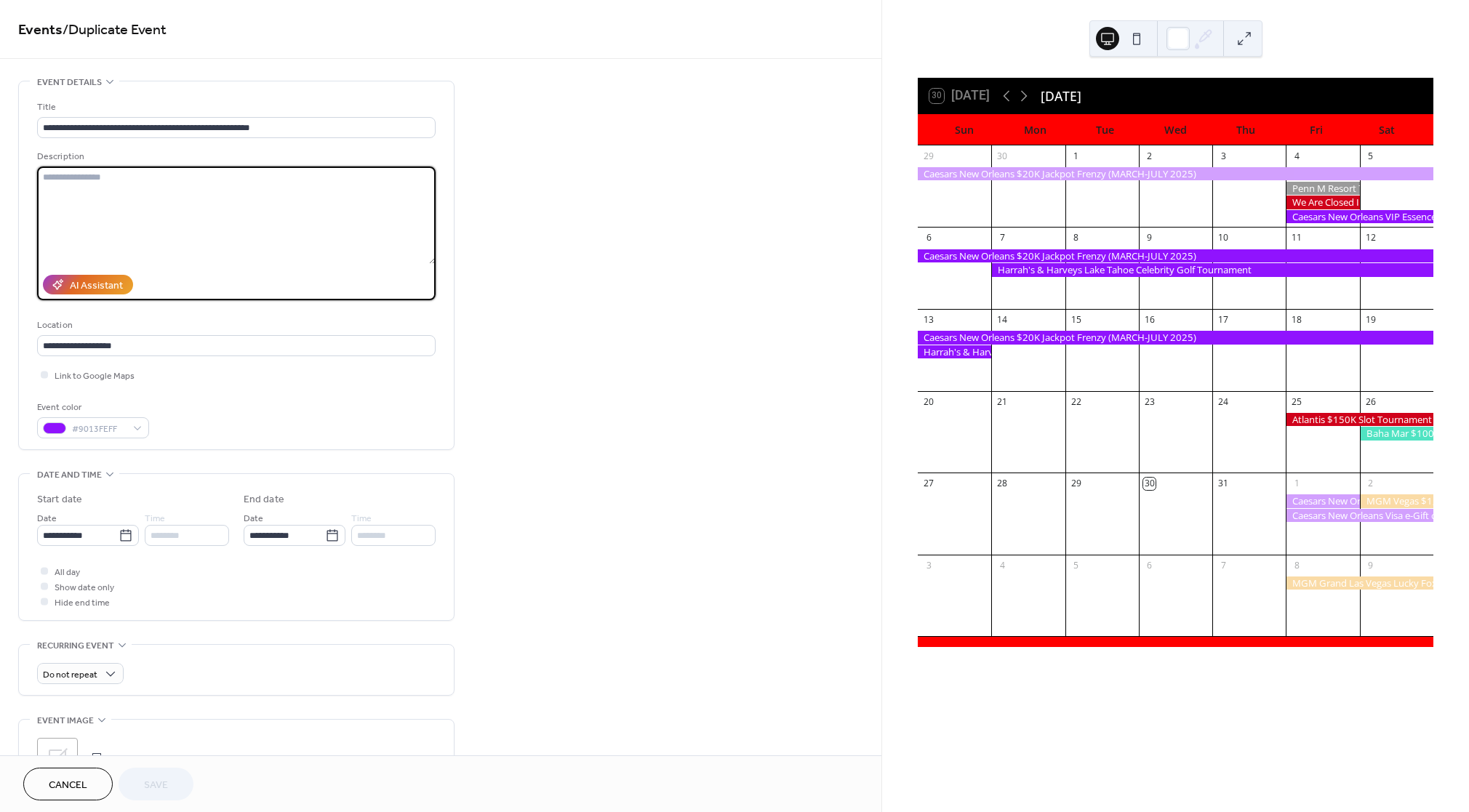 click at bounding box center [236, 215] 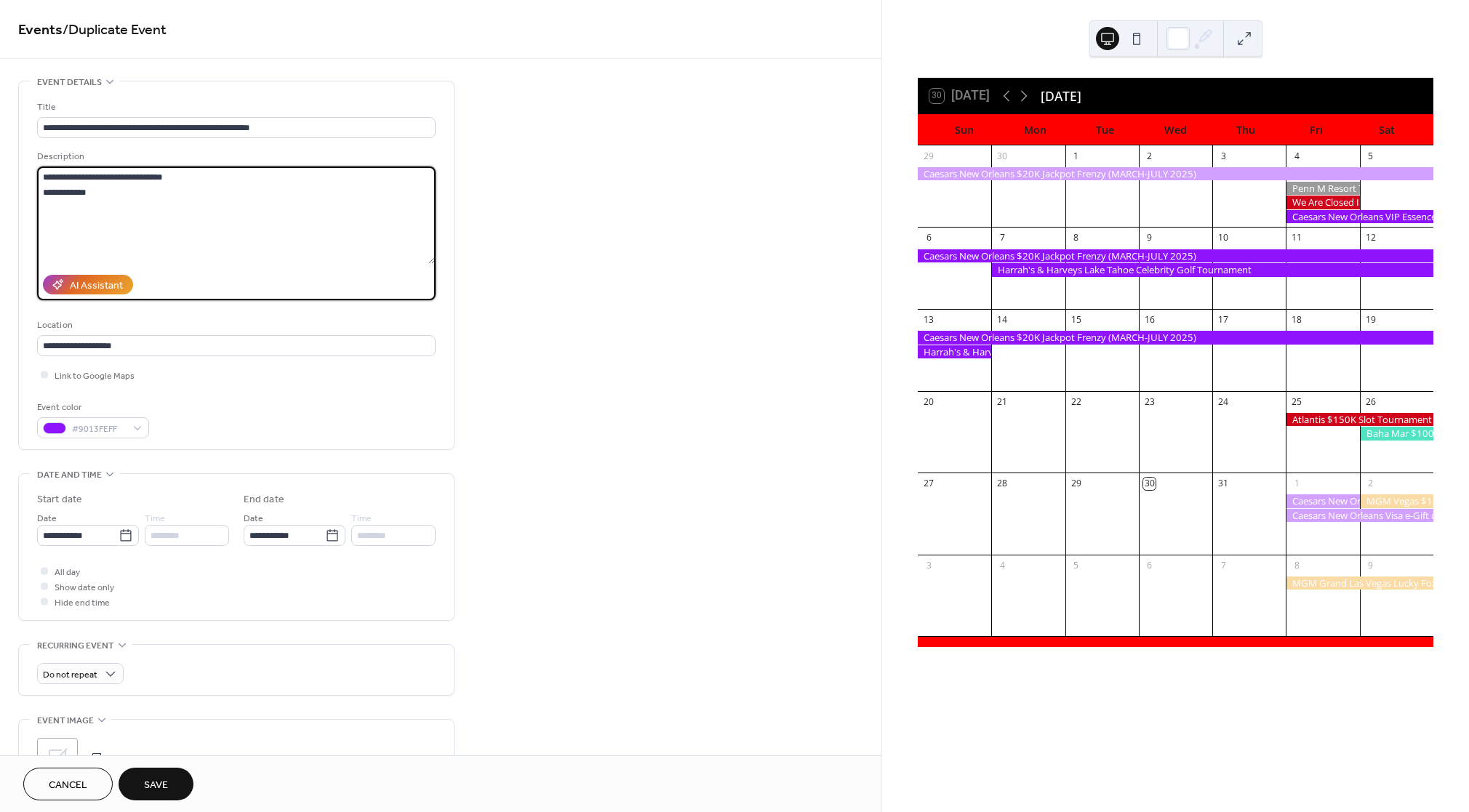 drag, startPoint x: 179, startPoint y: 175, endPoint x: -80, endPoint y: 155, distance: 259.77105 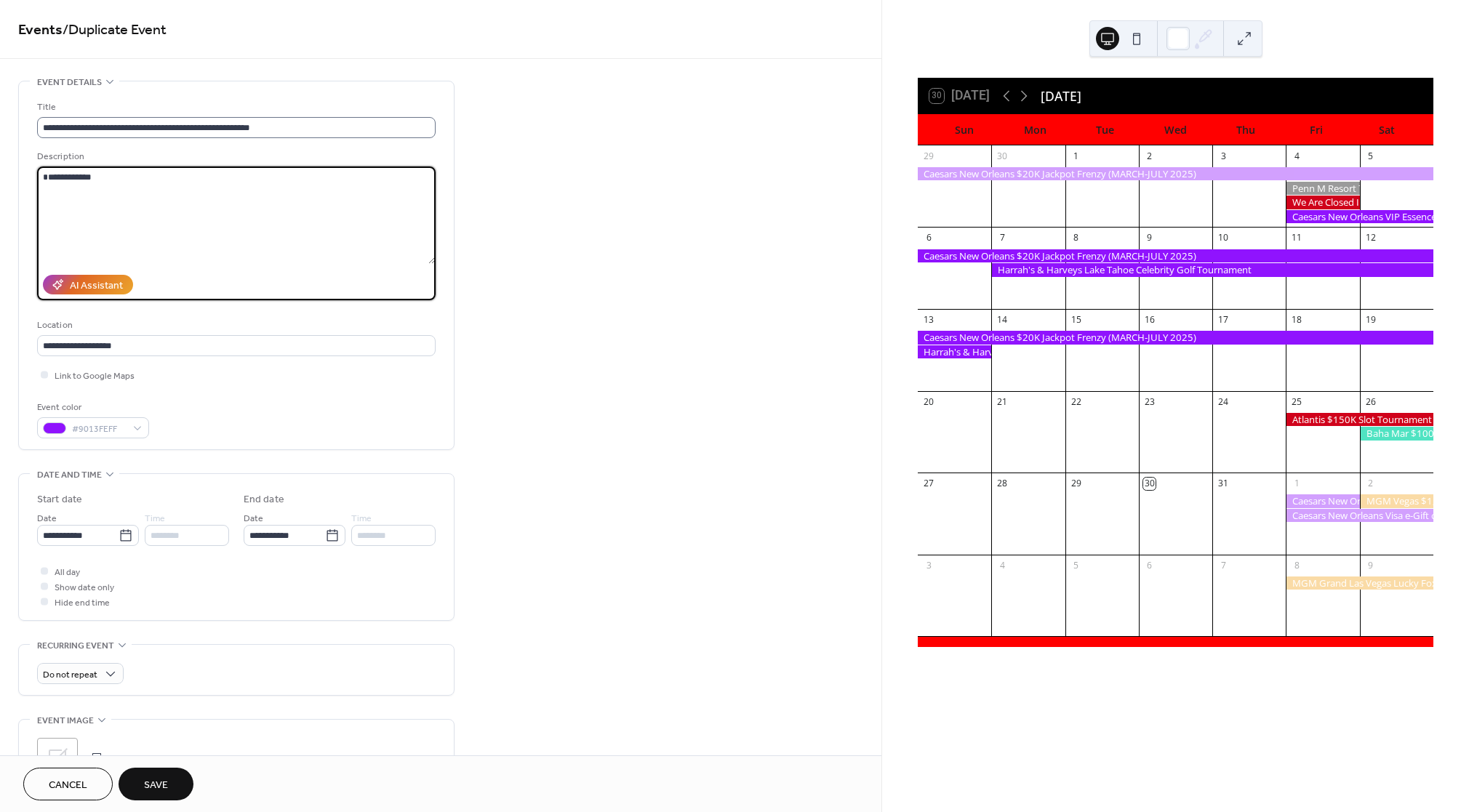 type on "**********" 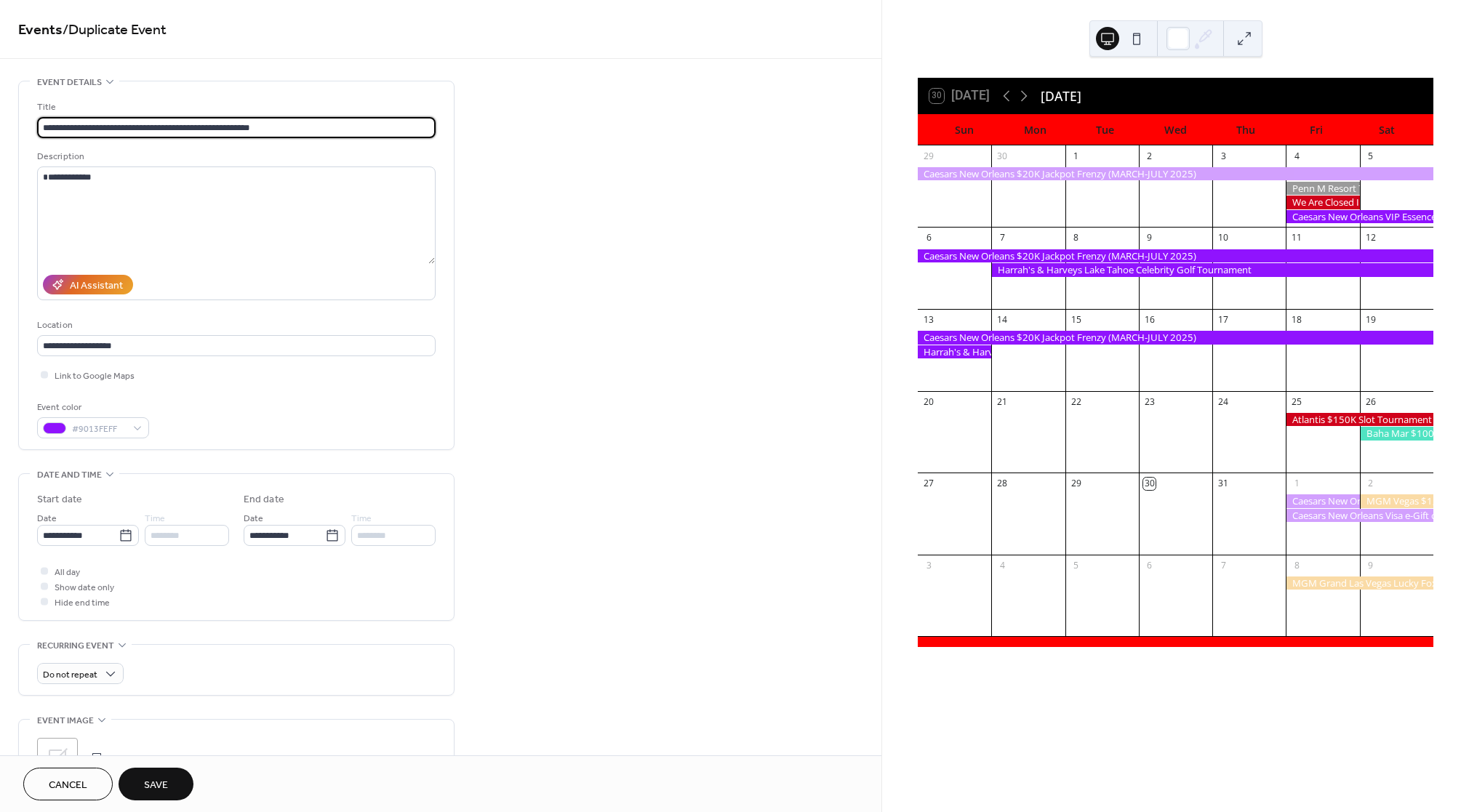 drag, startPoint x: 289, startPoint y: 132, endPoint x: 129, endPoint y: 126, distance: 160.11246 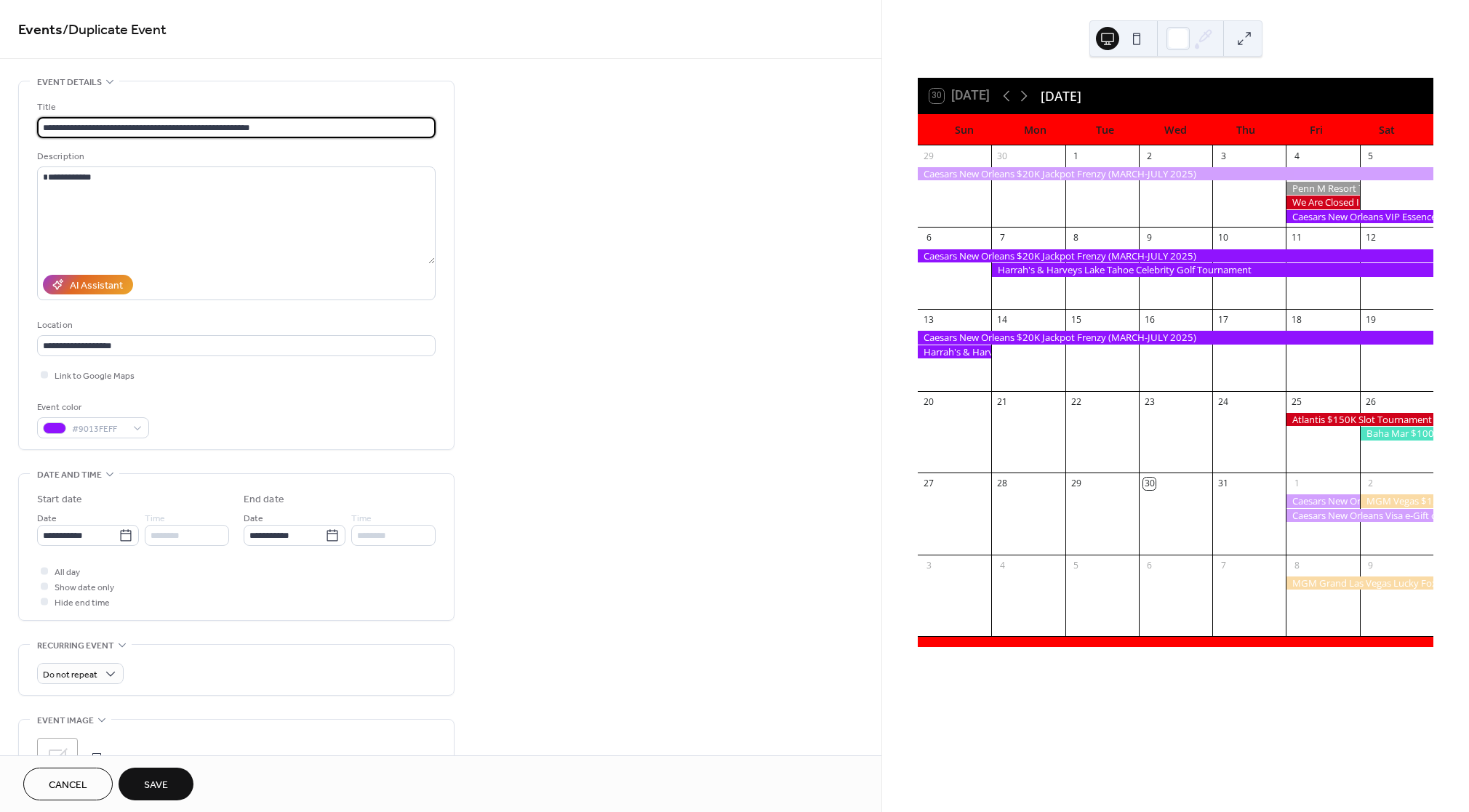 click on "**********" at bounding box center (236, 127) 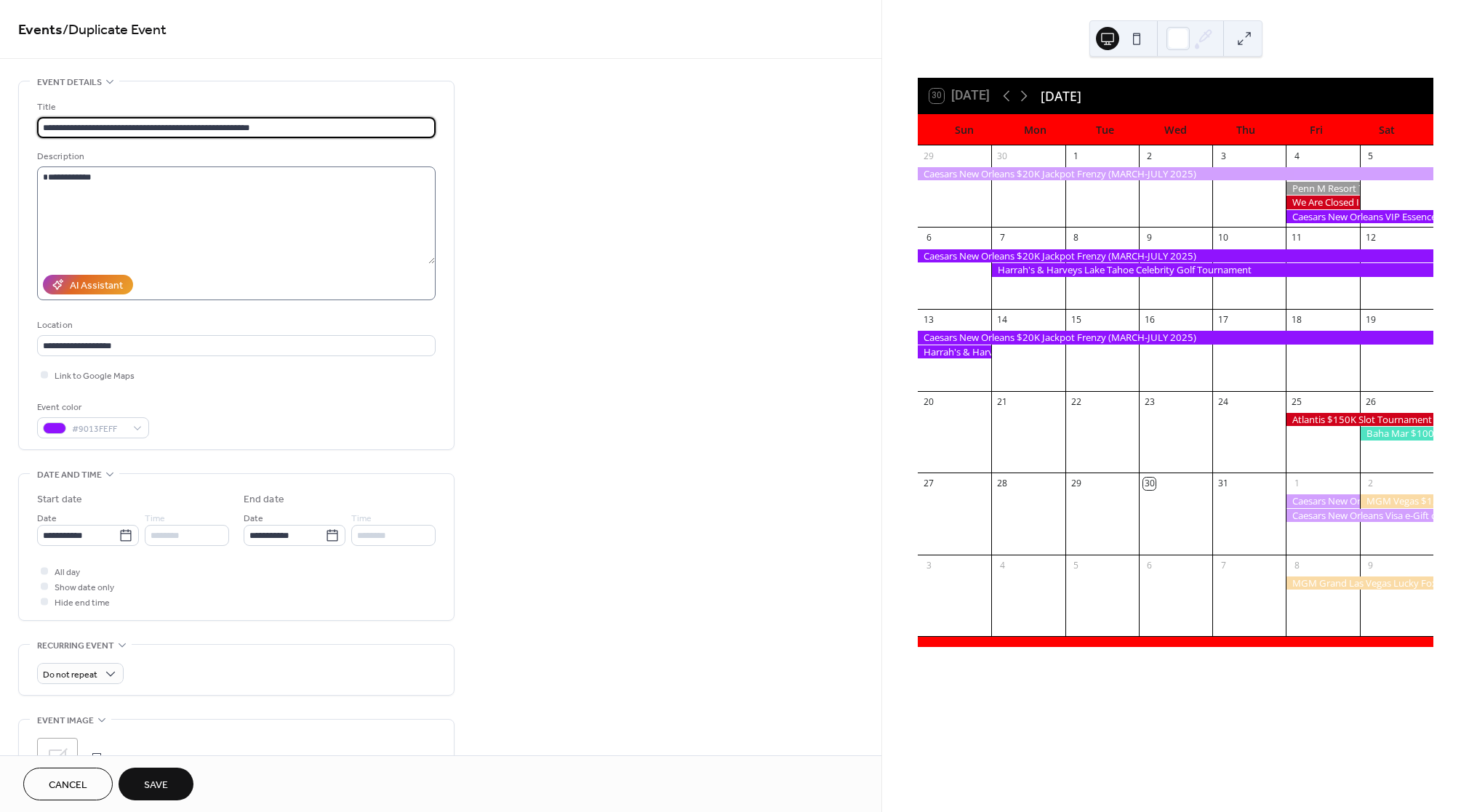 paste 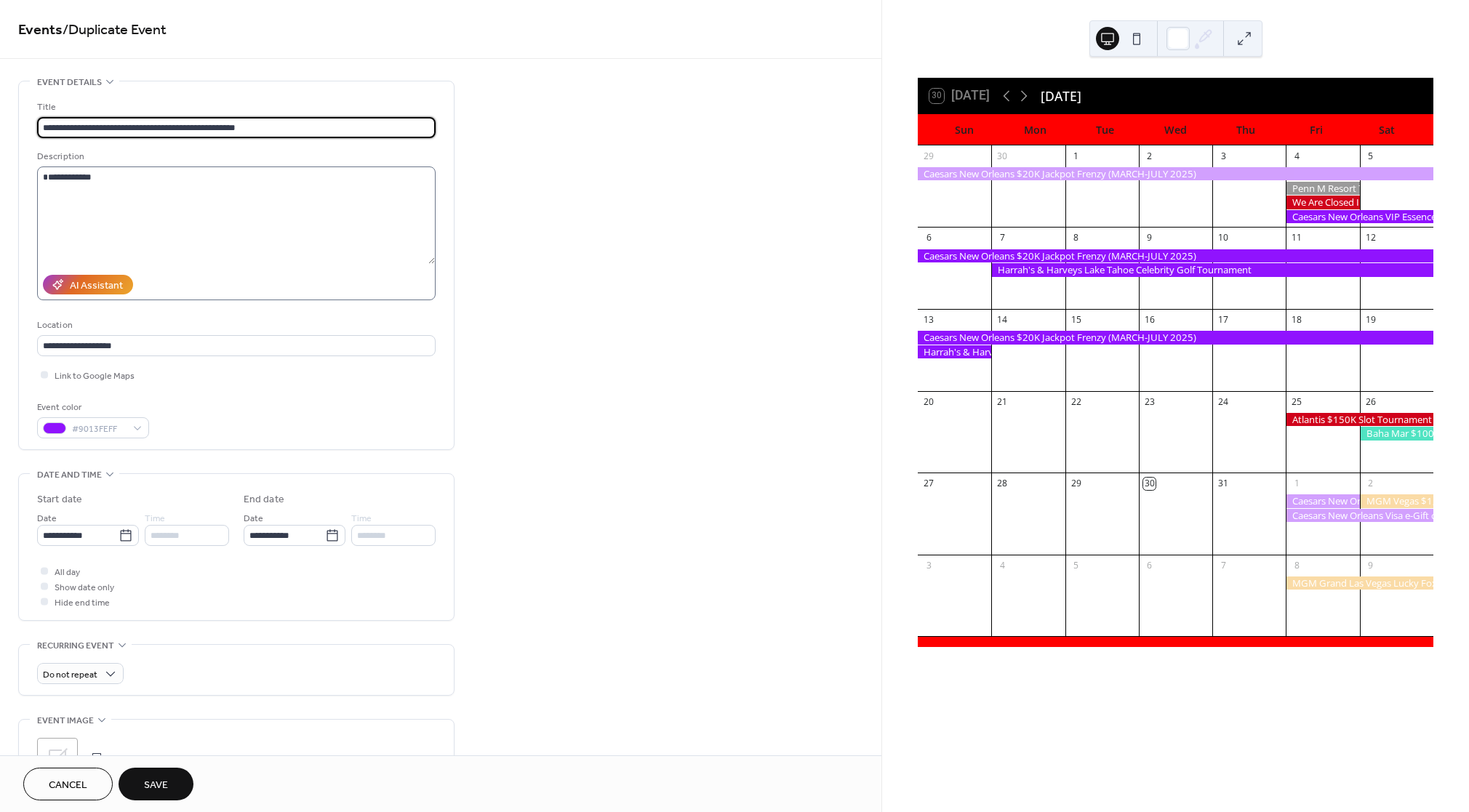 type on "**********" 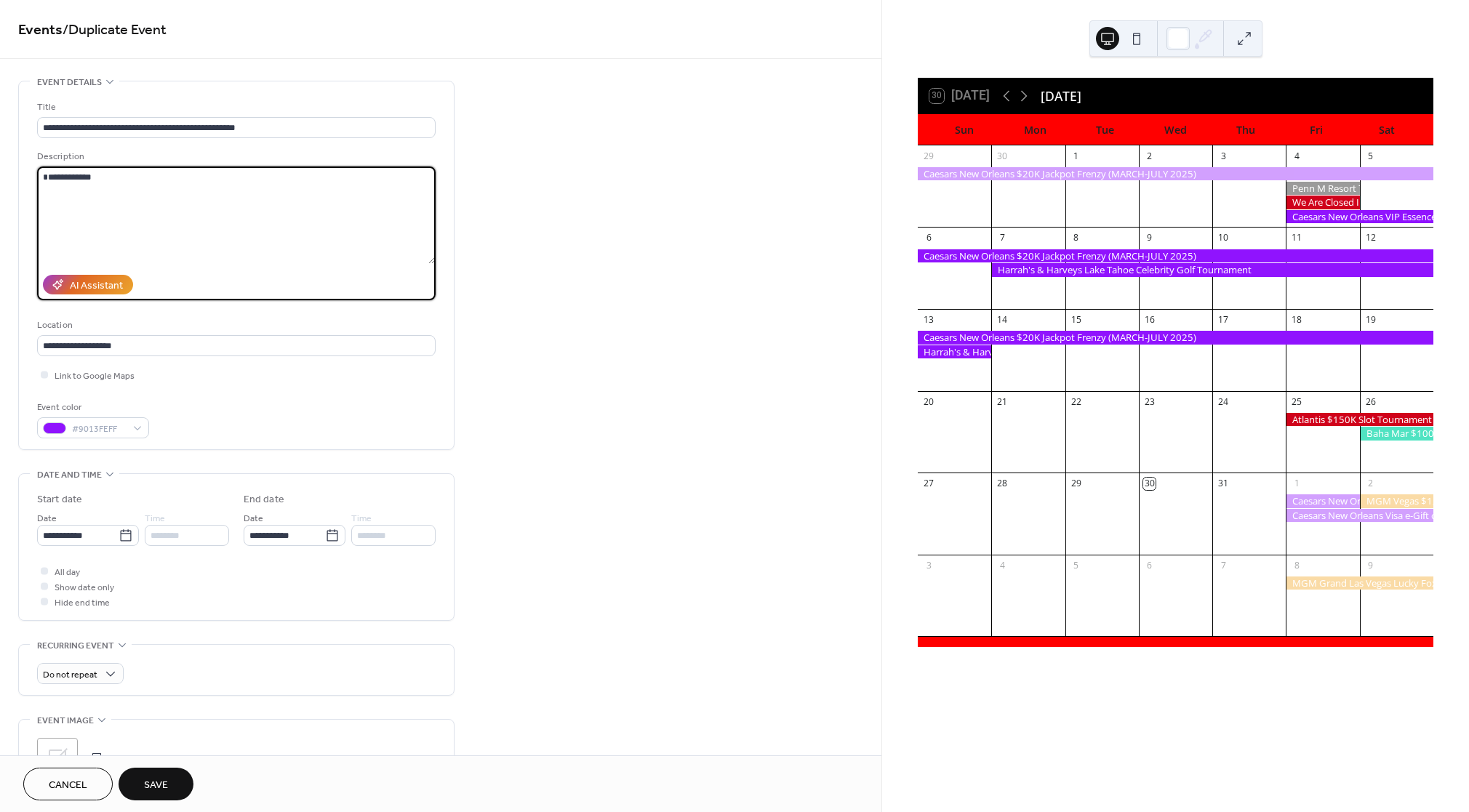 drag, startPoint x: 131, startPoint y: 189, endPoint x: 7, endPoint y: 134, distance: 135.65029 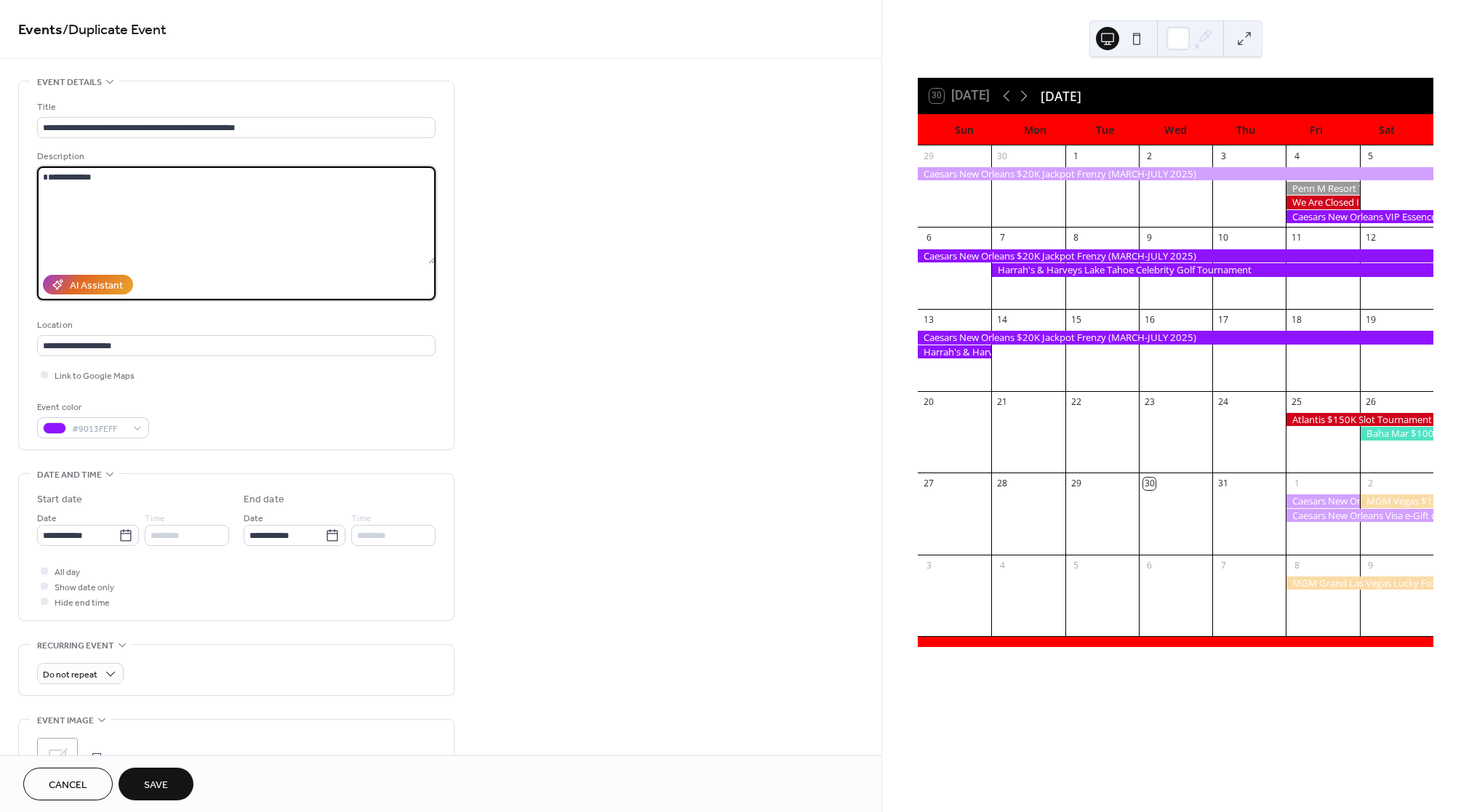 click on "**********" at bounding box center (236, 215) 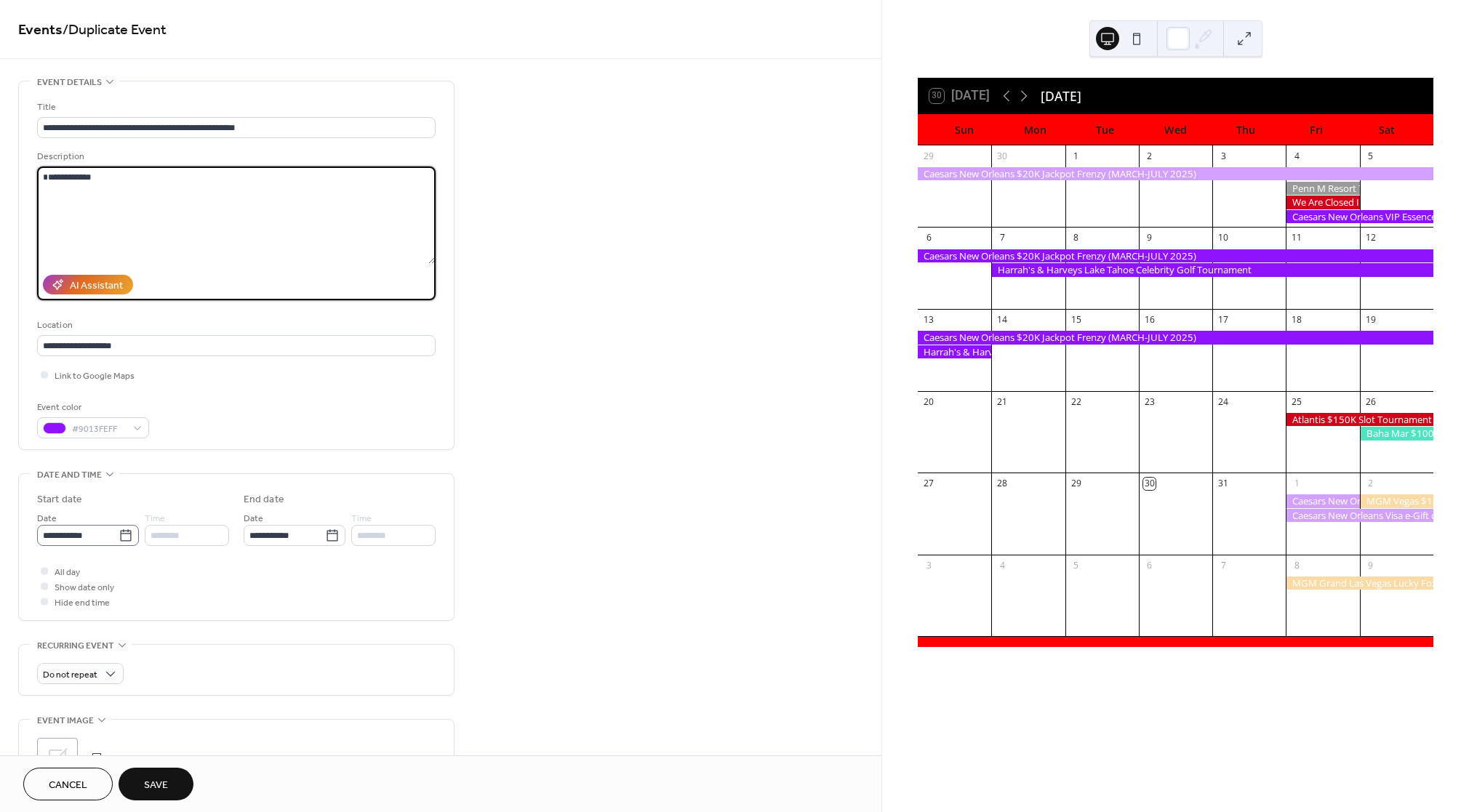 click 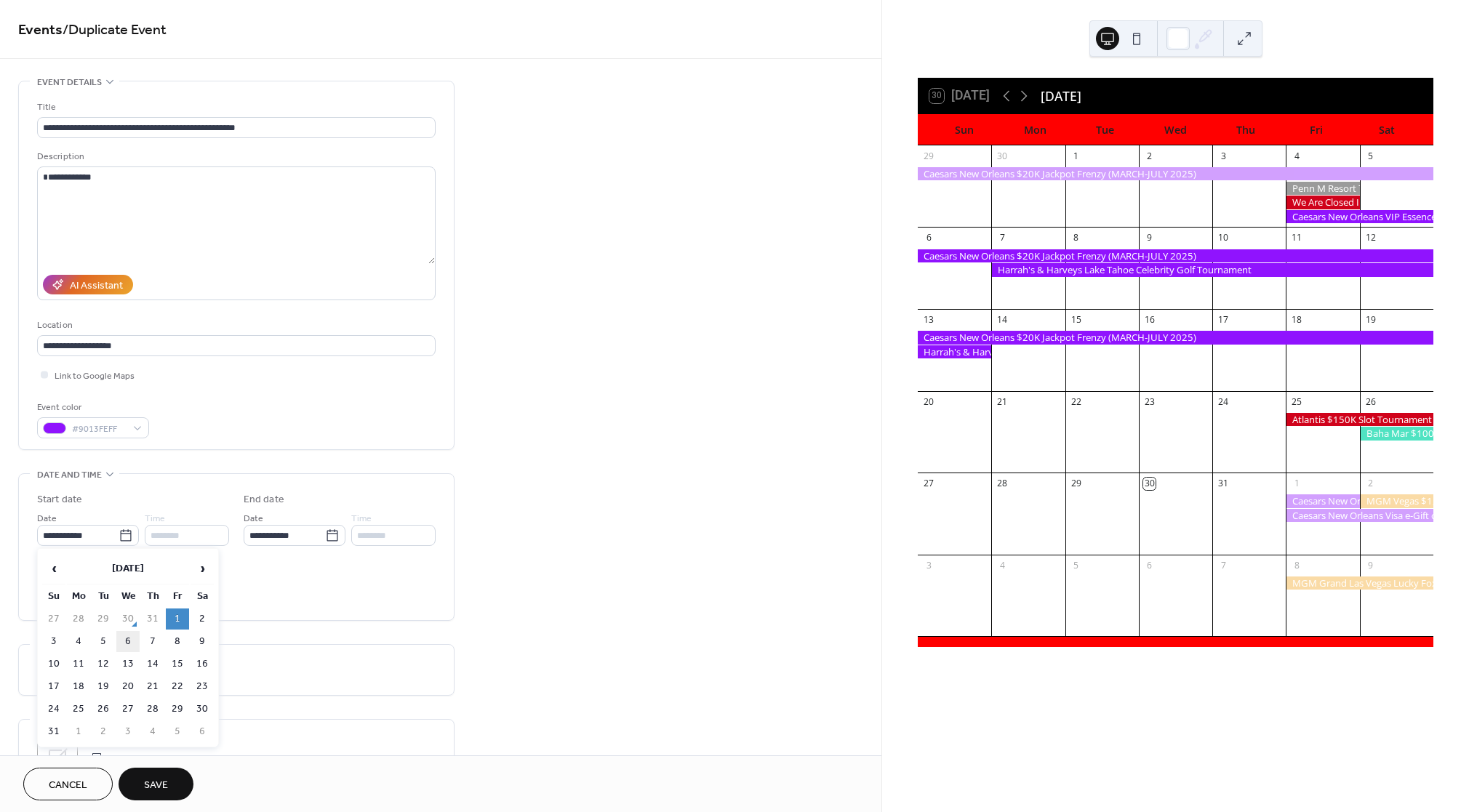 click on "6" at bounding box center [128, 641] 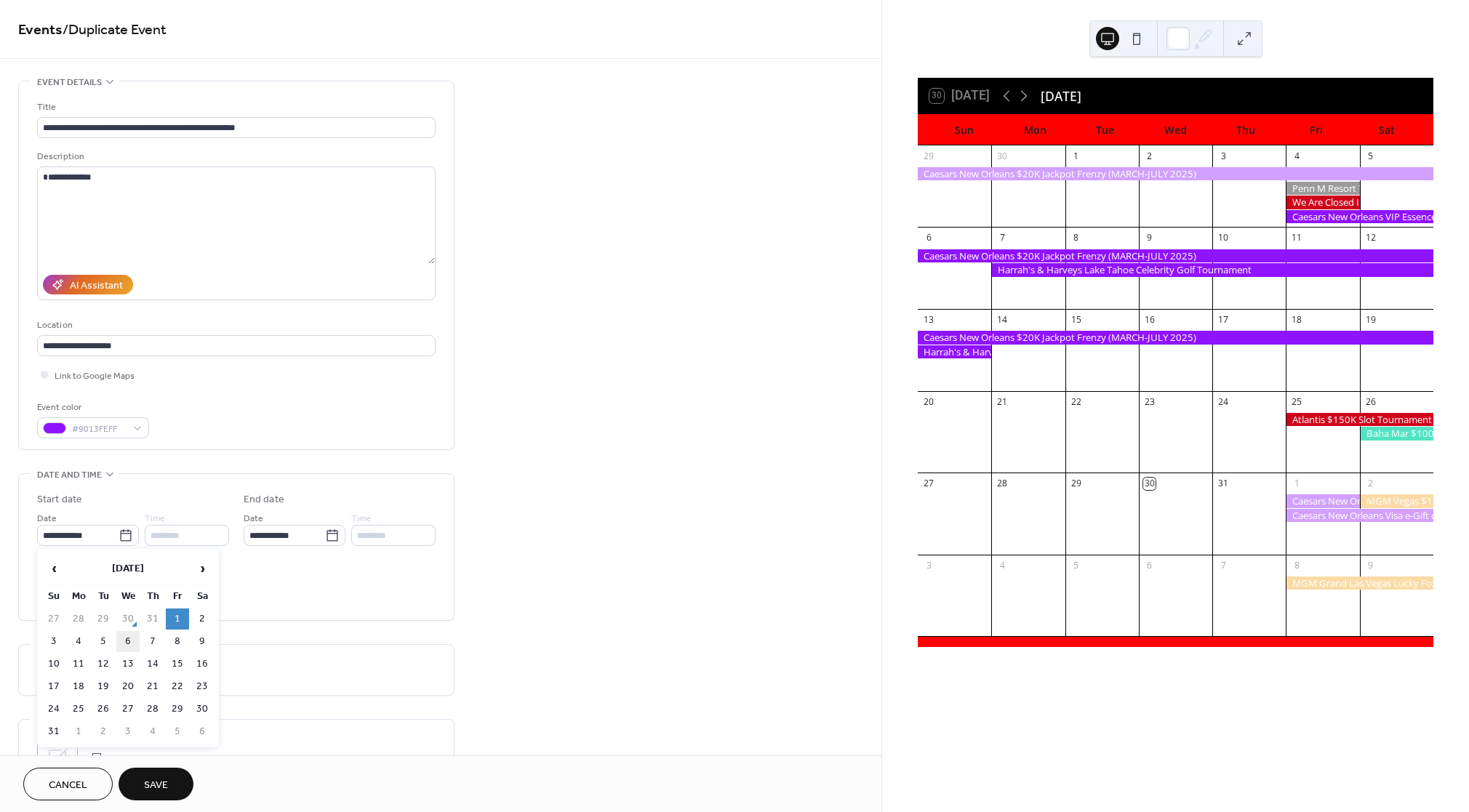 type on "**********" 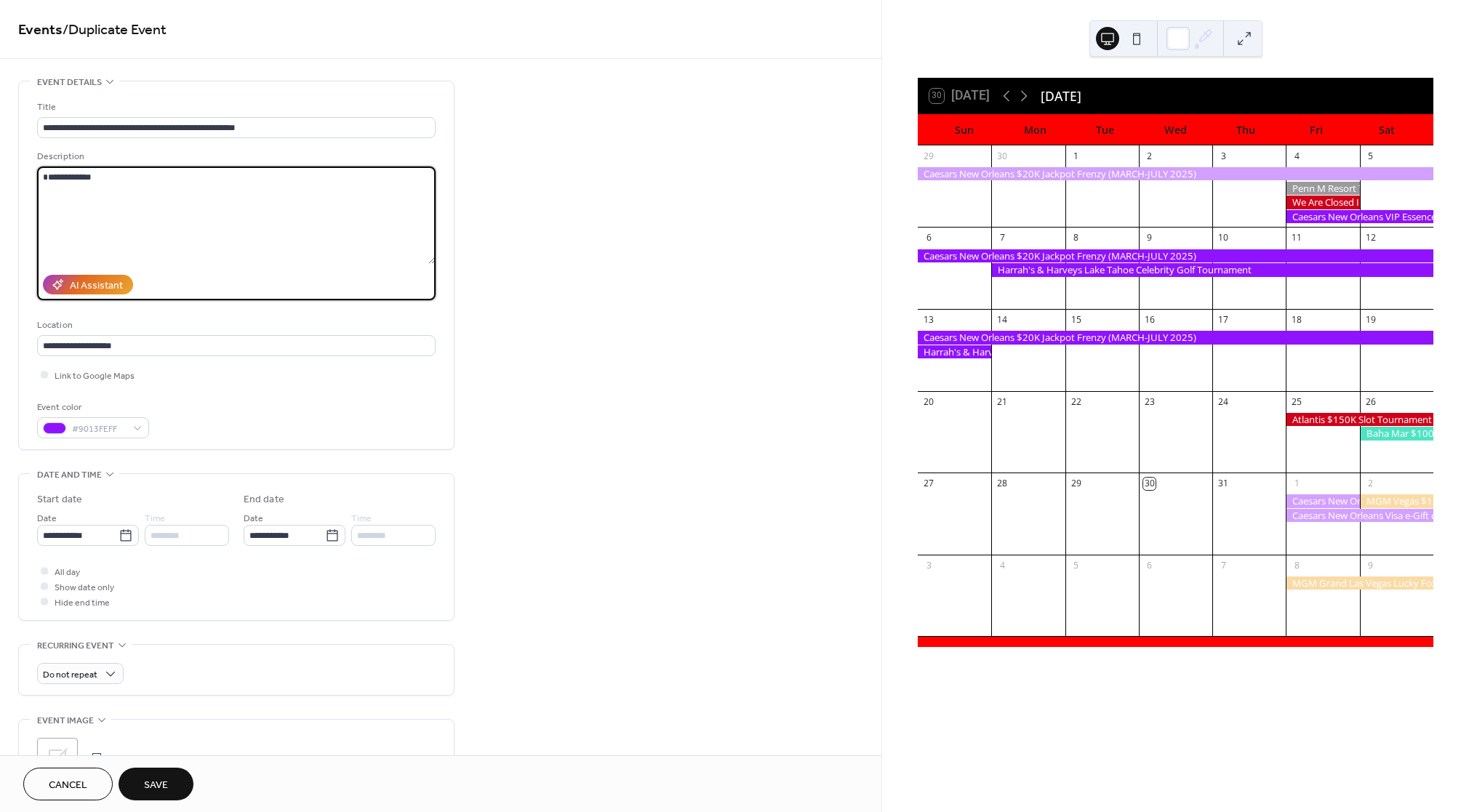 drag, startPoint x: 149, startPoint y: 207, endPoint x: -81, endPoint y: 105, distance: 251.6029 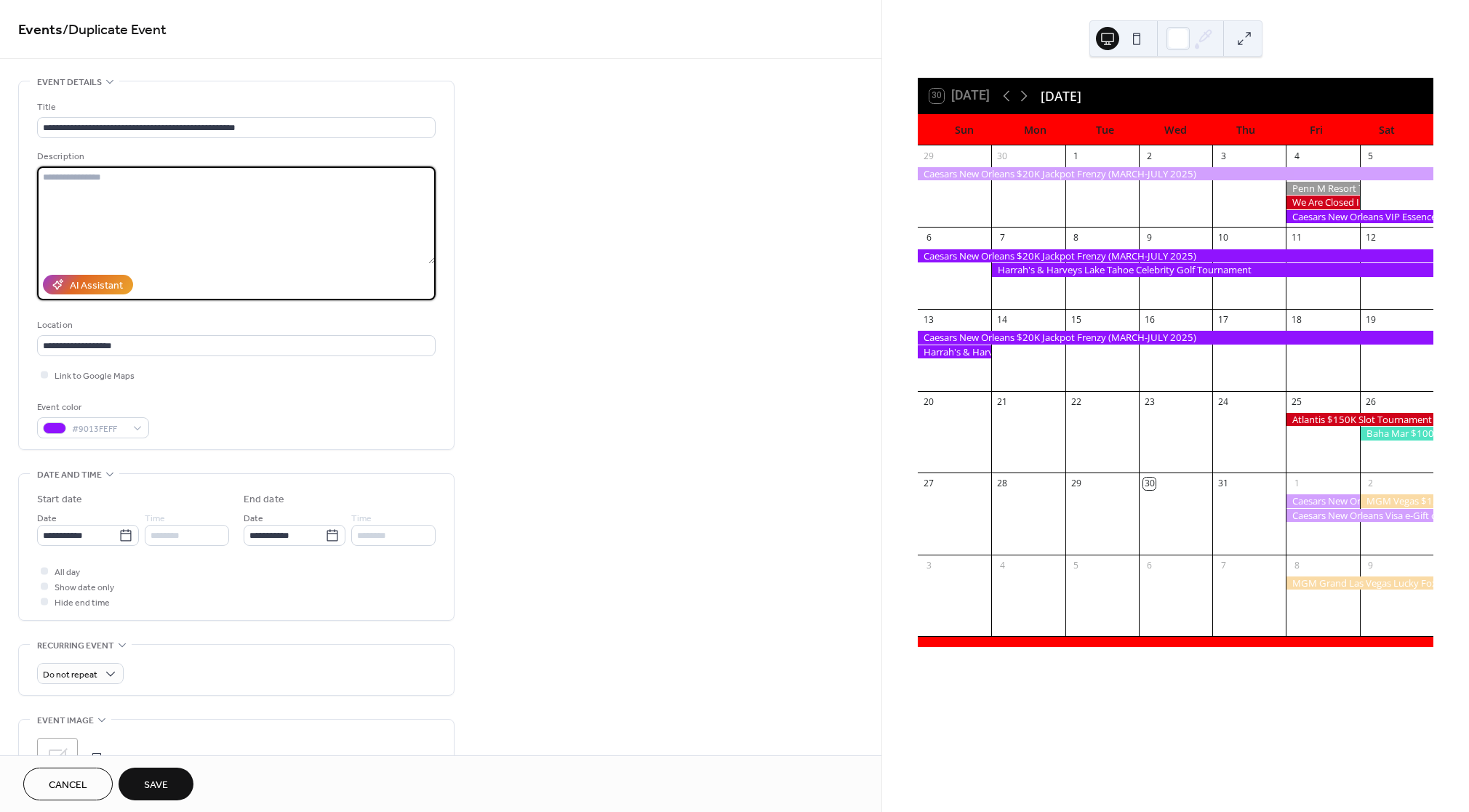type 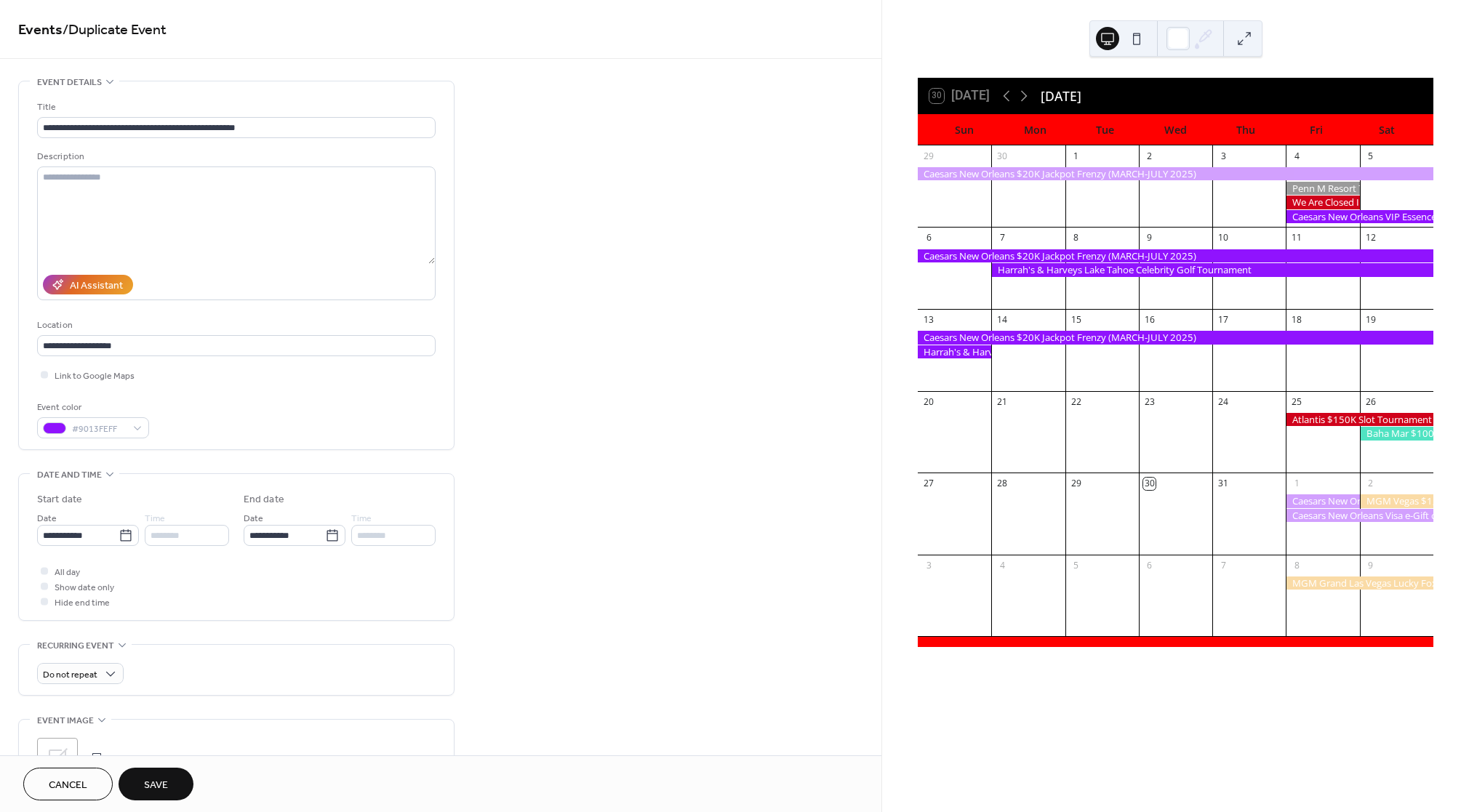 click on "Save" at bounding box center [156, 784] 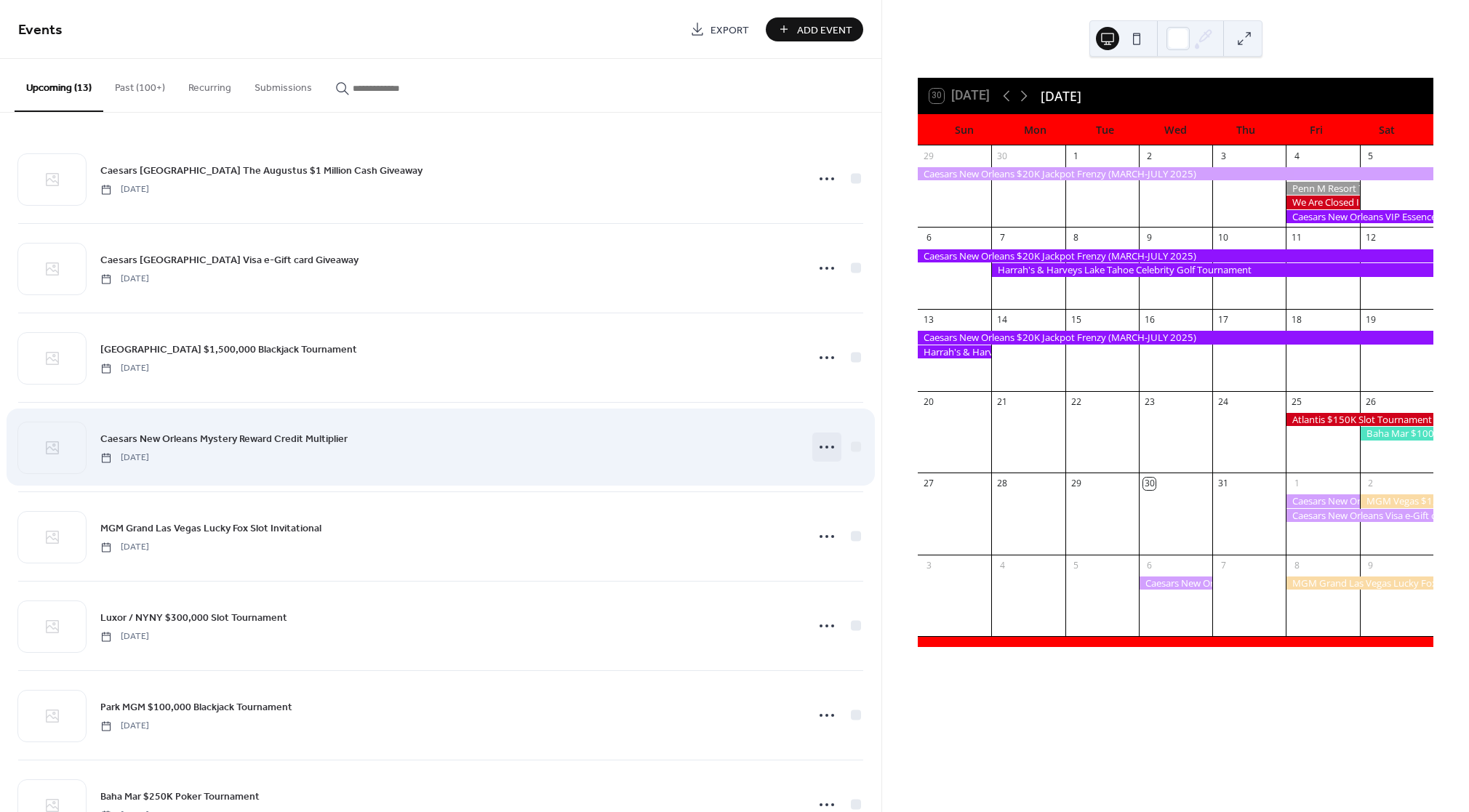 click 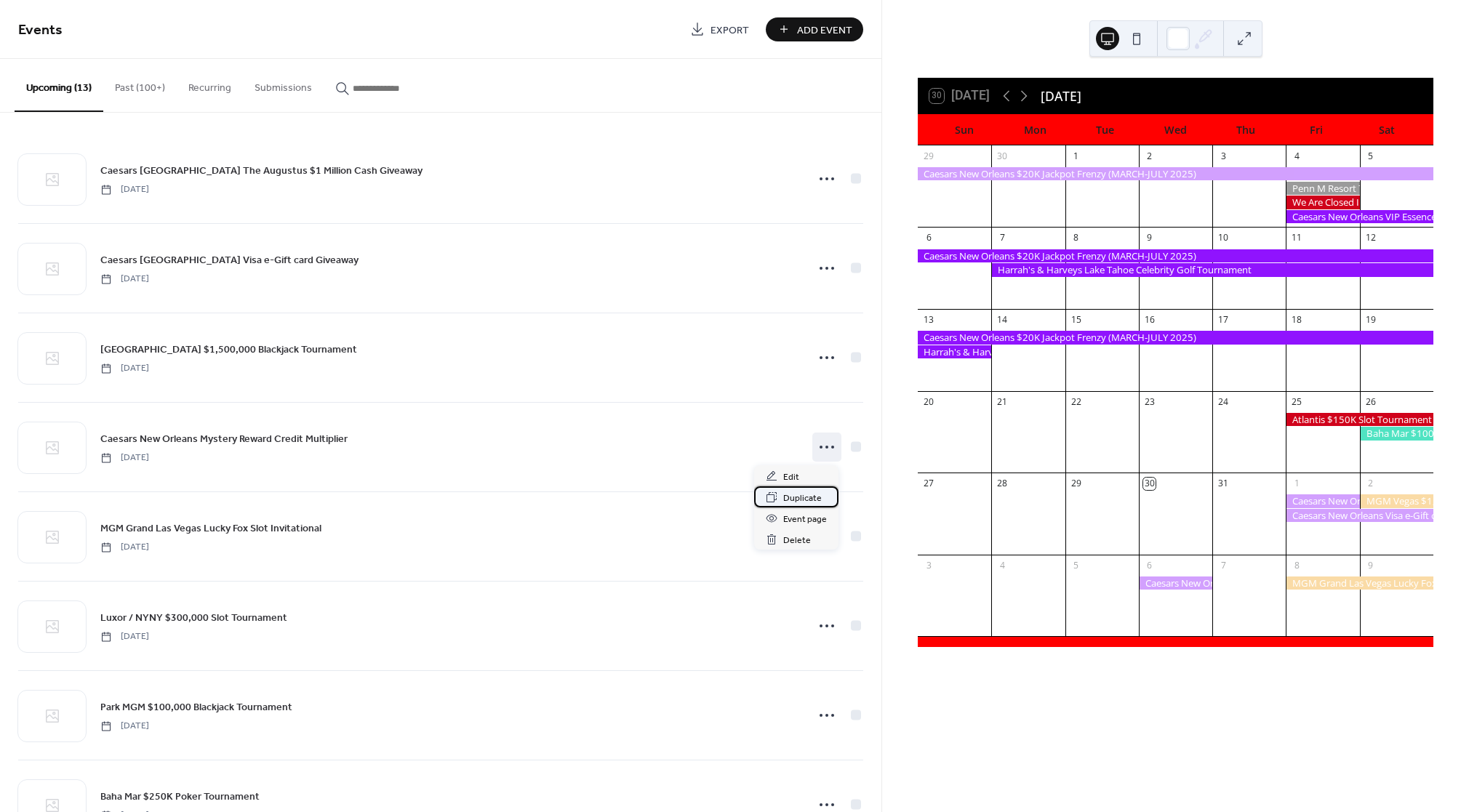 click on "Duplicate" at bounding box center (802, 498) 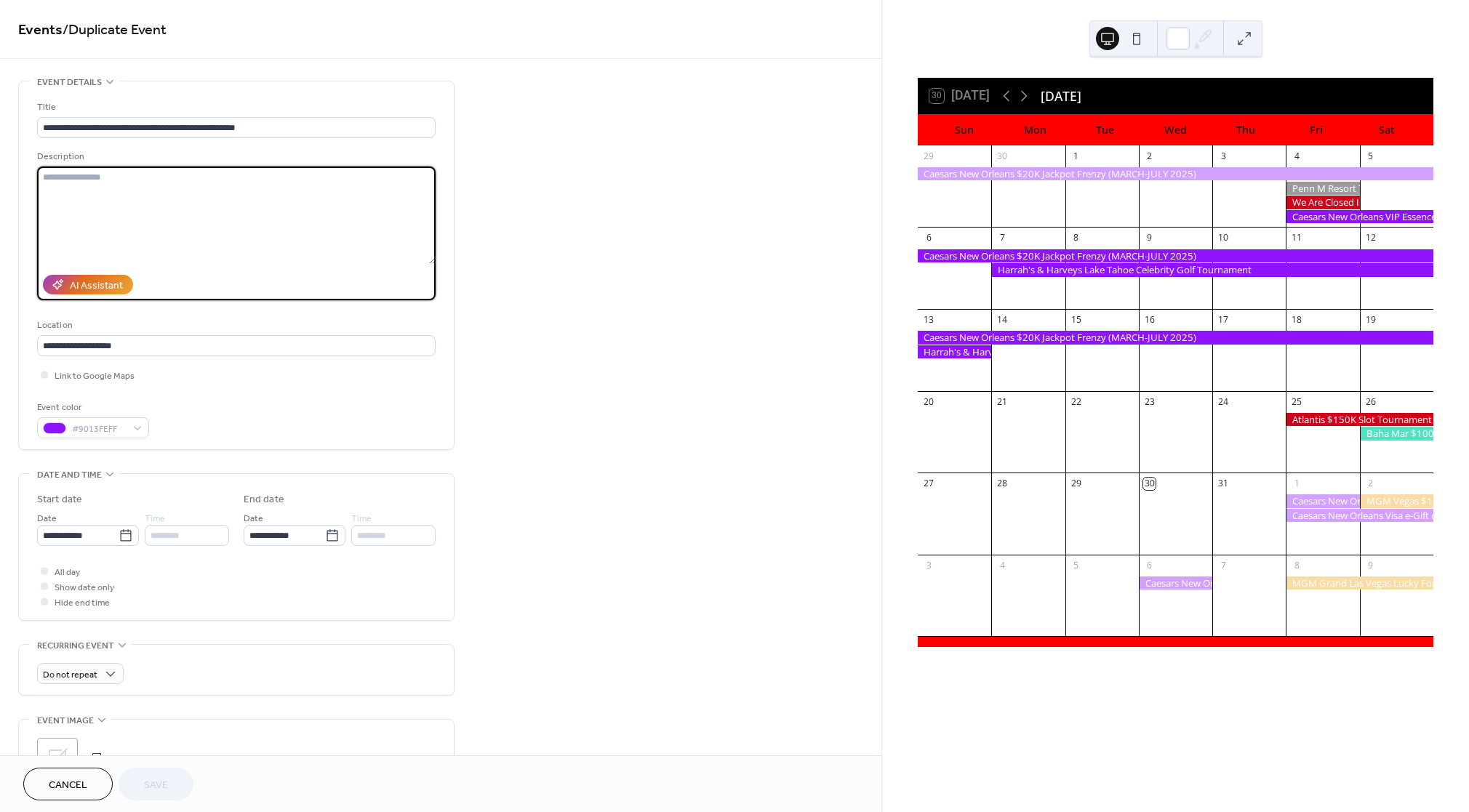 click at bounding box center [236, 215] 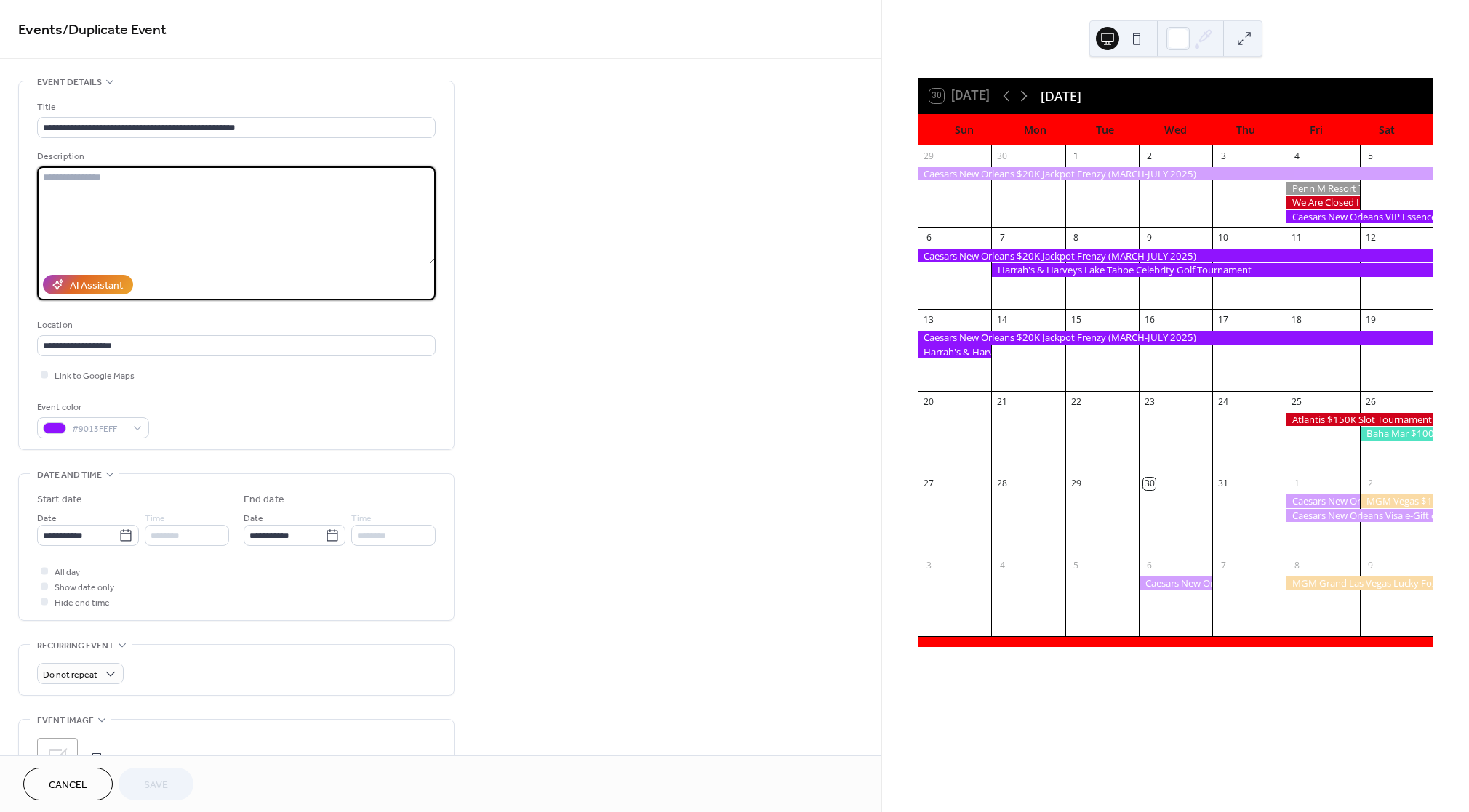paste on "**********" 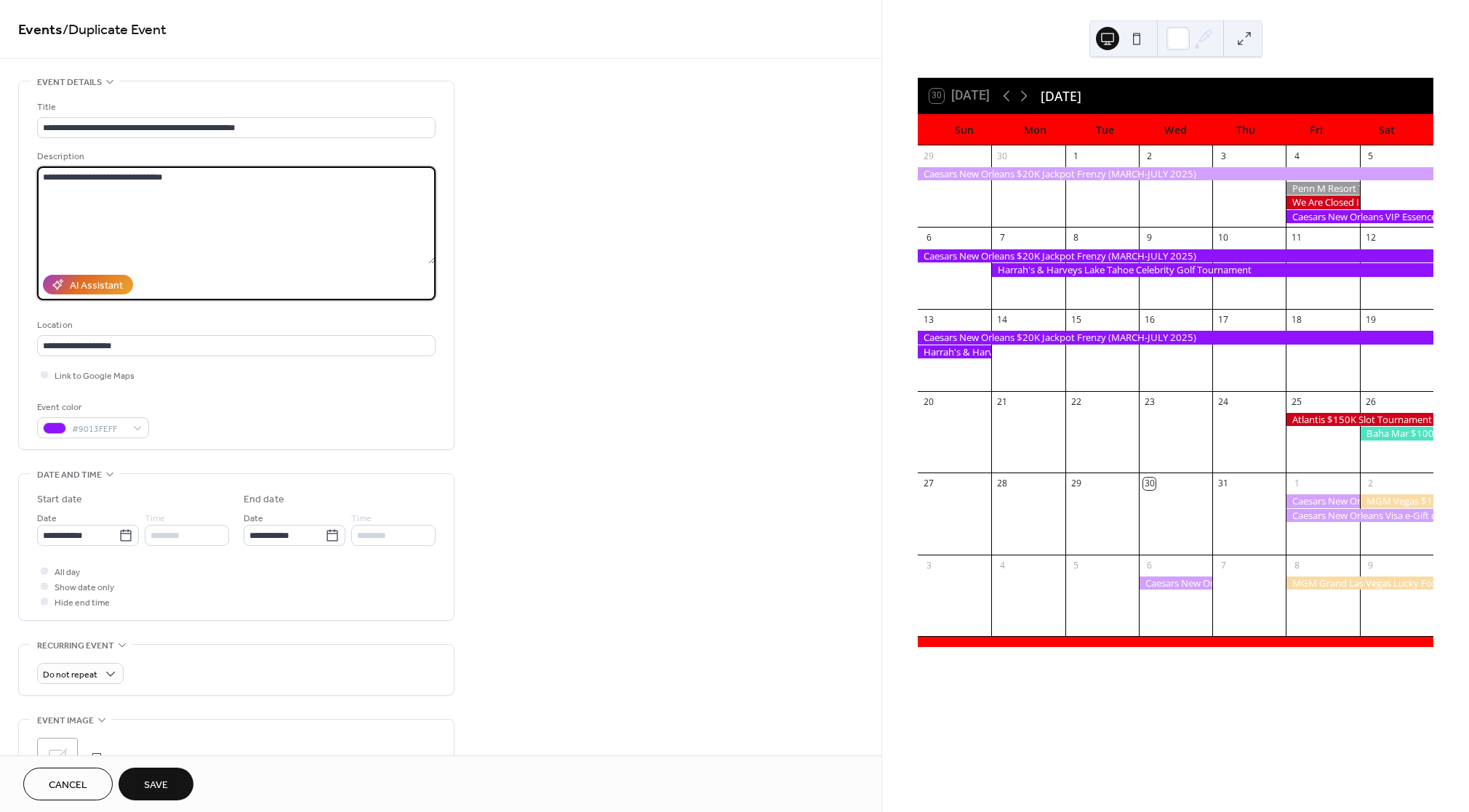 type 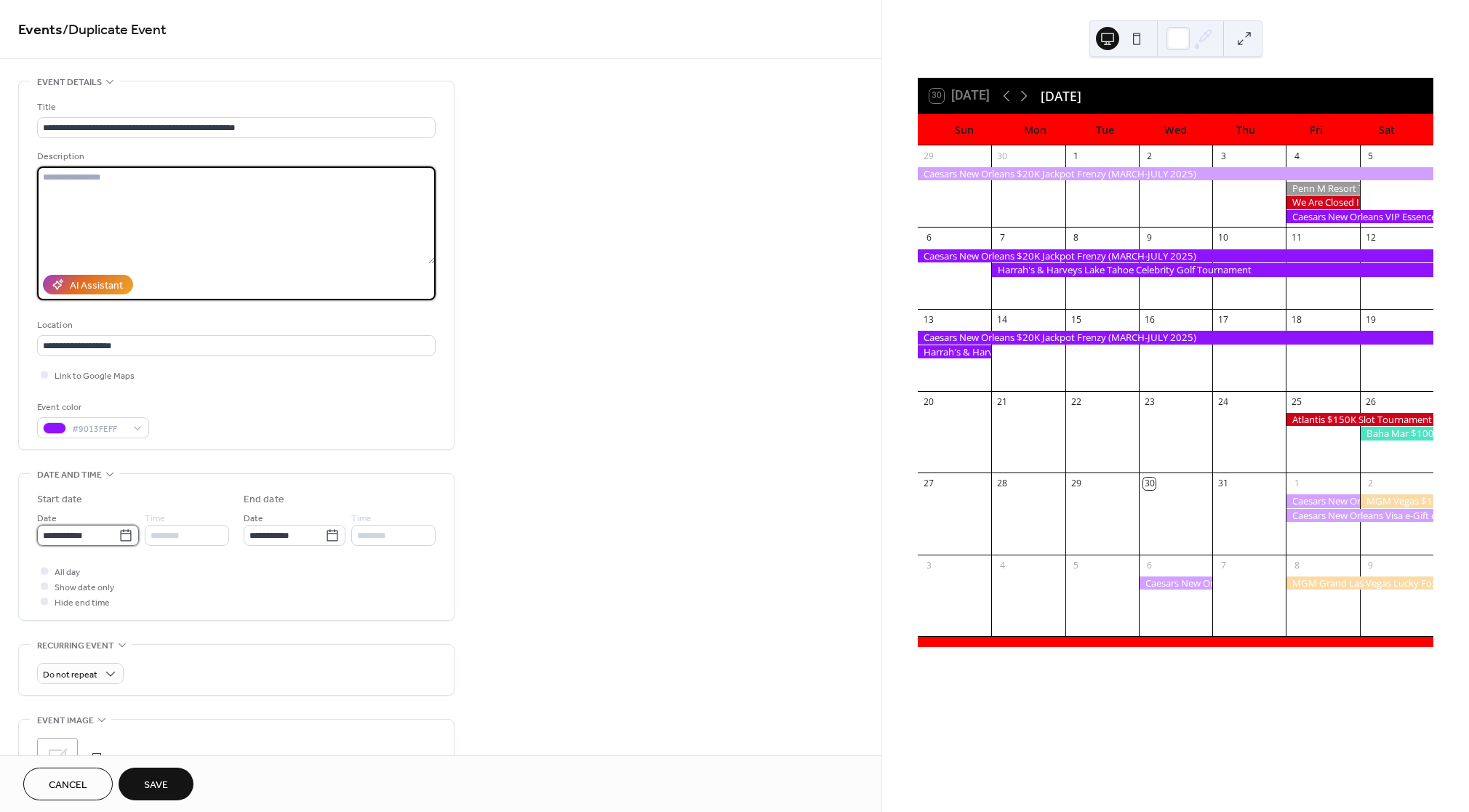 click on "**********" at bounding box center [78, 535] 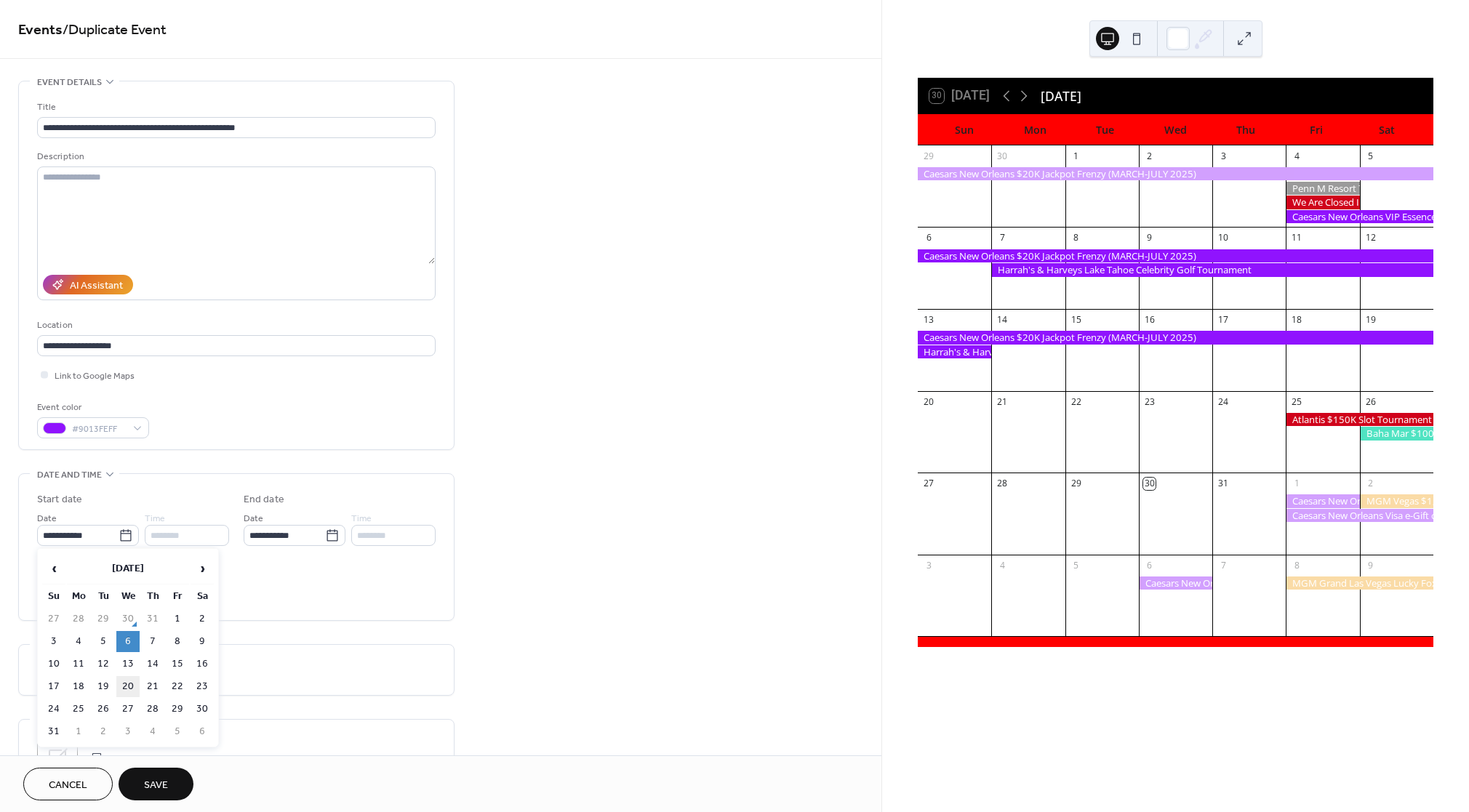 click on "20" at bounding box center (128, 686) 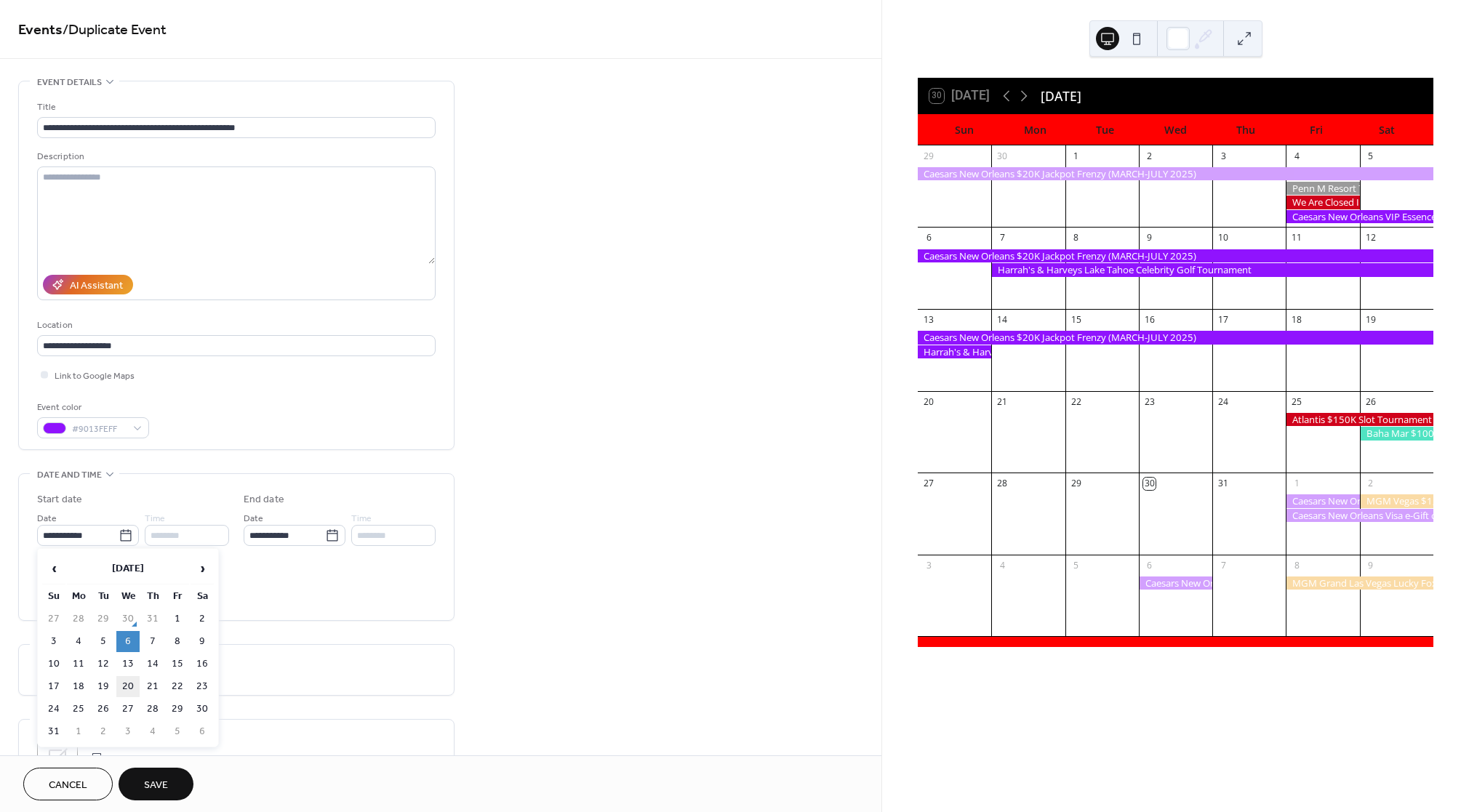 type on "**********" 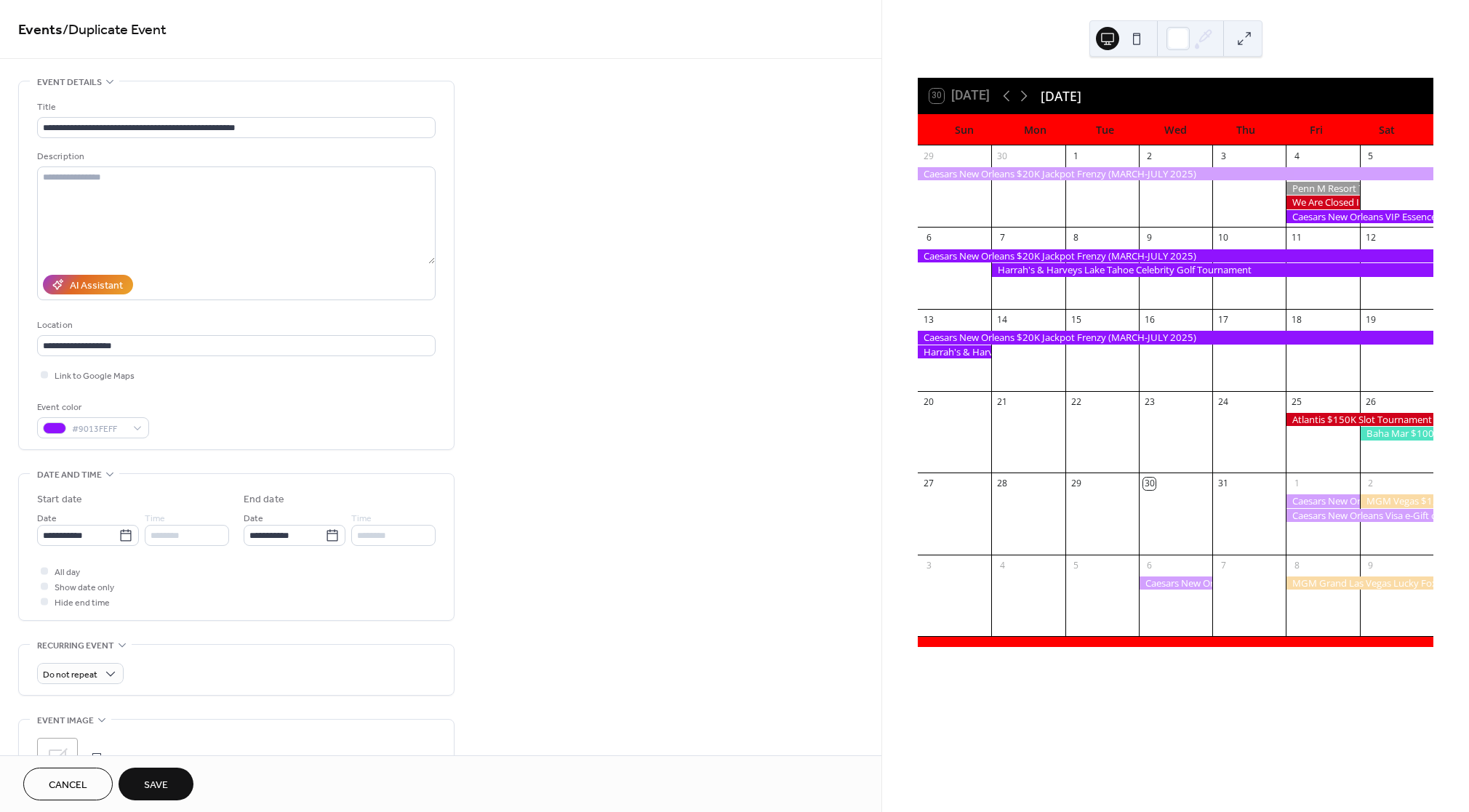 click on "Save" at bounding box center (156, 785) 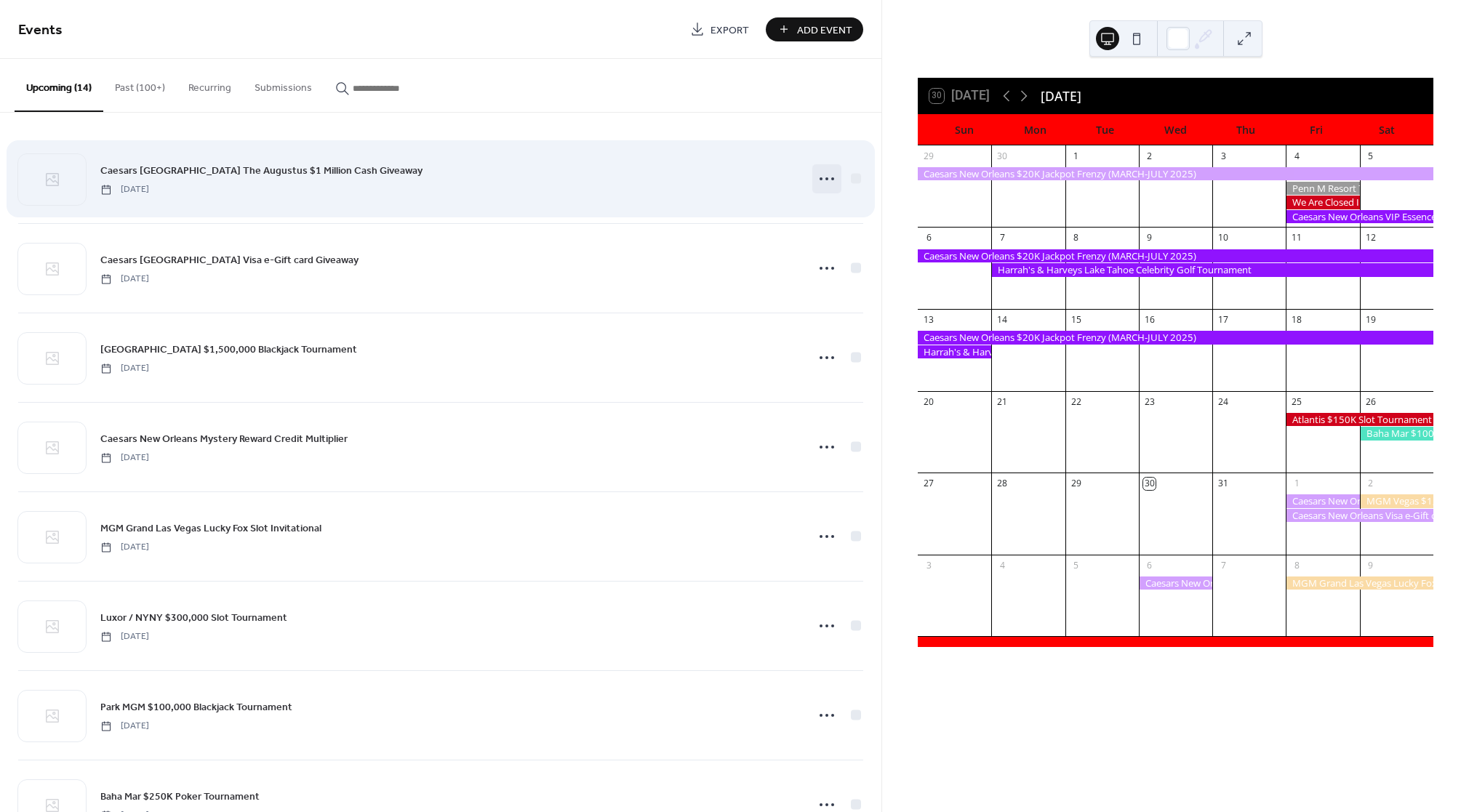 click 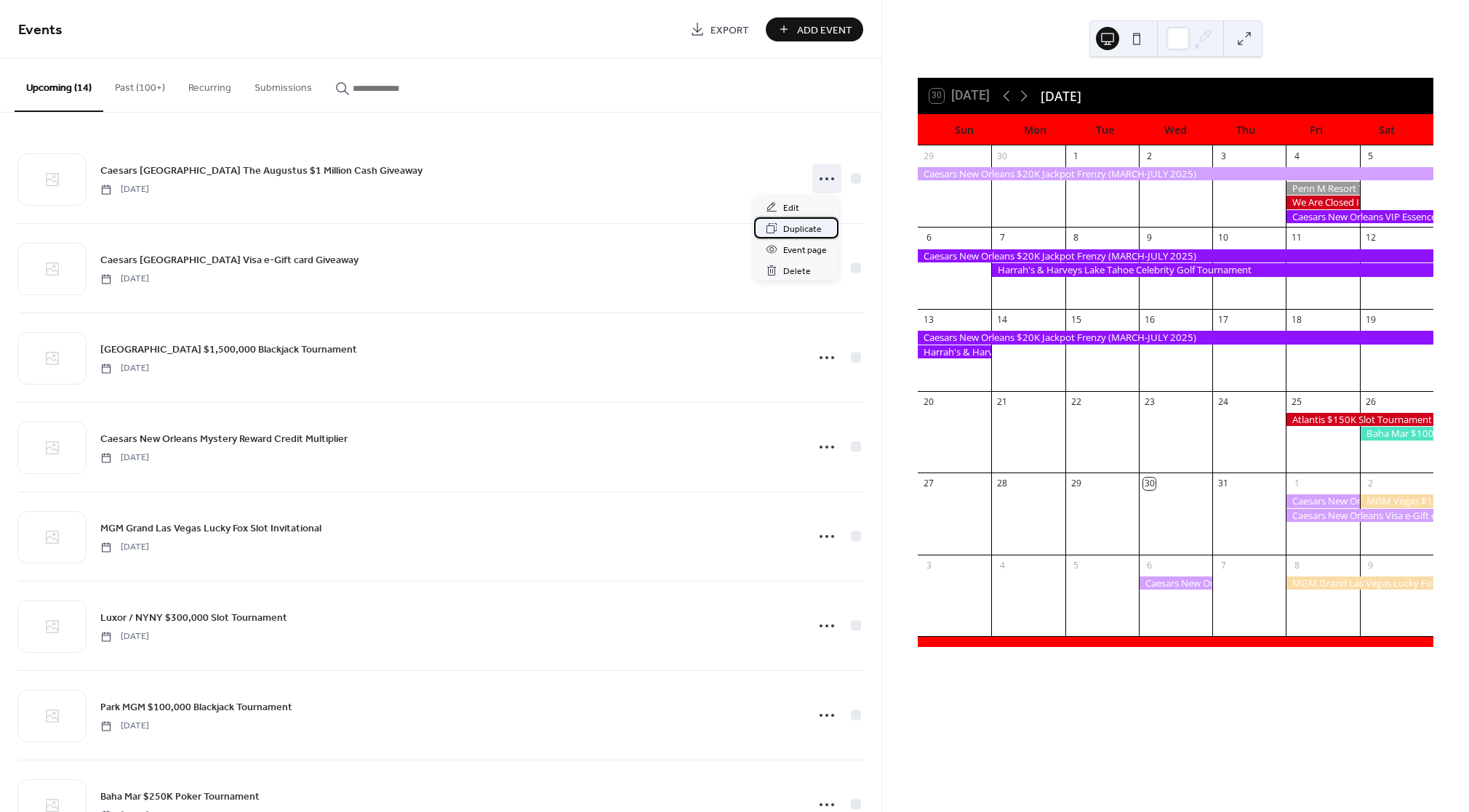 click on "Duplicate" at bounding box center [802, 229] 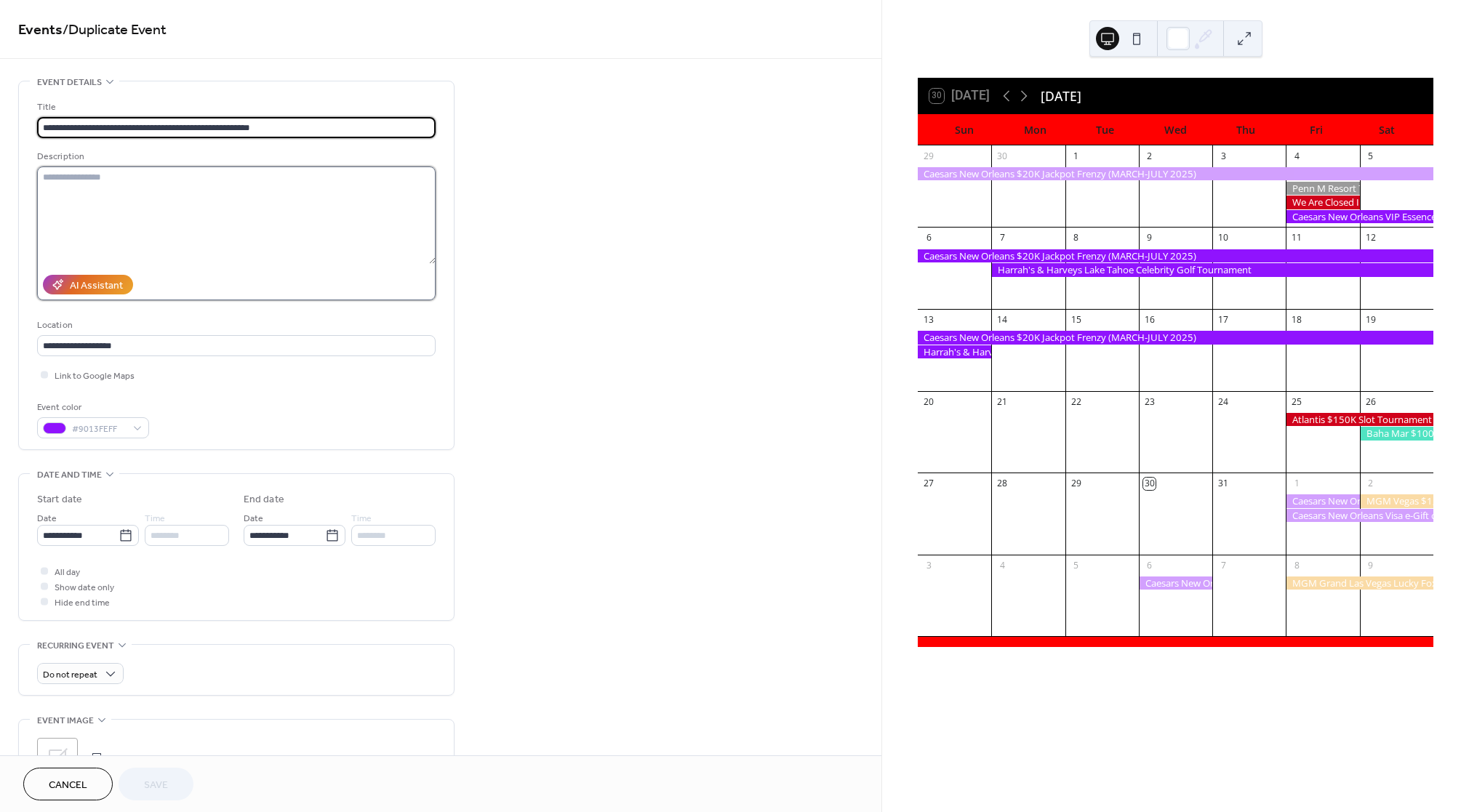 click at bounding box center (236, 215) 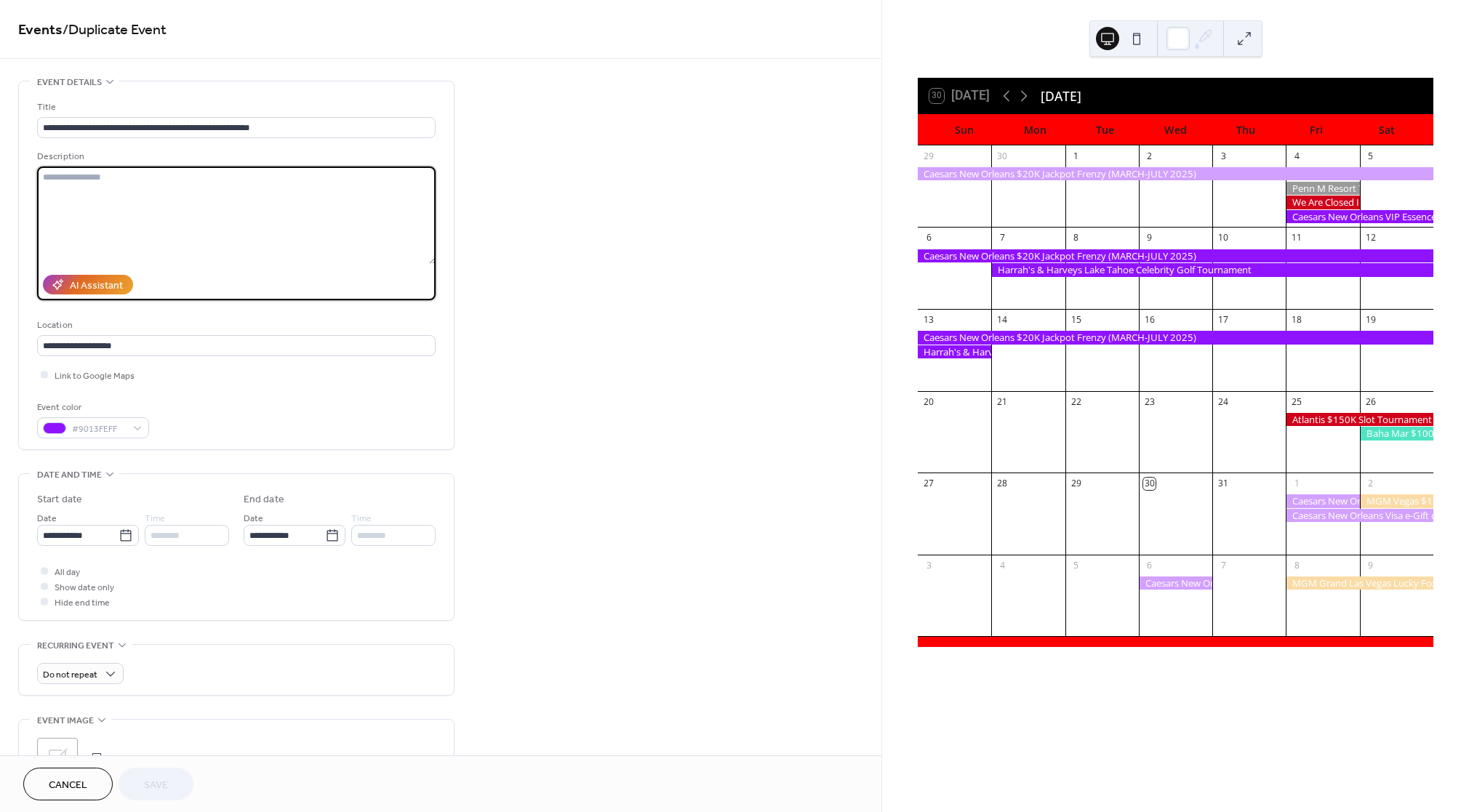 paste on "**********" 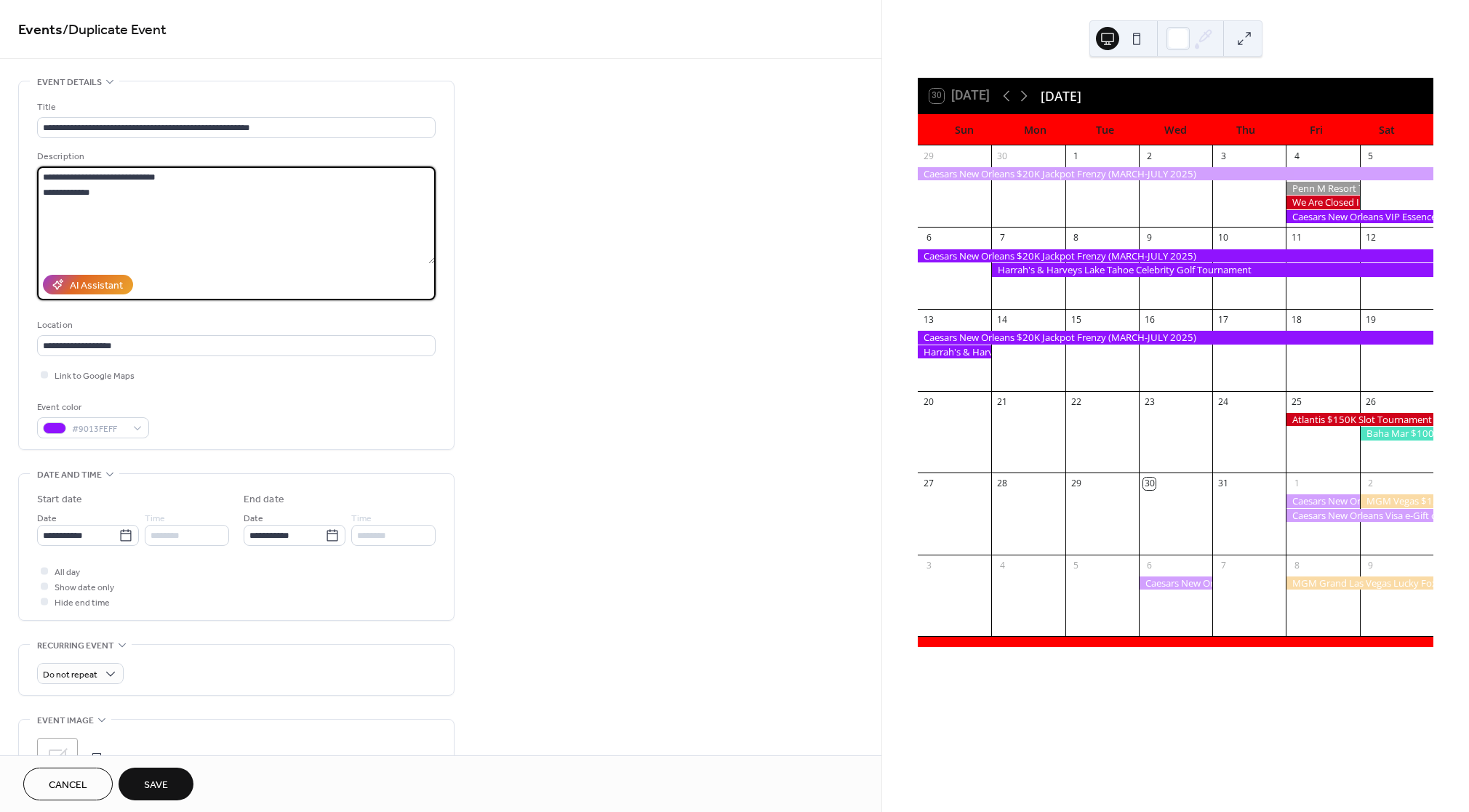 drag, startPoint x: 246, startPoint y: 174, endPoint x: -68, endPoint y: 164, distance: 314.1592 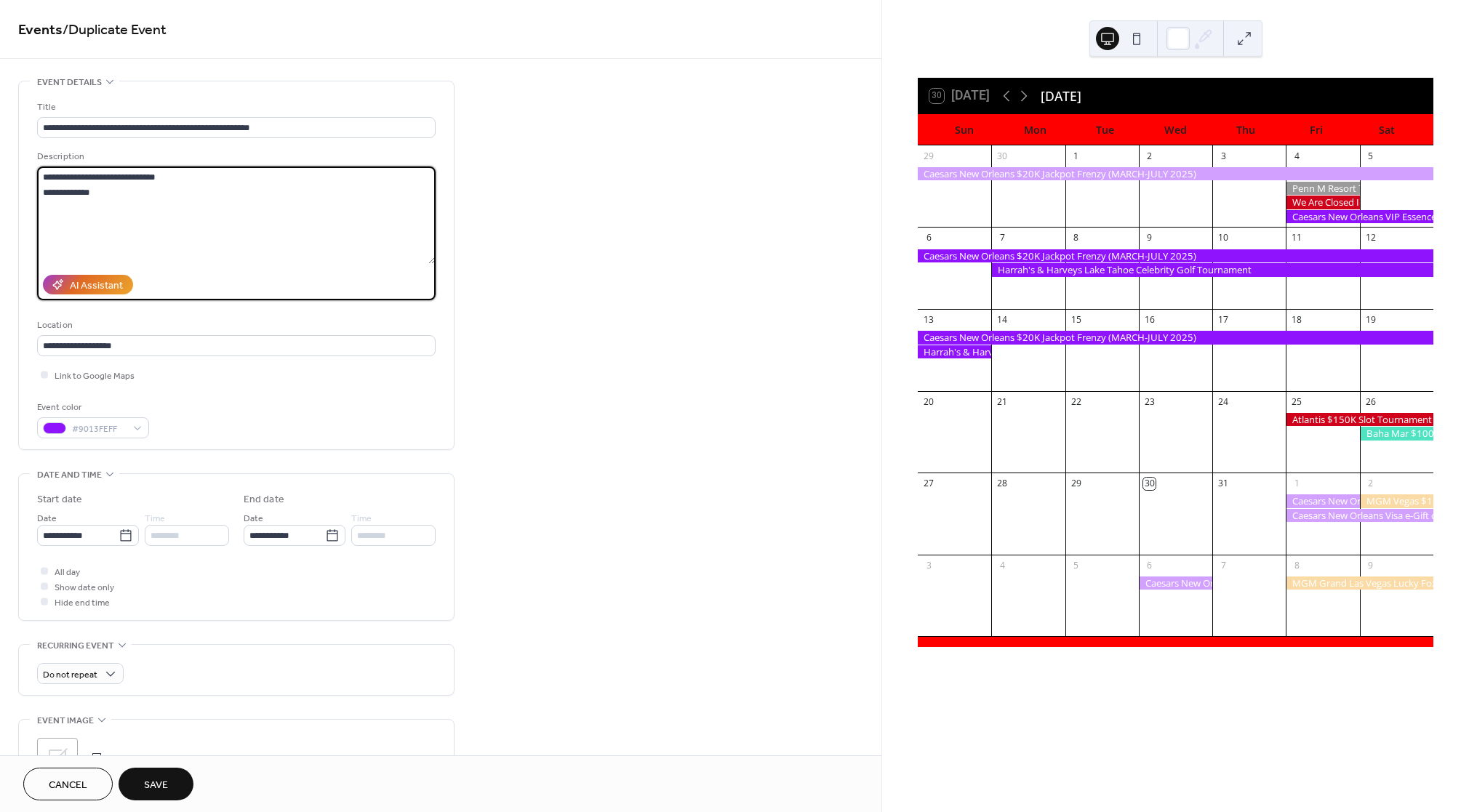 click on "**********" at bounding box center (734, 406) 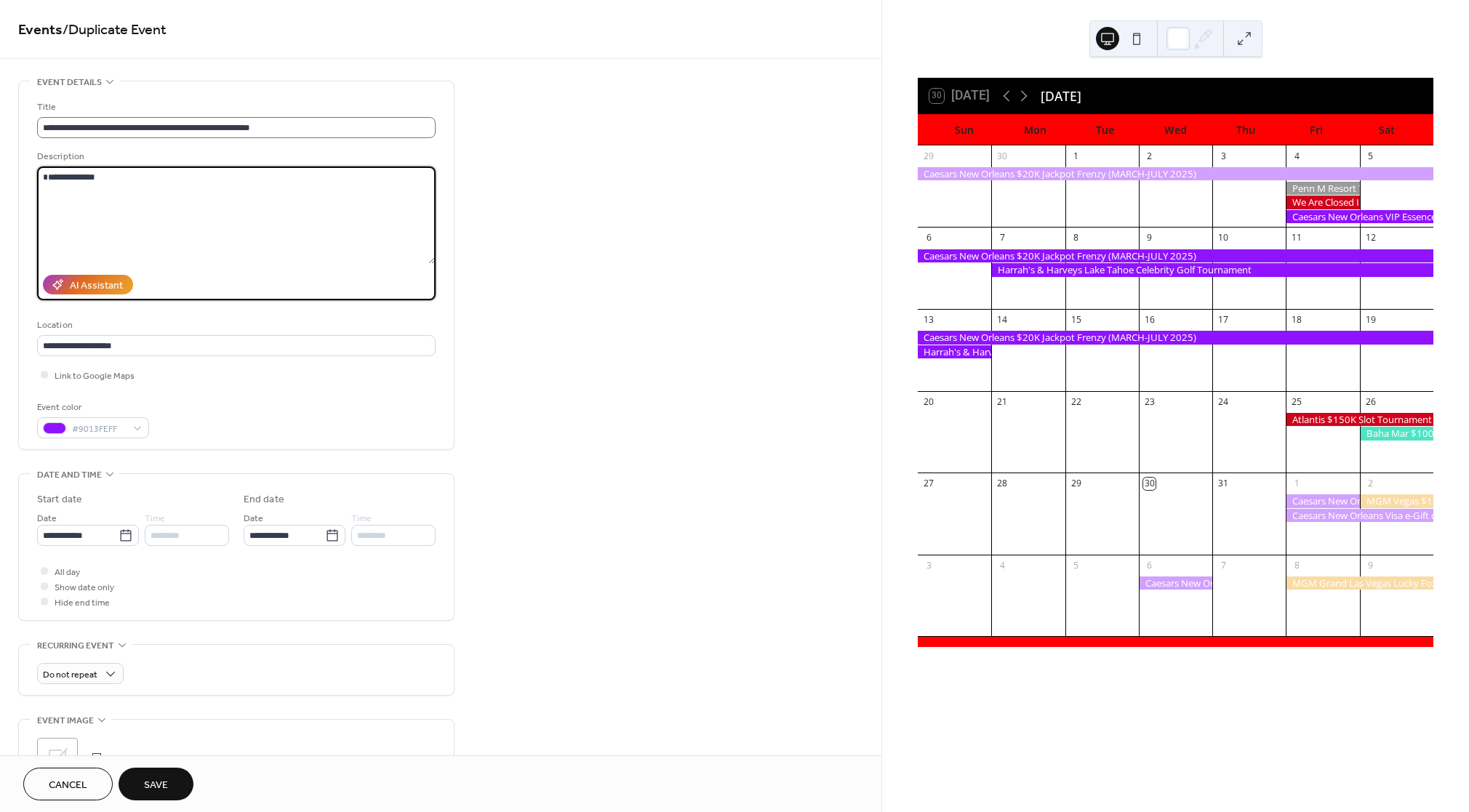 type on "**********" 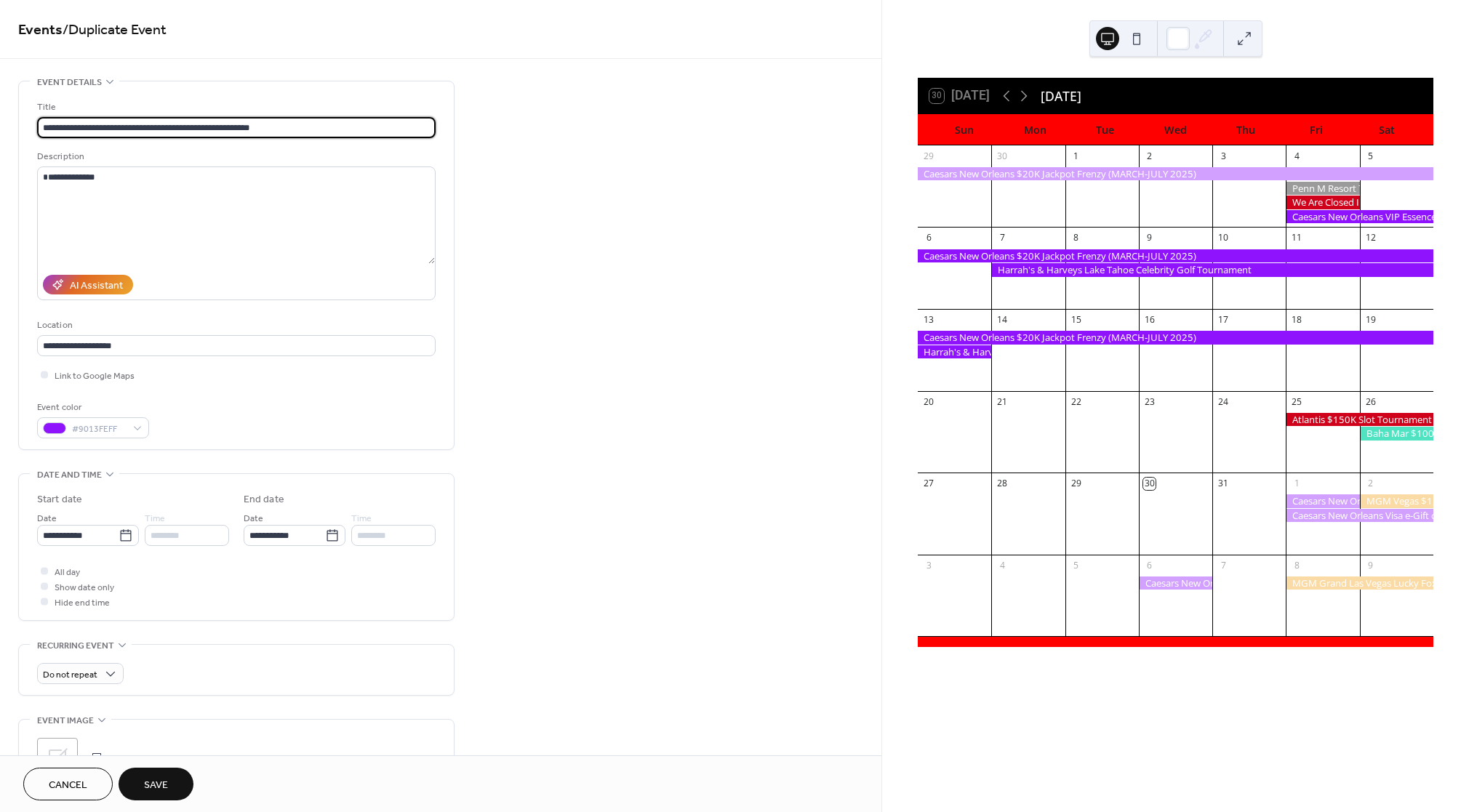 drag, startPoint x: 295, startPoint y: 132, endPoint x: 129, endPoint y: 121, distance: 166.36406 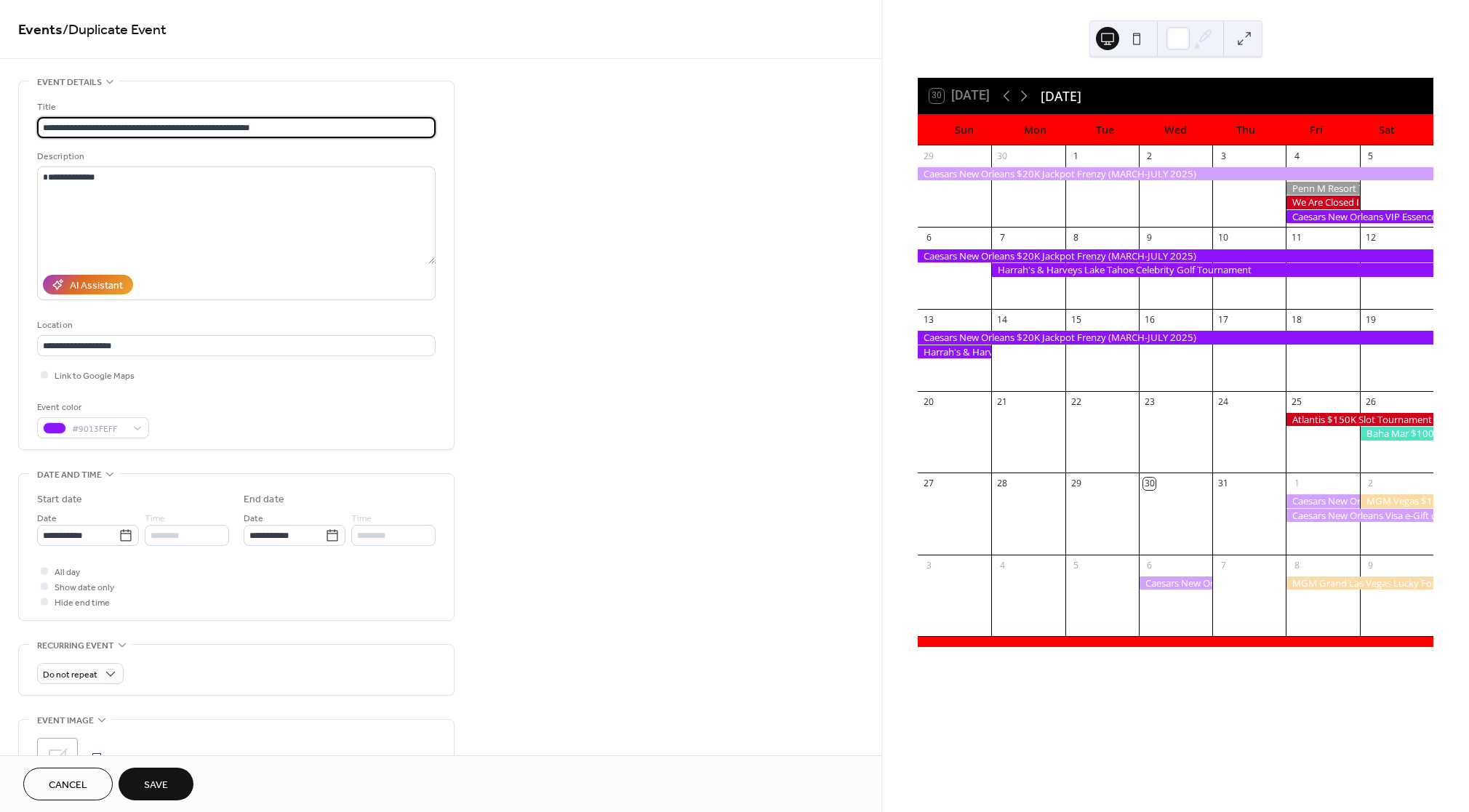 click on "**********" at bounding box center (236, 127) 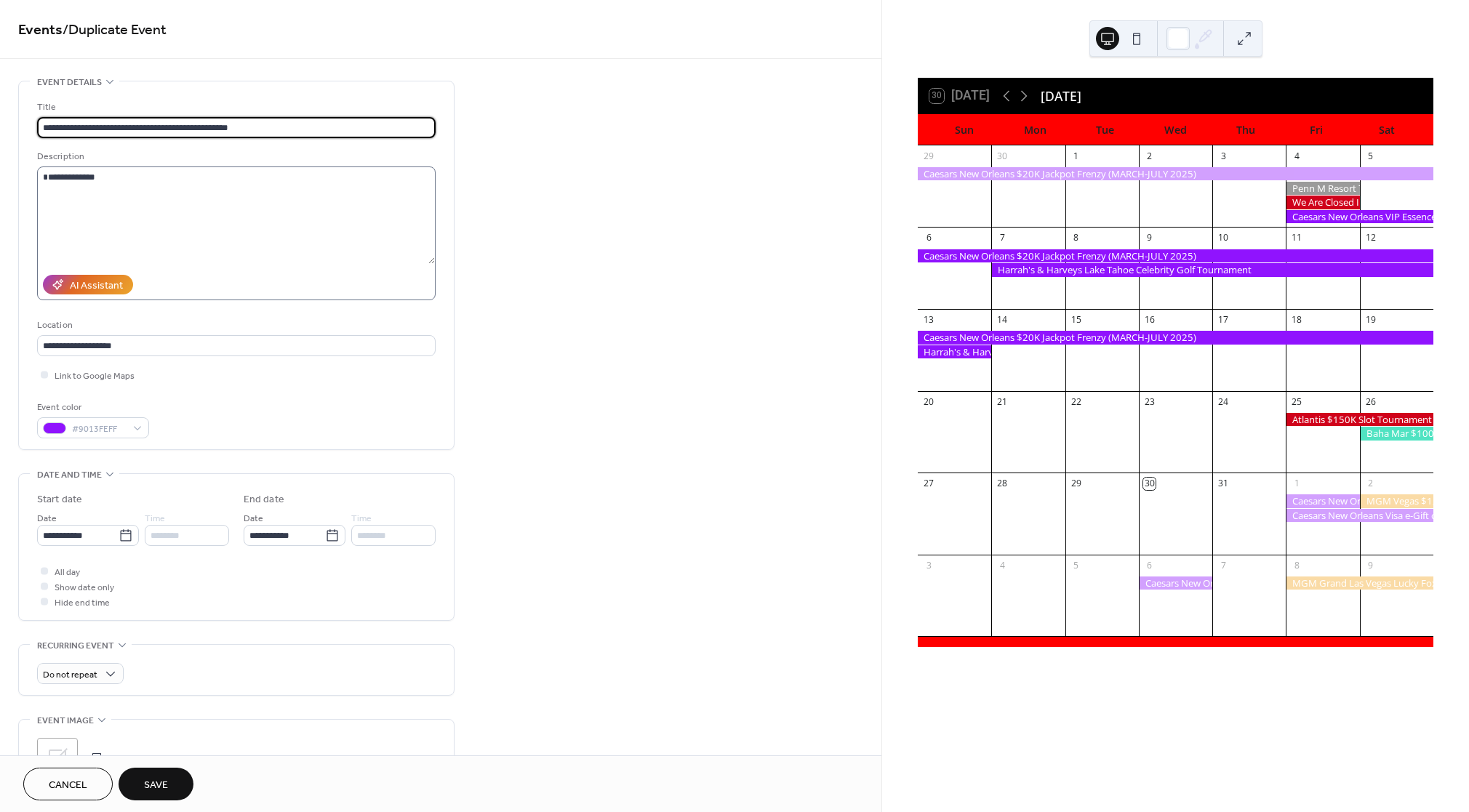 type on "**********" 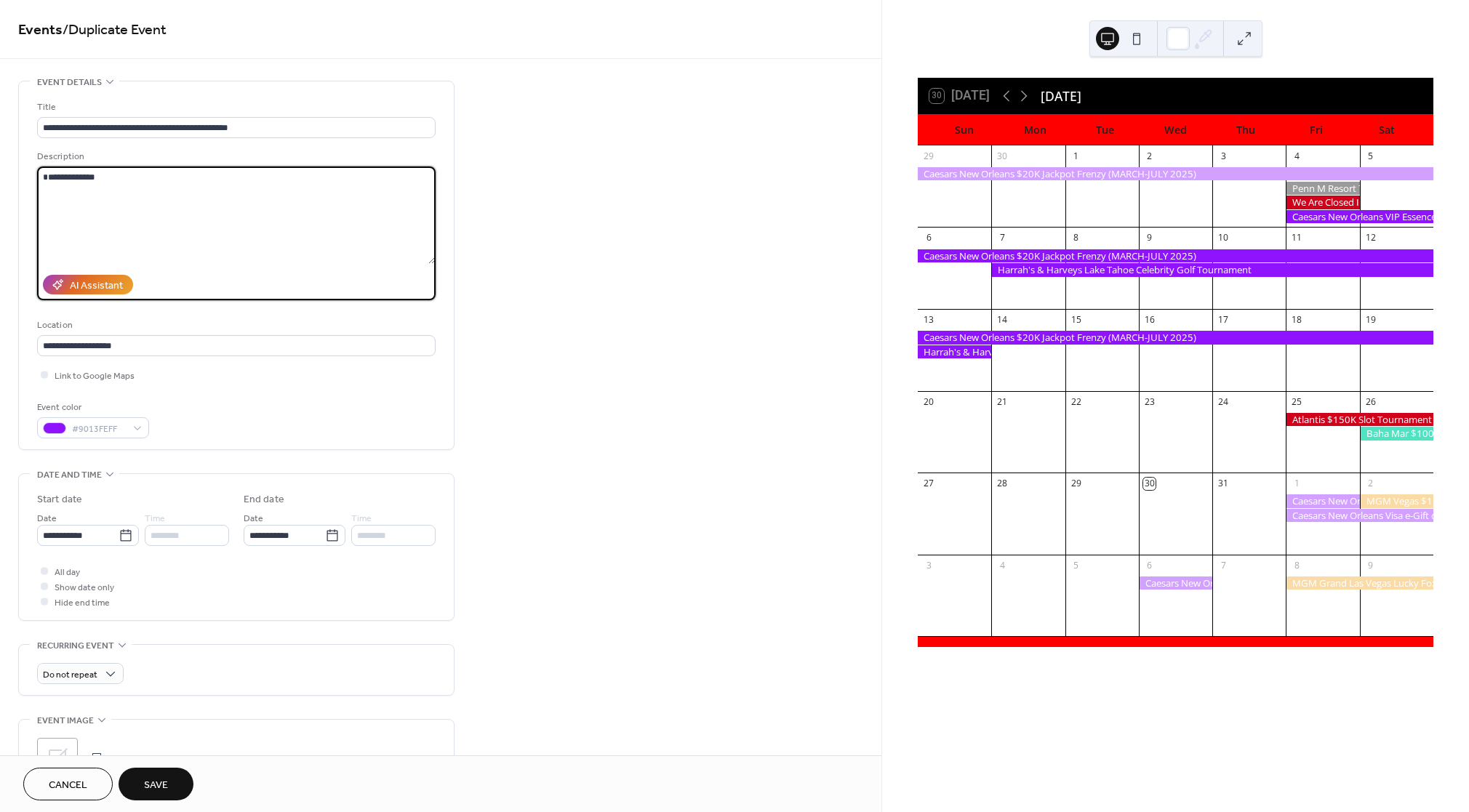 drag, startPoint x: 143, startPoint y: 195, endPoint x: -81, endPoint y: 64, distance: 259.49374 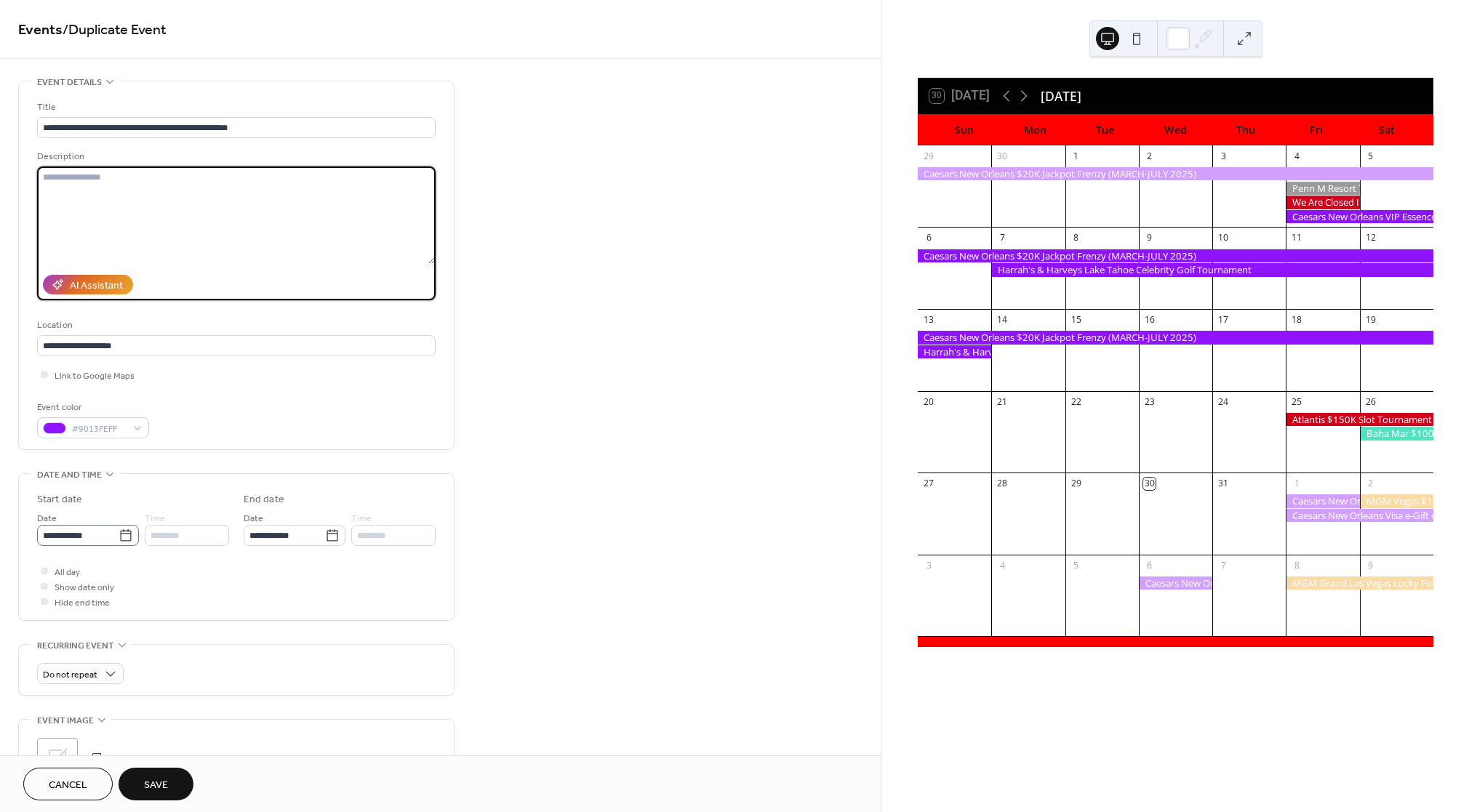 type 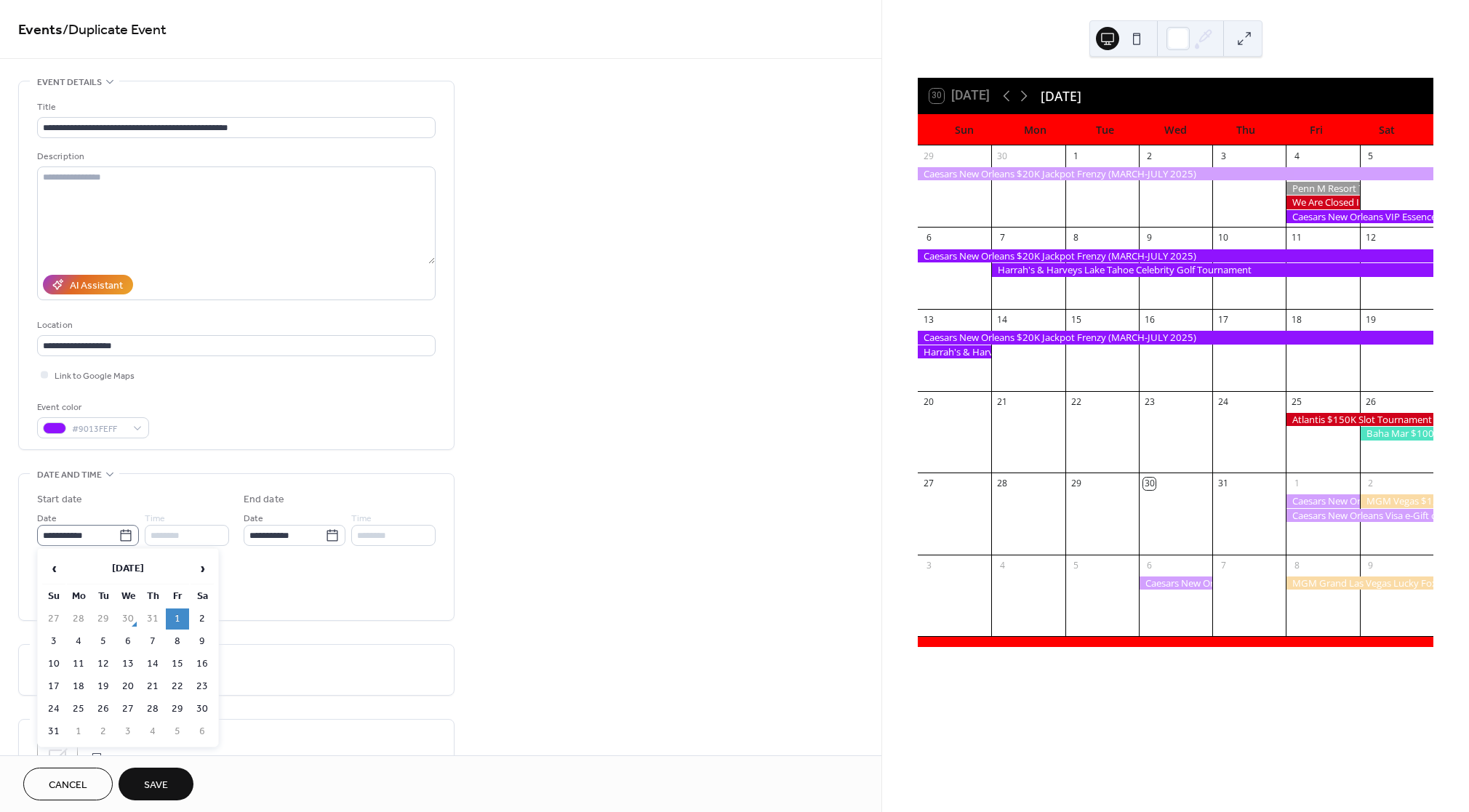 click 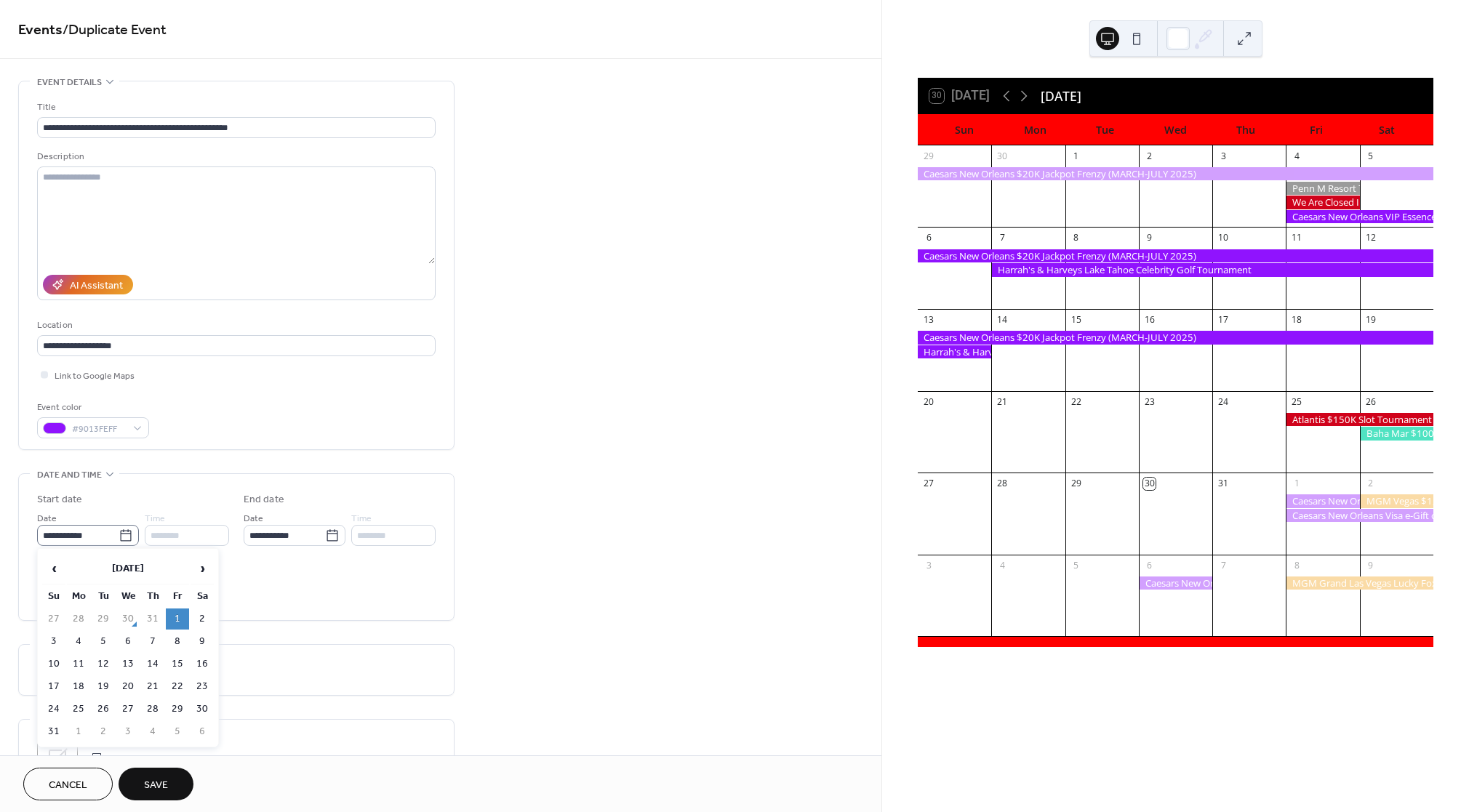 click on "**********" at bounding box center [78, 535] 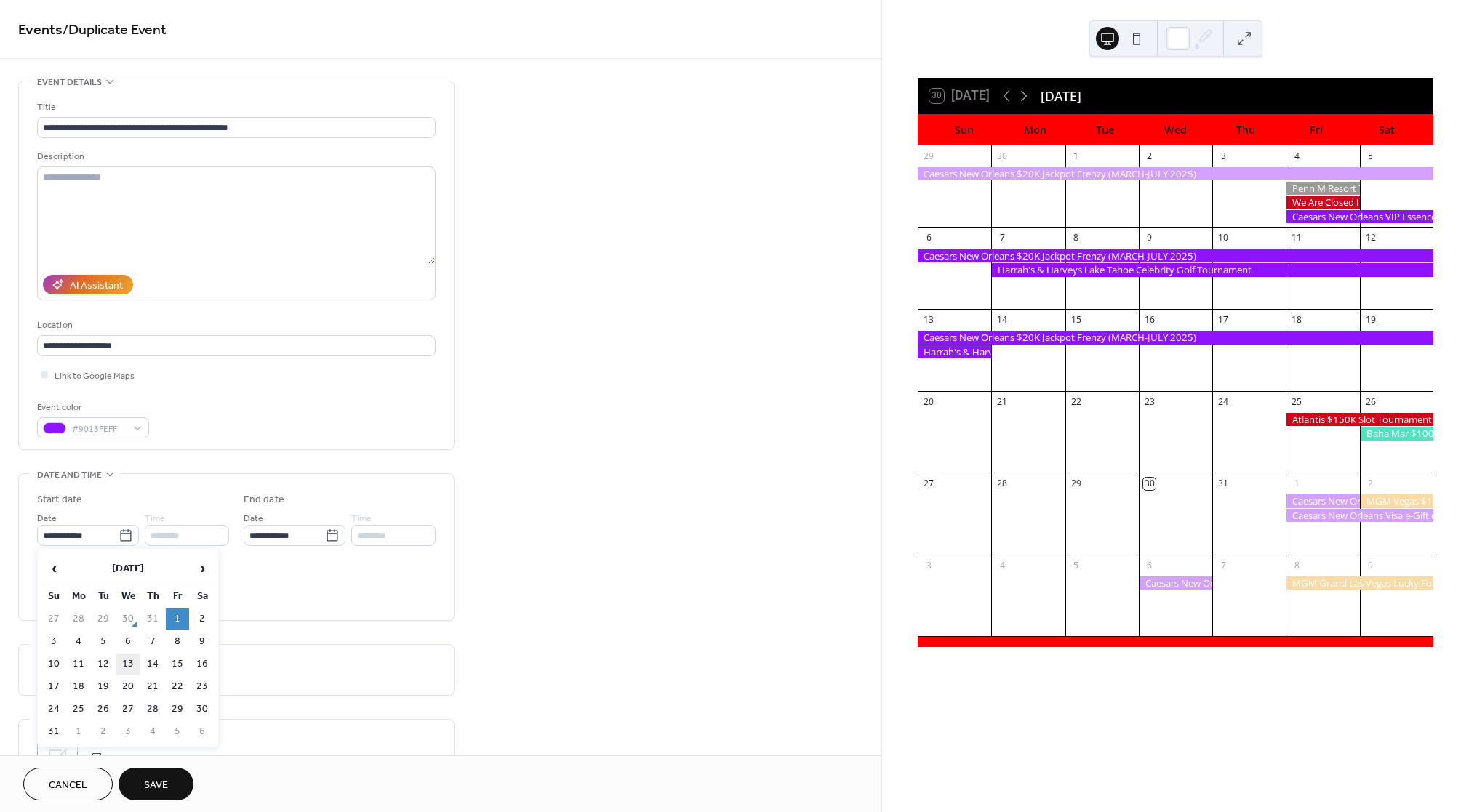 click on "13" at bounding box center (128, 664) 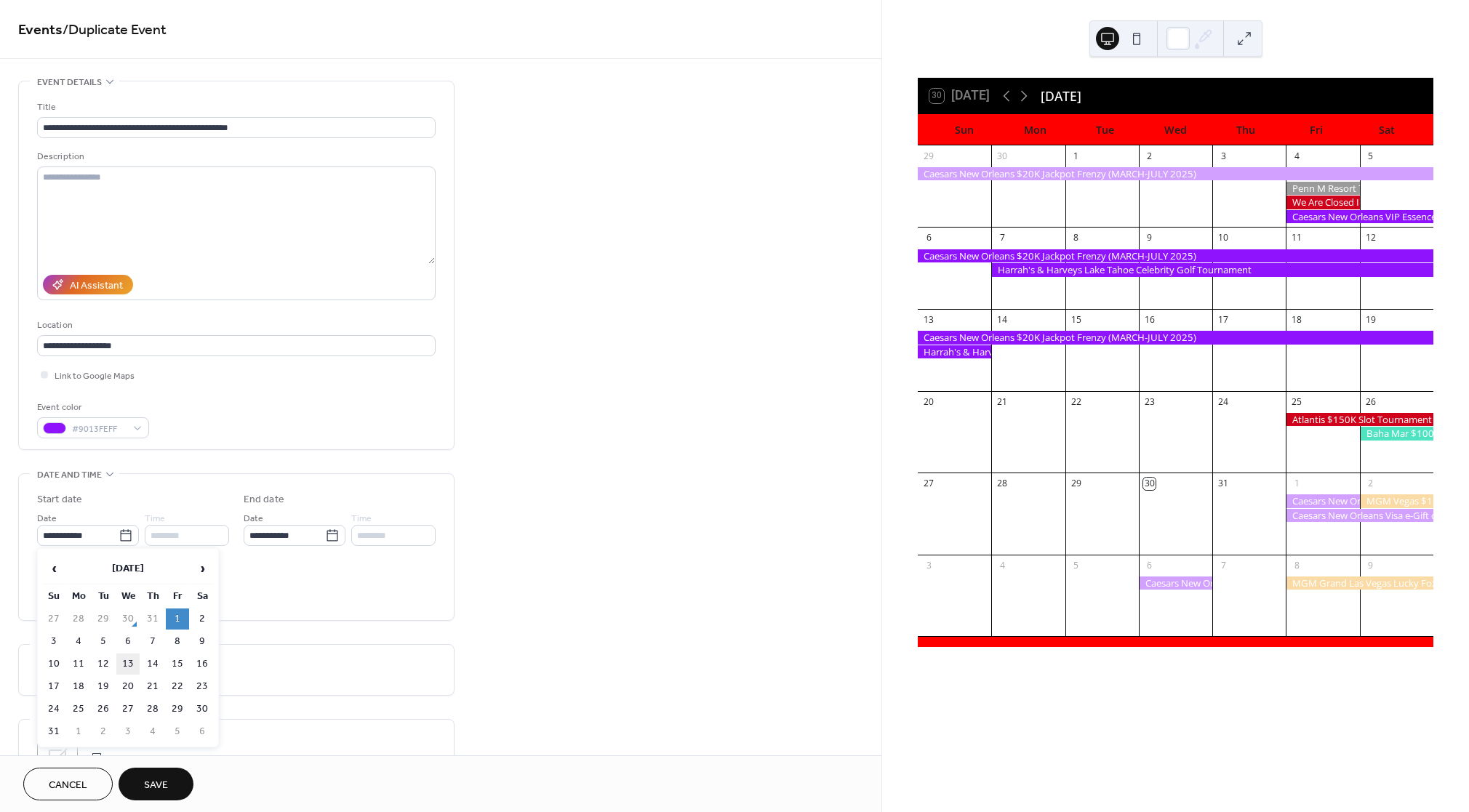 type on "**********" 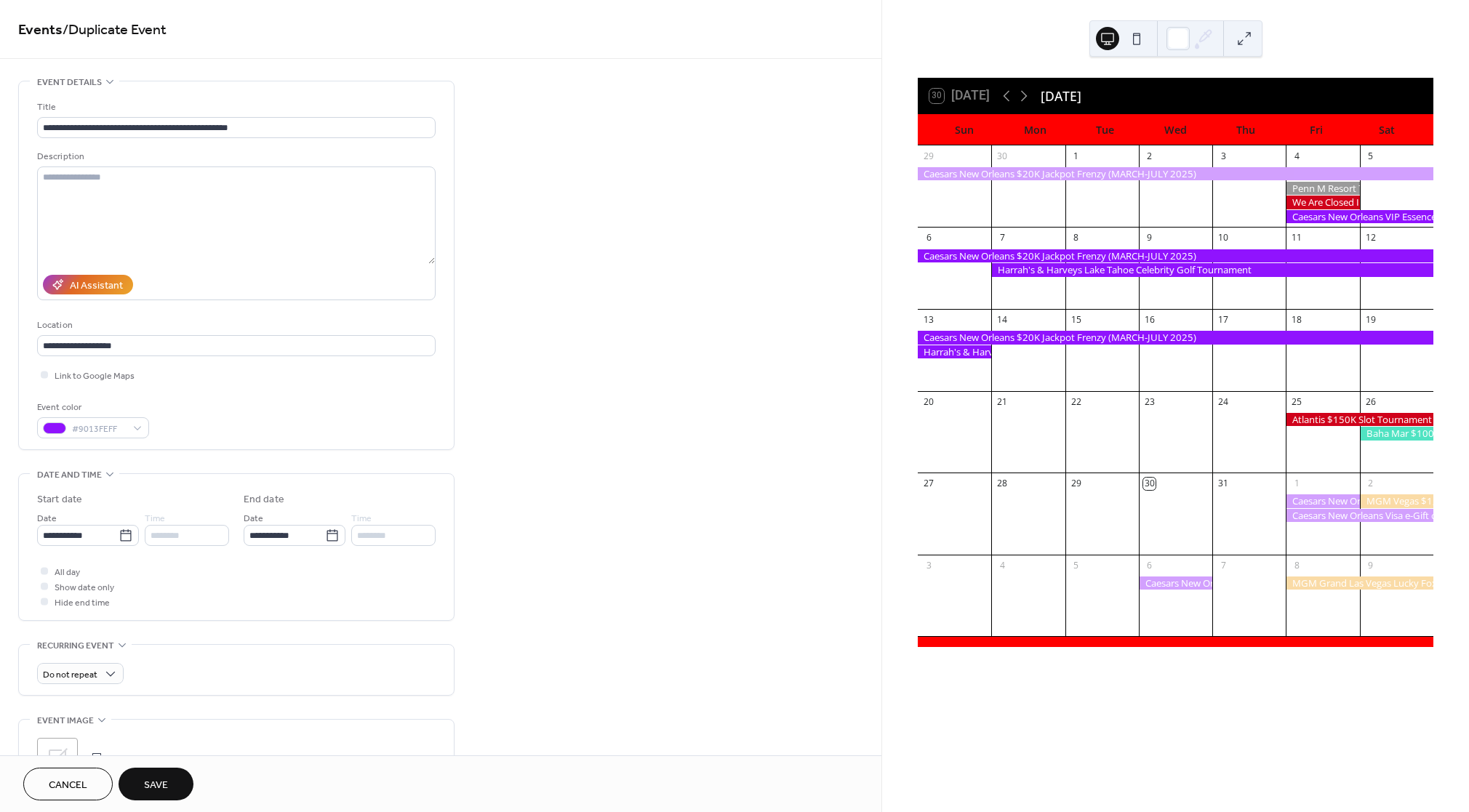 click on "Save" at bounding box center [156, 785] 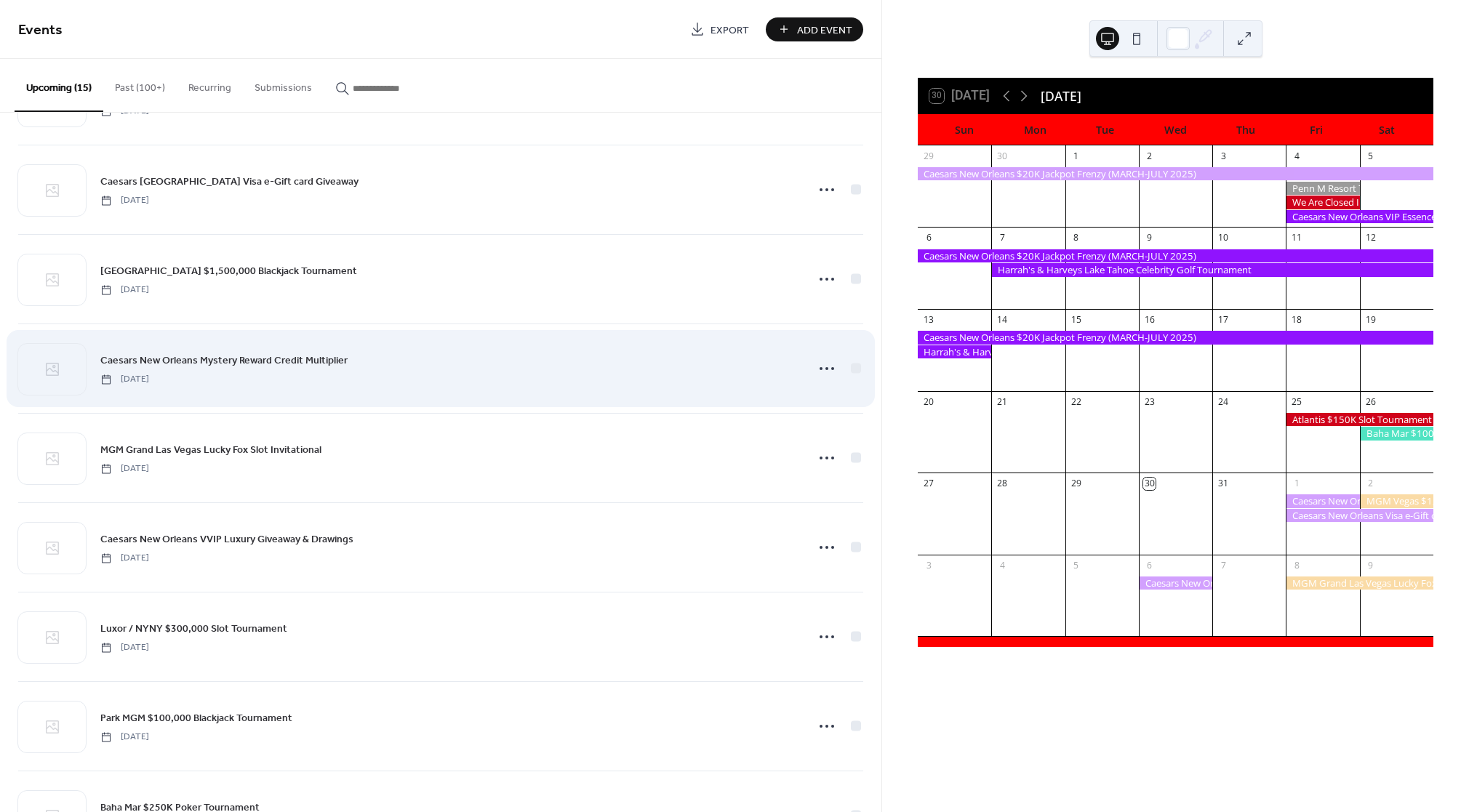 scroll, scrollTop: 103, scrollLeft: 0, axis: vertical 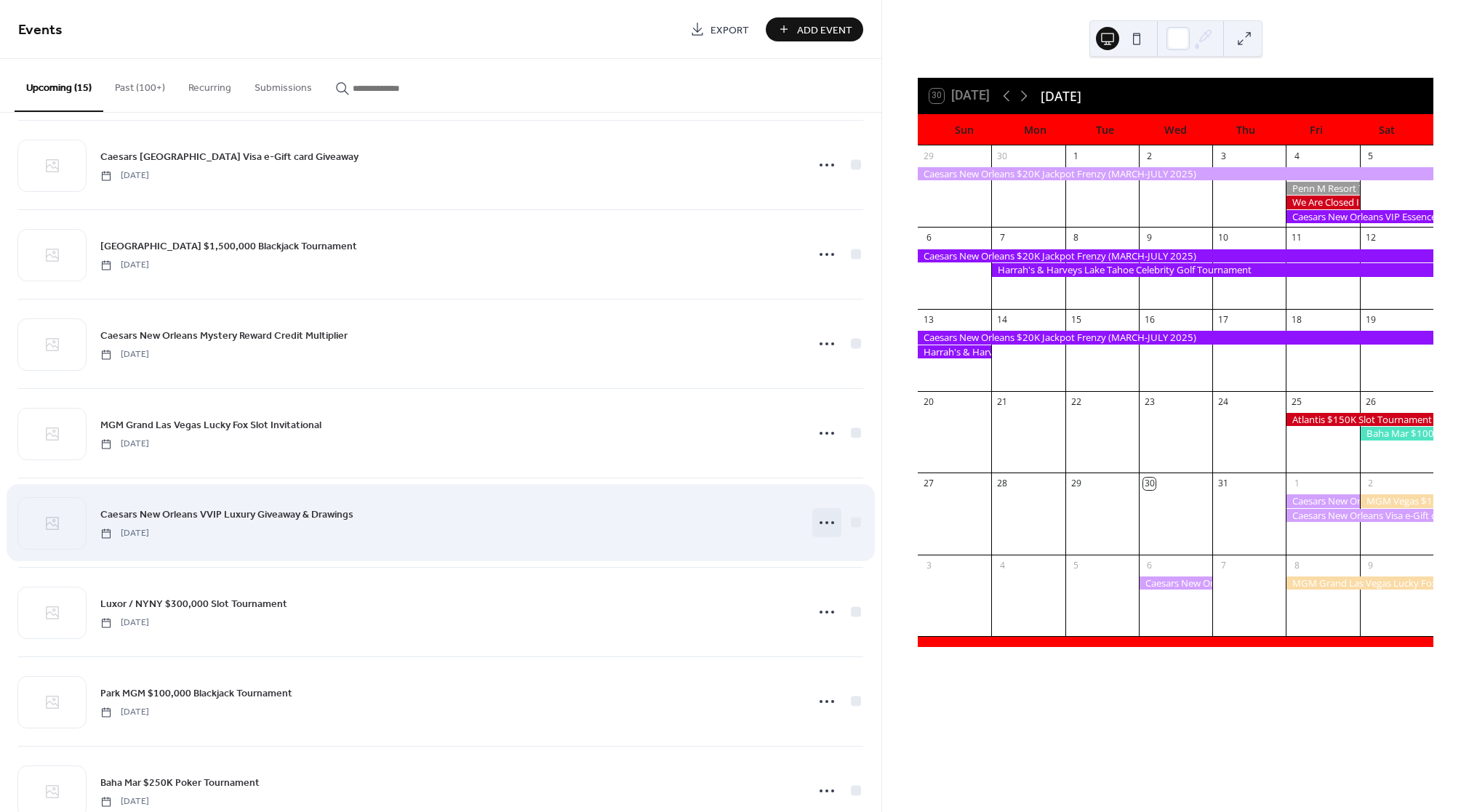 click 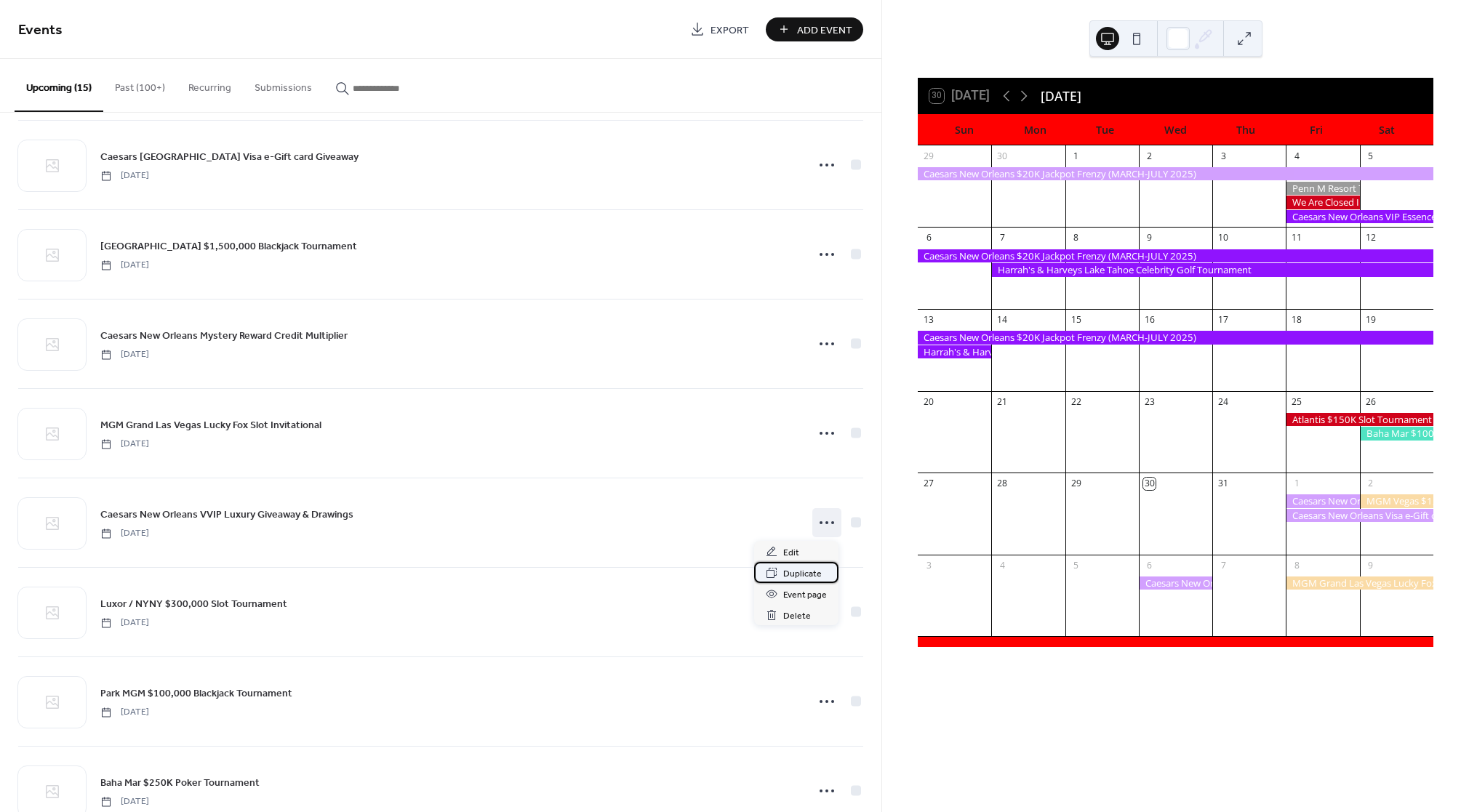 click on "Duplicate" at bounding box center (802, 574) 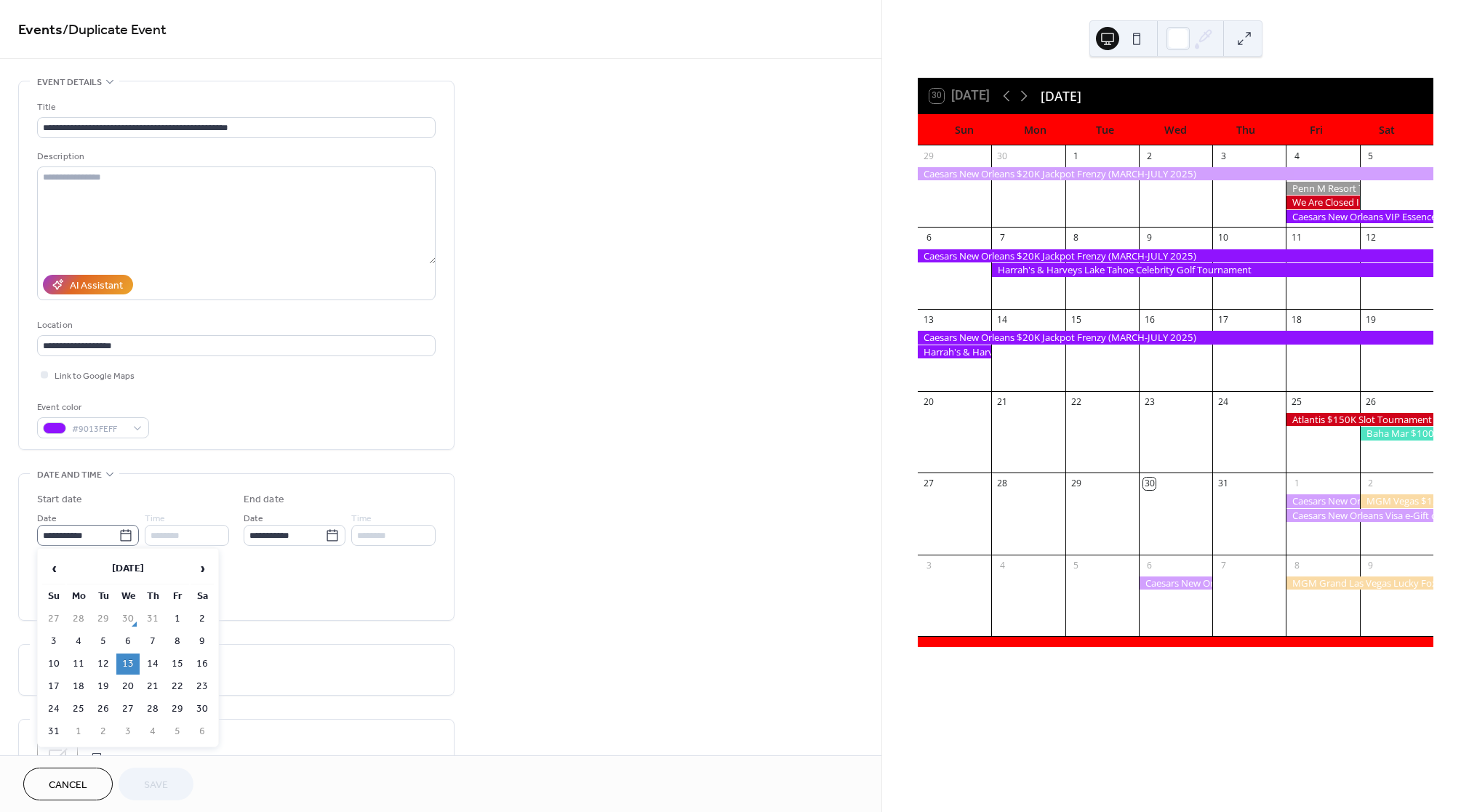 click 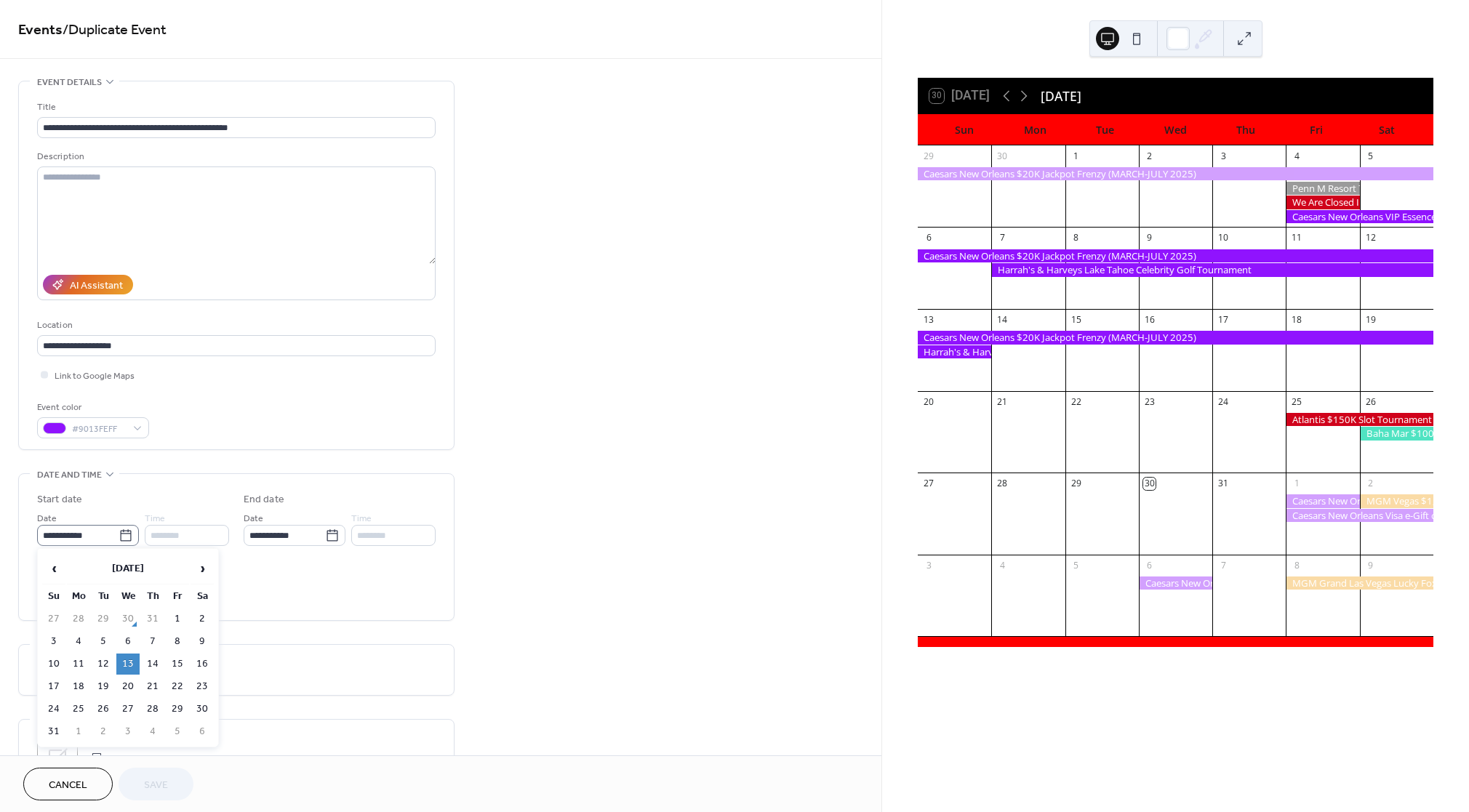 click on "**********" at bounding box center (78, 535) 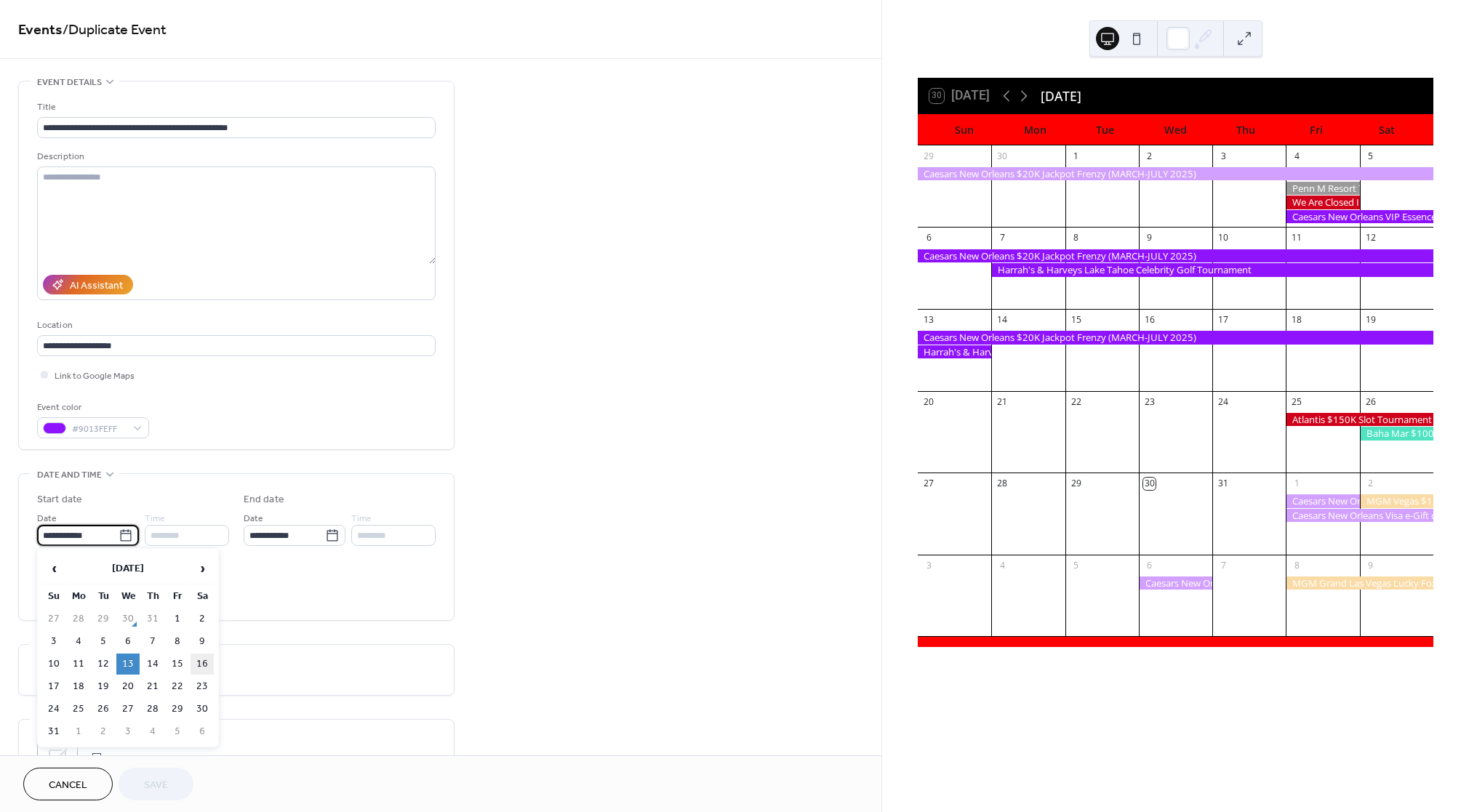 click on "16" at bounding box center [202, 664] 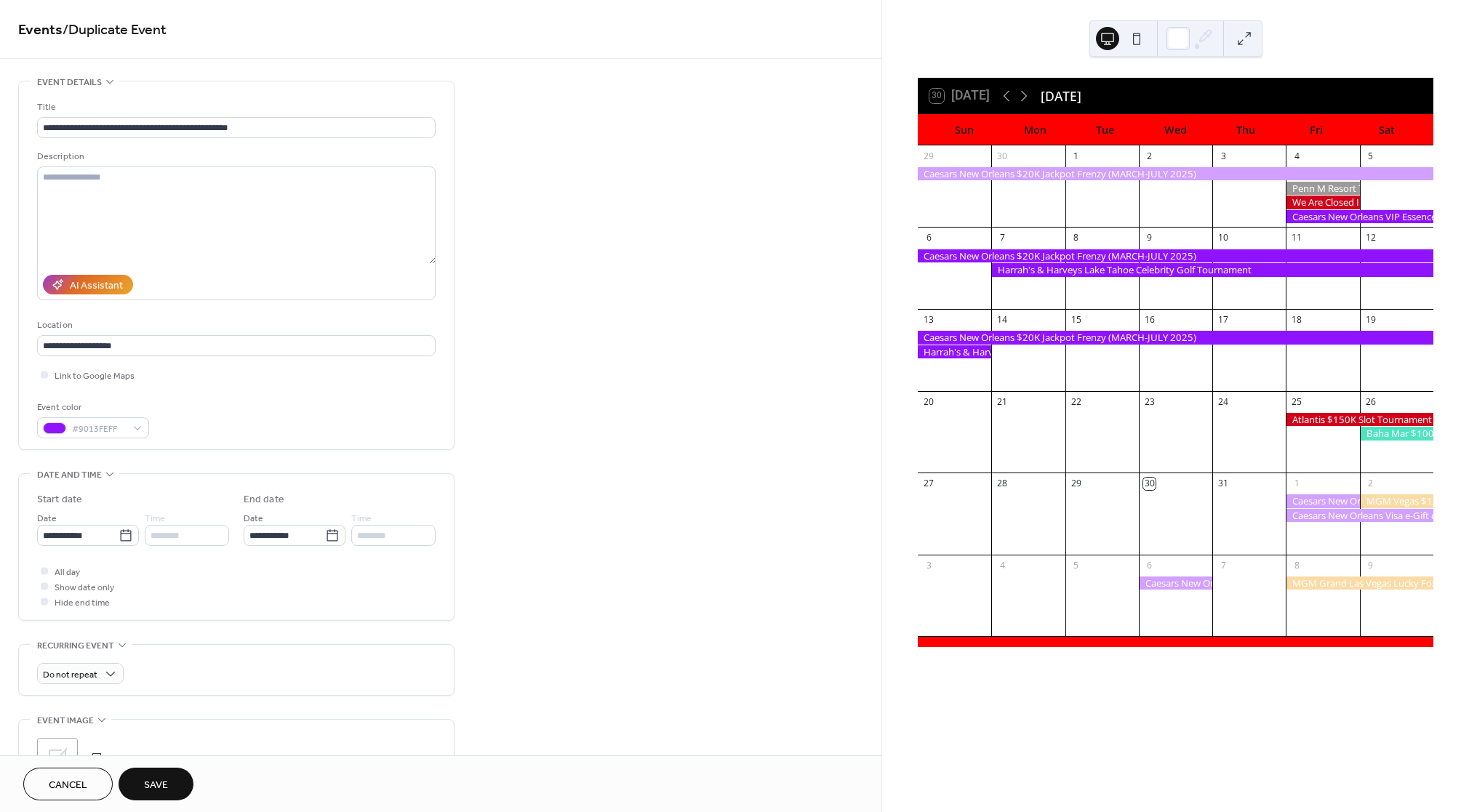 click on "Save" at bounding box center (156, 785) 